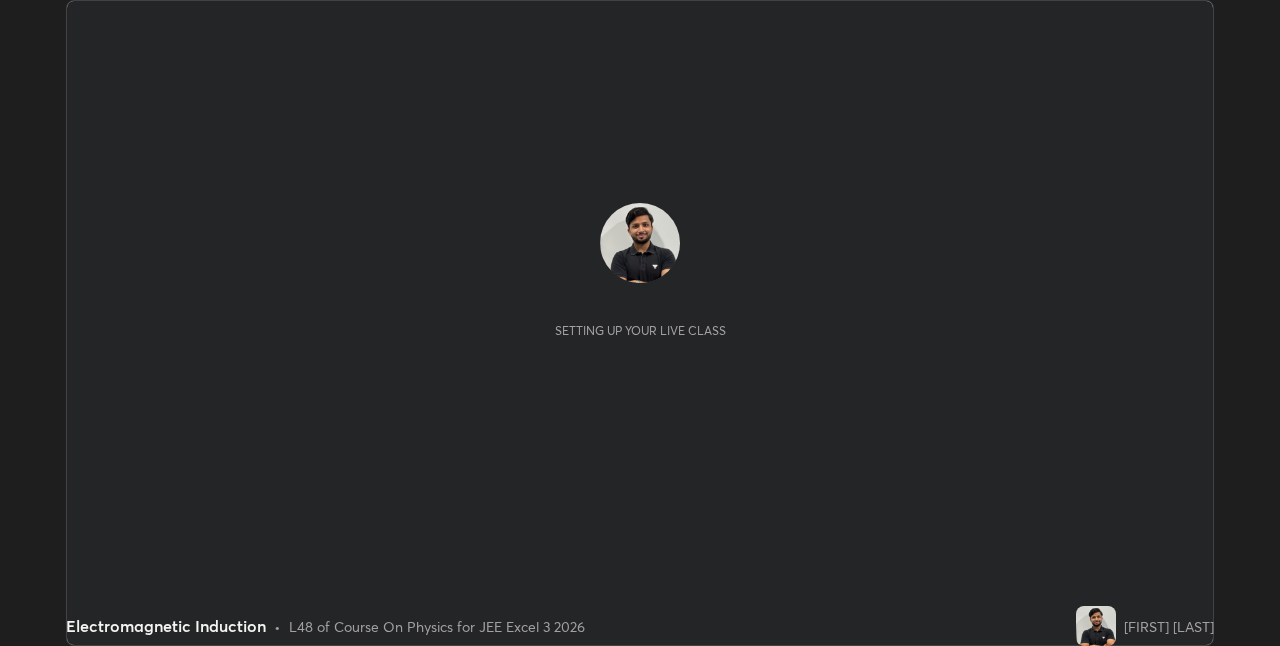 scroll, scrollTop: 0, scrollLeft: 0, axis: both 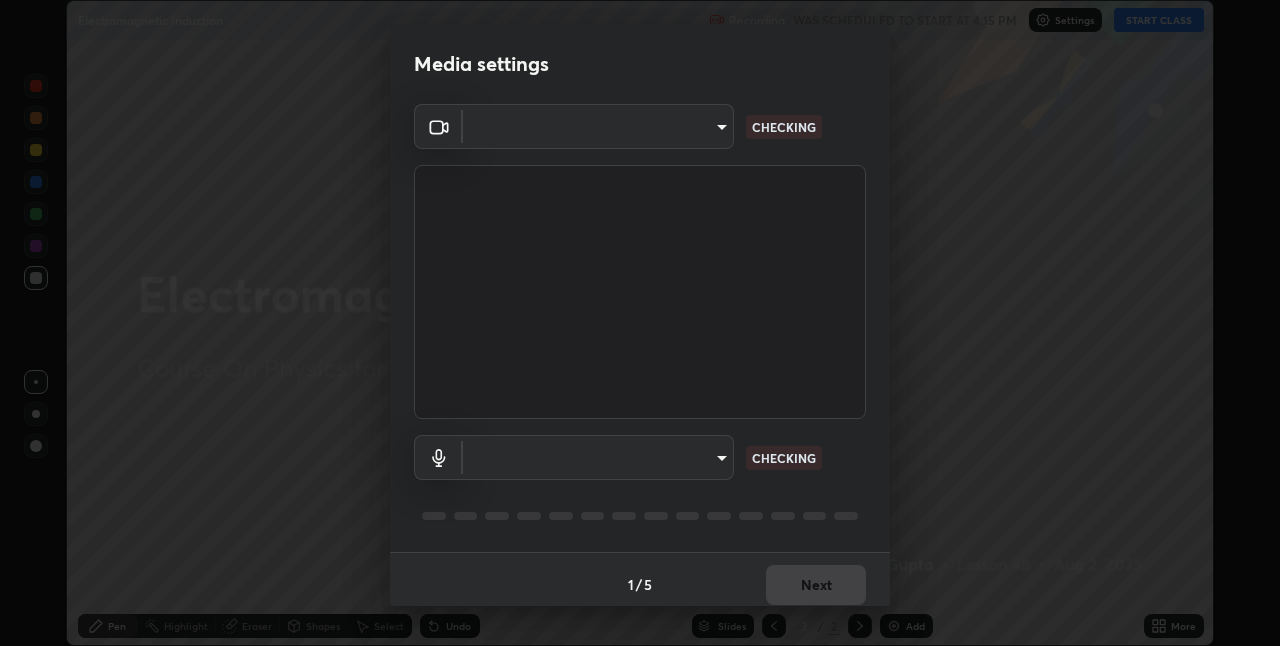 type on "ddf3b4b9105fdc81afbc44368f91a24737767c4c68b93bb528deb36e4364d8a6" 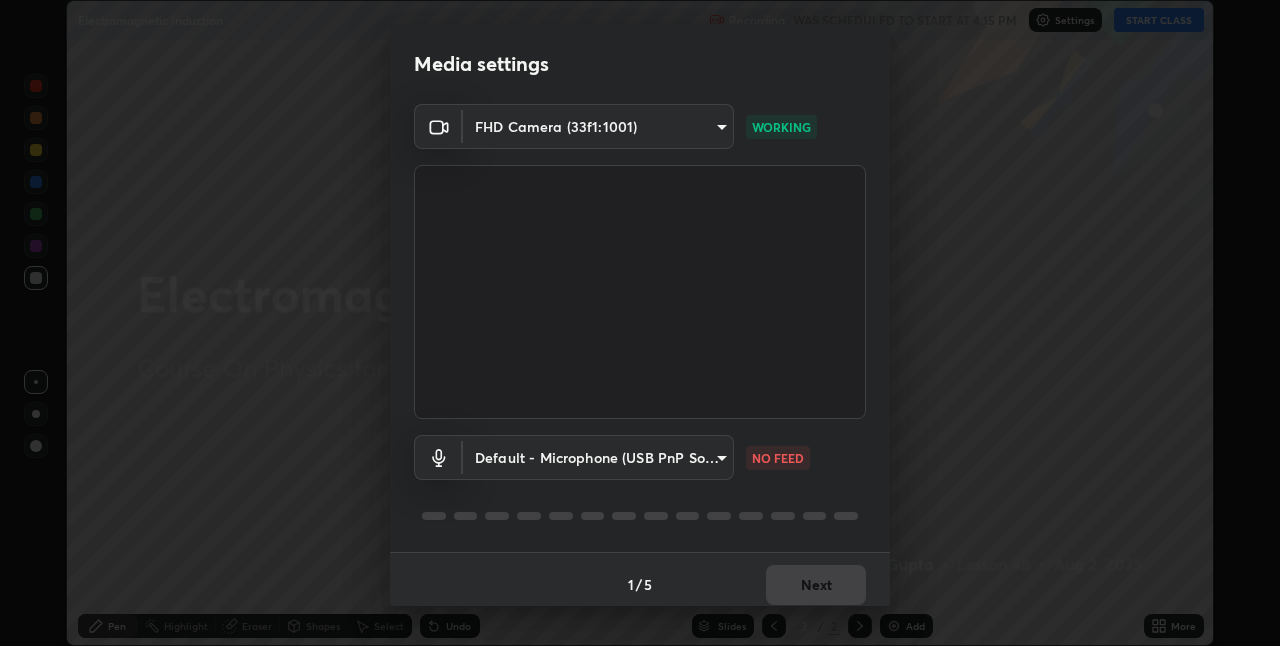 scroll, scrollTop: 10, scrollLeft: 0, axis: vertical 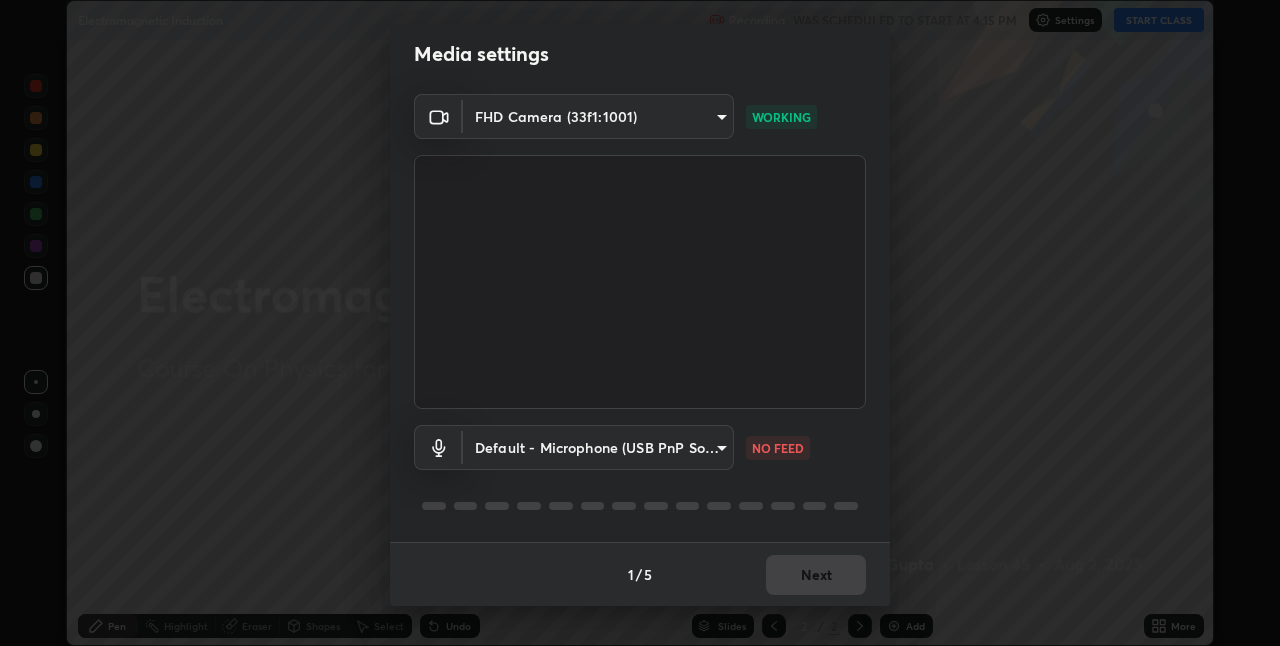 click on "Erase all Electromagnetic Induction Recording WAS SCHEDULED TO START AT  4:15 PM Settings START CLASS Setting up your live class Electromagnetic Induction • L48 of Course On Physics for JEE Excel 3 2026 [FIRST] [LAST] Pen Highlight Eraser Shapes Select Undo Slides 2 / 2 Add More No doubts shared Encourage your learners to ask a doubt for better clarity Report an issue Reason for reporting Buffering Chat not working Audio - Video sync issue Educator video quality low ​ Attach an image Report Media settings FHD Camera (33f1:1001) ddf3b4b9105fdc81afbc44368f91a24737767c4c68b93bb528deb36e4364d8a6 WORKING Default - Microphone (USB PnP Sound Device) default NO FEED 1 / 5 Next" at bounding box center [640, 323] 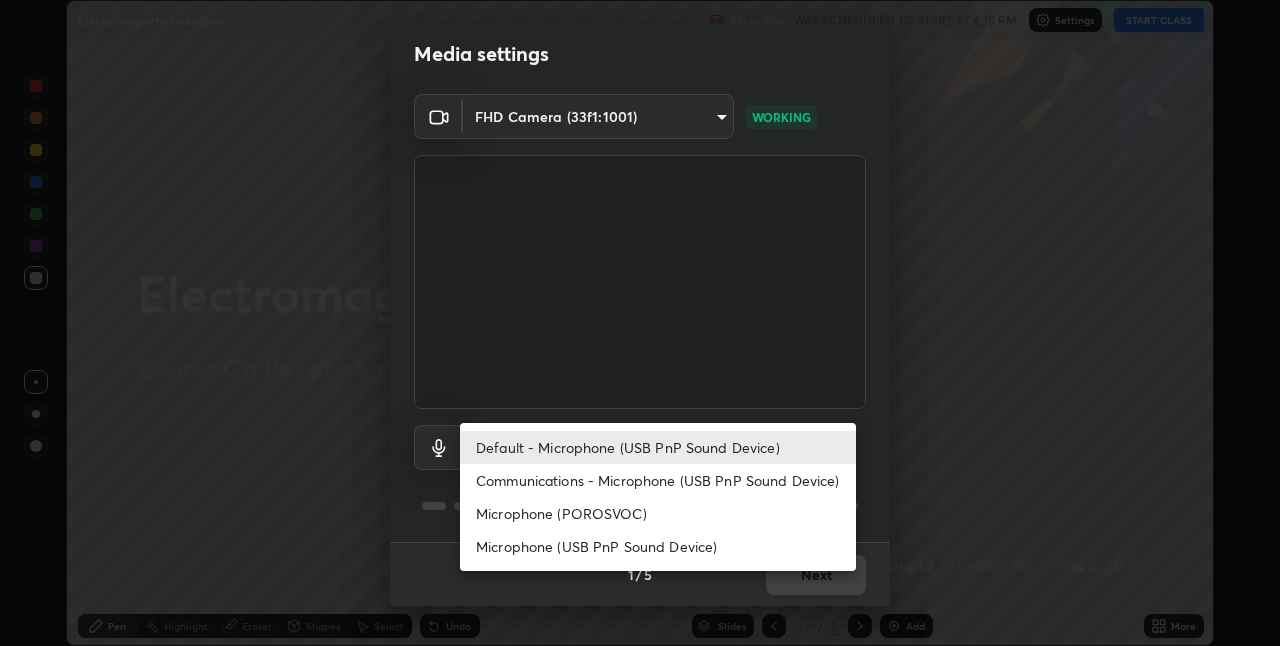 click on "Communications - Microphone (USB PnP Sound Device)" at bounding box center [658, 480] 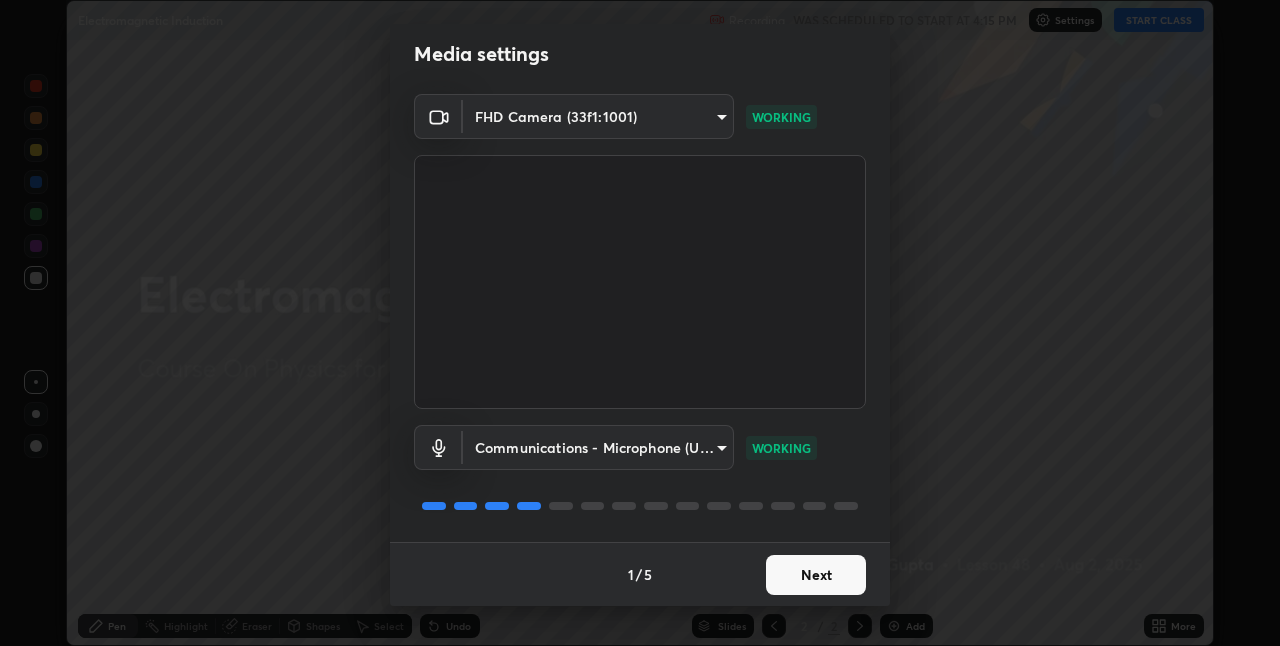 click on "Next" at bounding box center (816, 575) 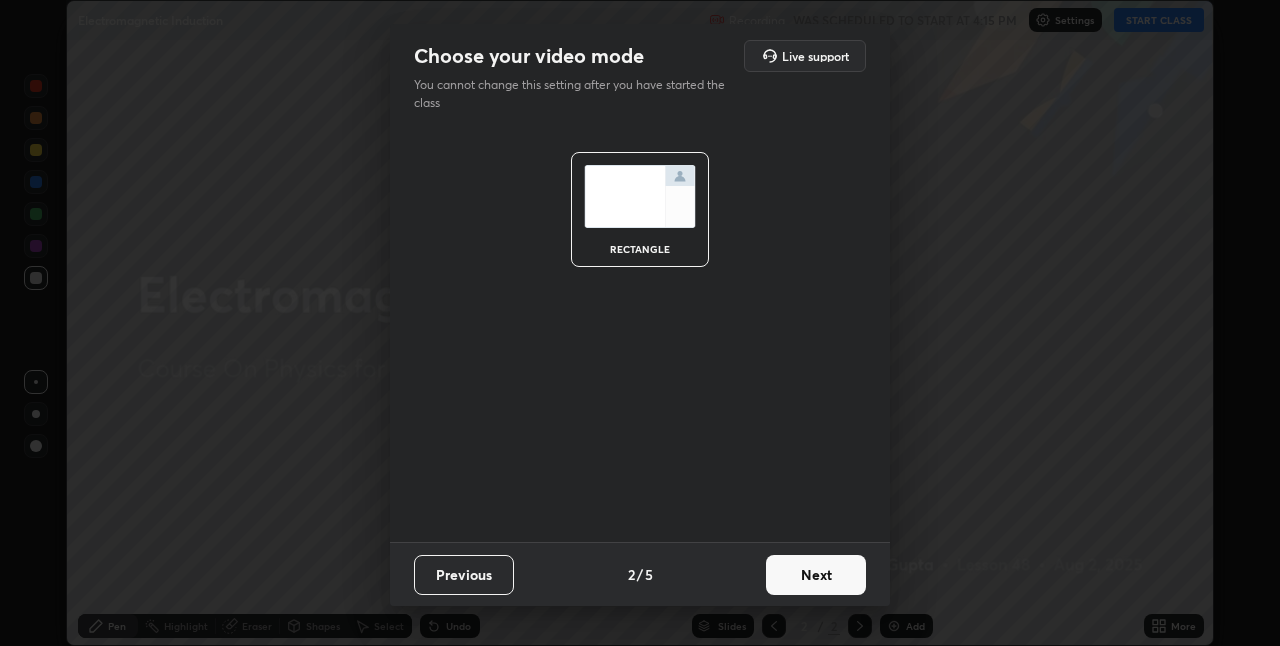 scroll, scrollTop: 0, scrollLeft: 0, axis: both 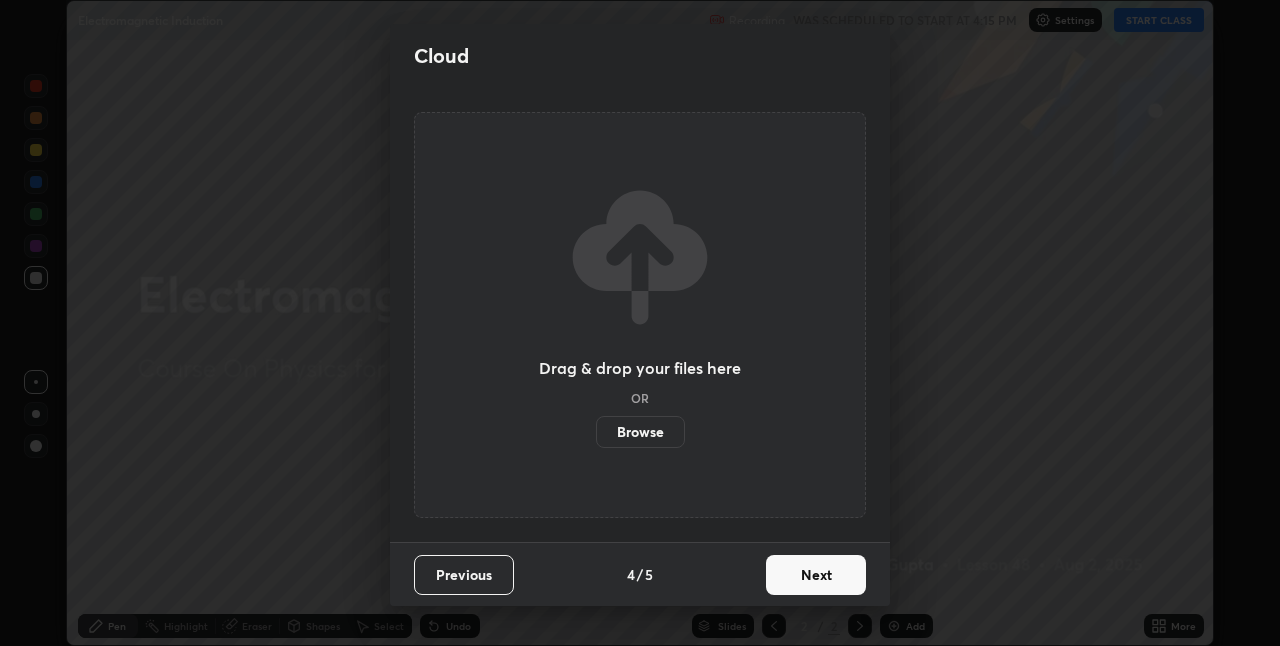 click on "Next" at bounding box center (816, 575) 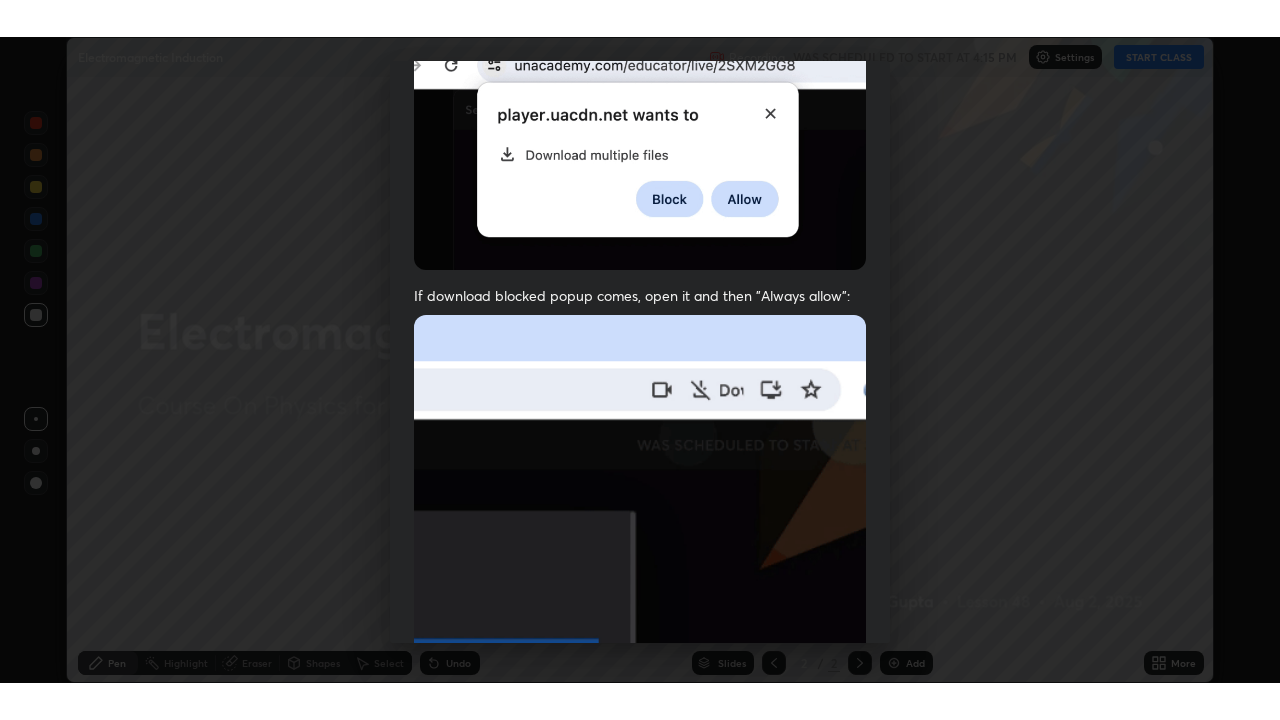 scroll, scrollTop: 418, scrollLeft: 0, axis: vertical 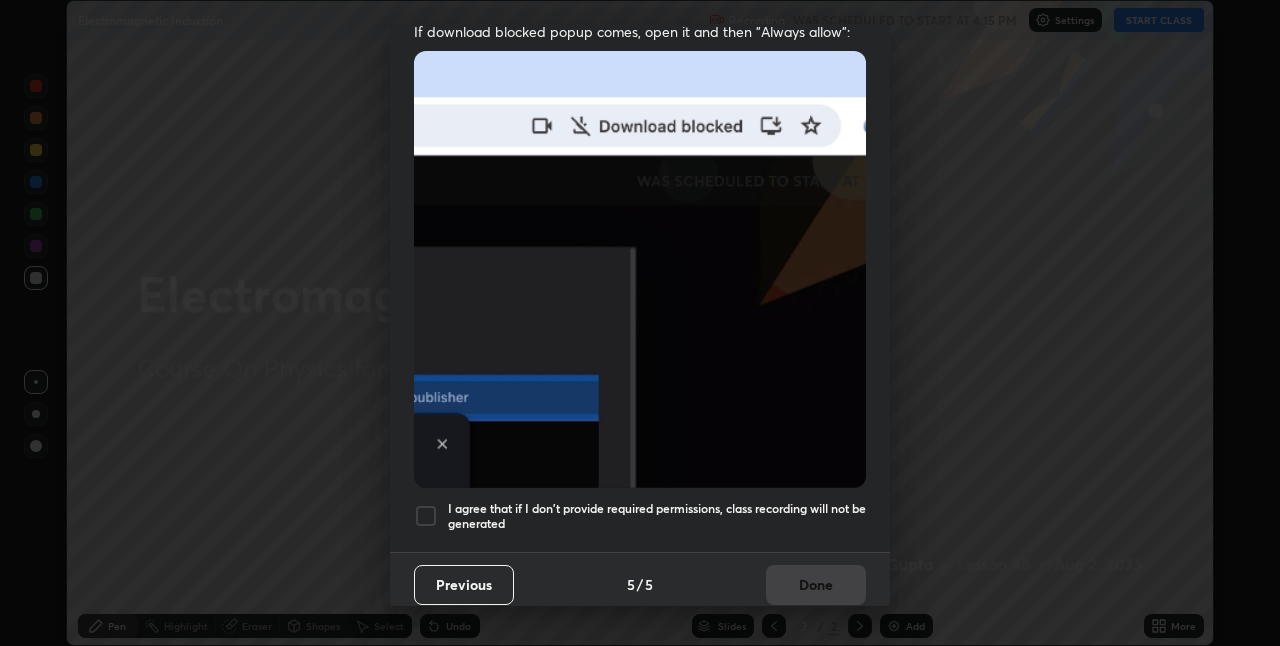 click on "Allow "Download multiple files" if prompted: If download blocked popup comes, open it and then "Always allow": I agree that if I don't provide required permissions, class recording will not be generated" at bounding box center (640, 131) 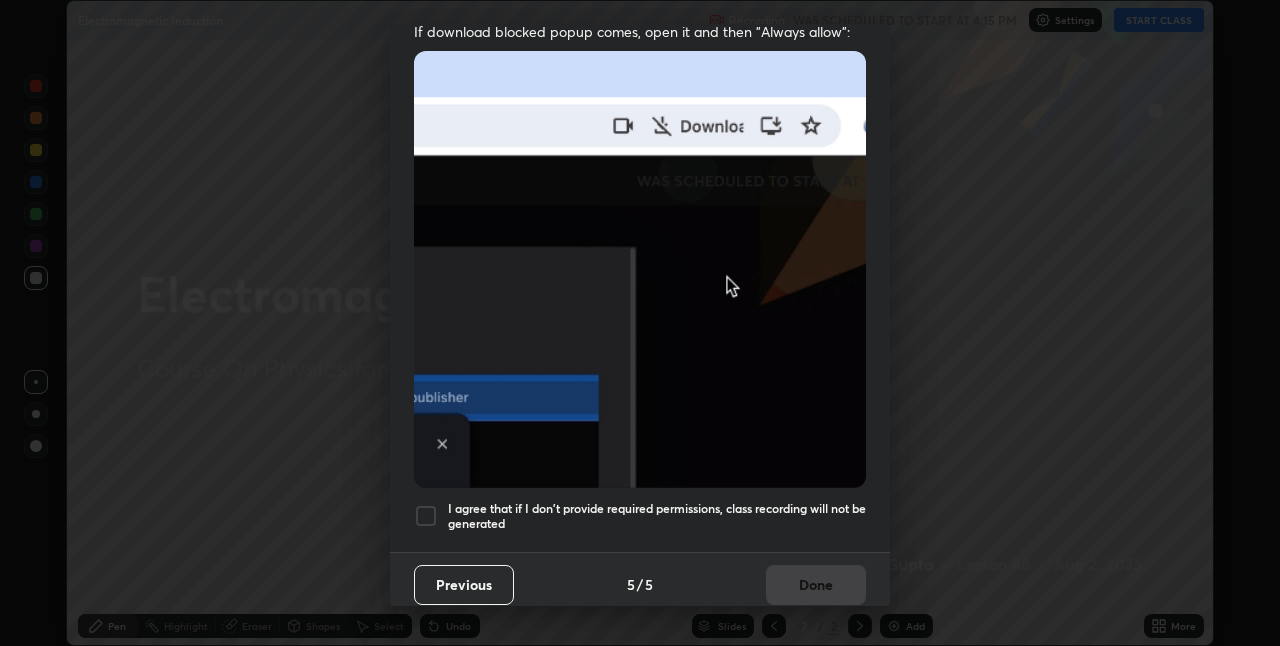 click on "Previous 5 / 5 Done" at bounding box center [640, 584] 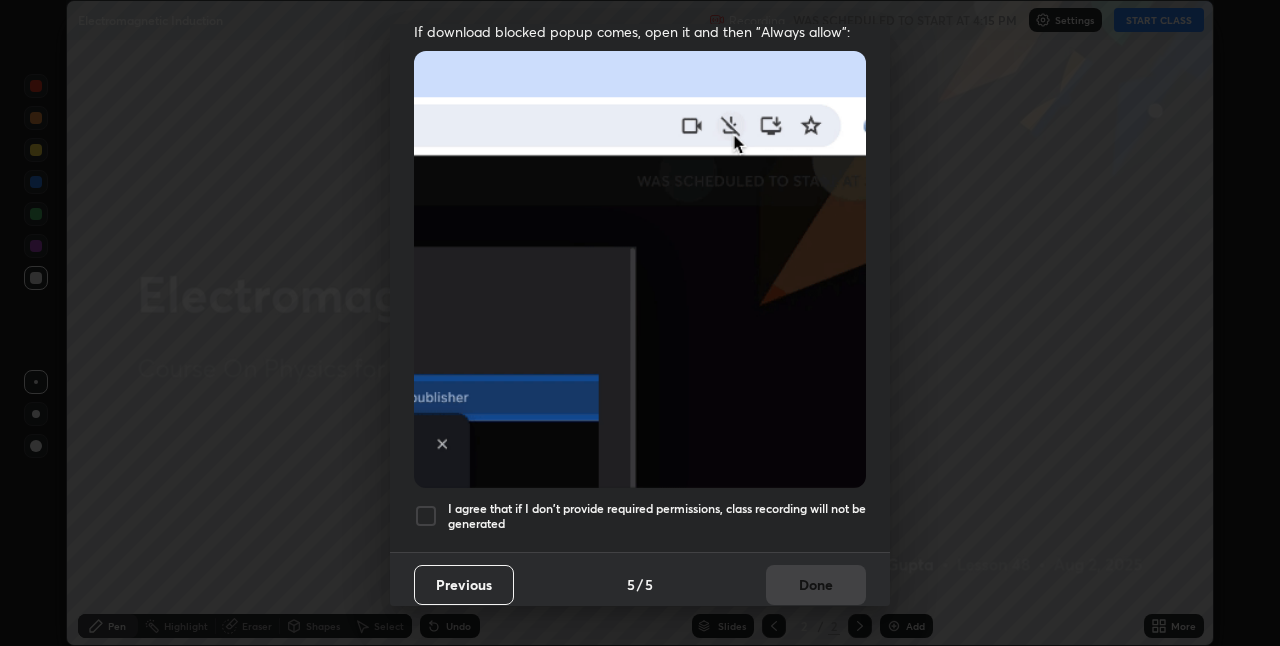 click on "I agree that if I don't provide required permissions, class recording will not be generated" at bounding box center [657, 516] 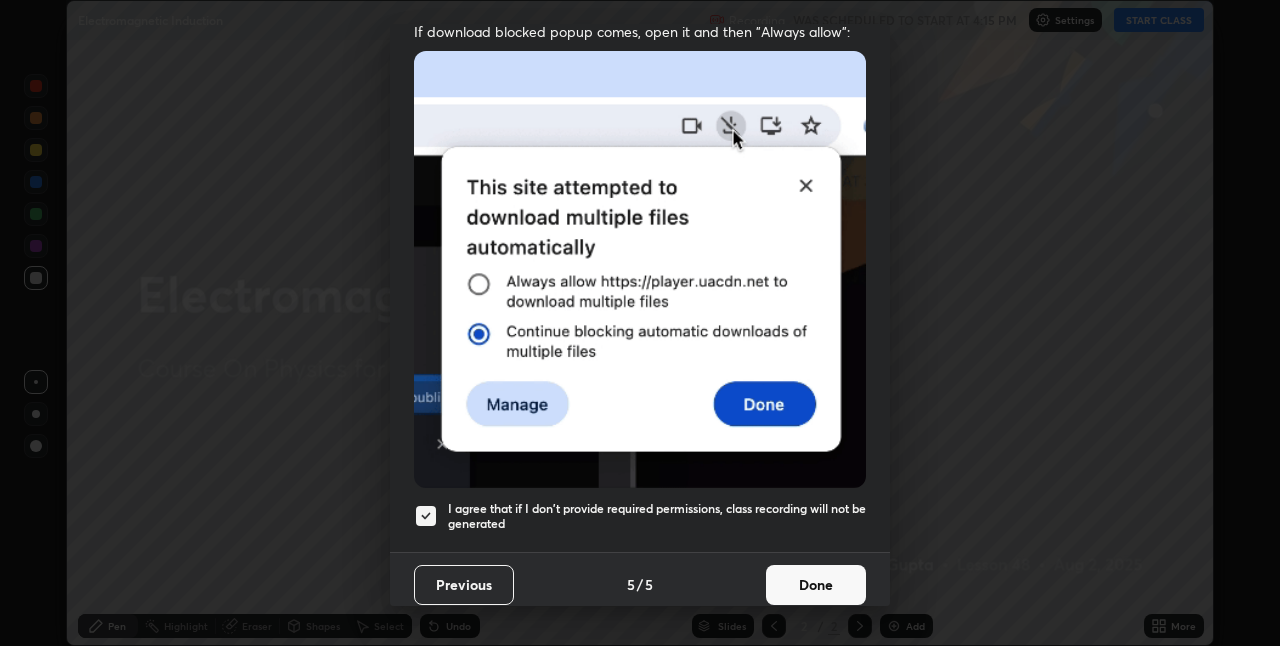 click on "Done" at bounding box center (816, 585) 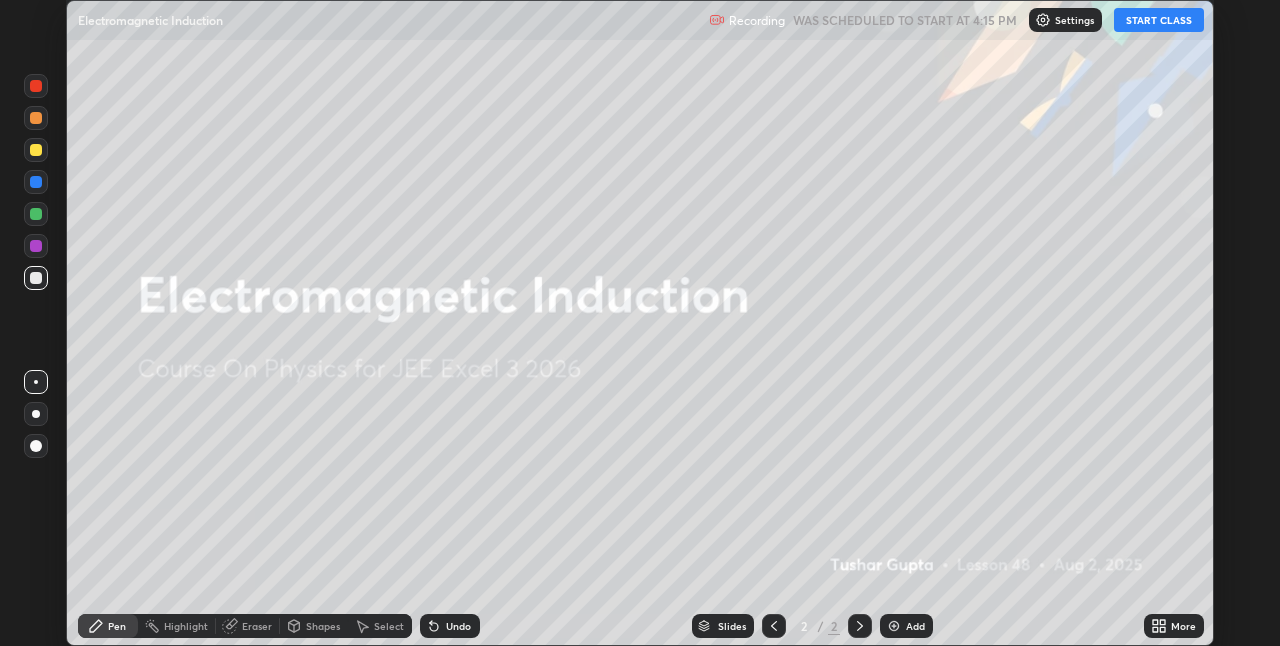 click on "START CLASS" at bounding box center (1159, 20) 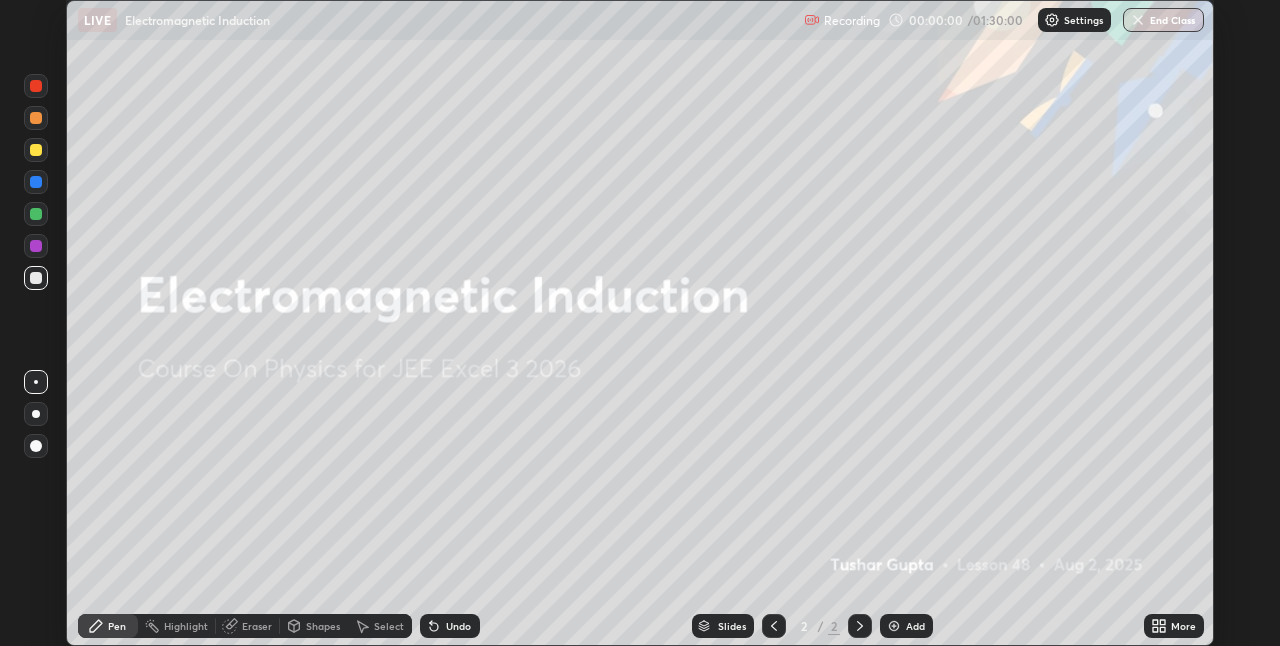 click 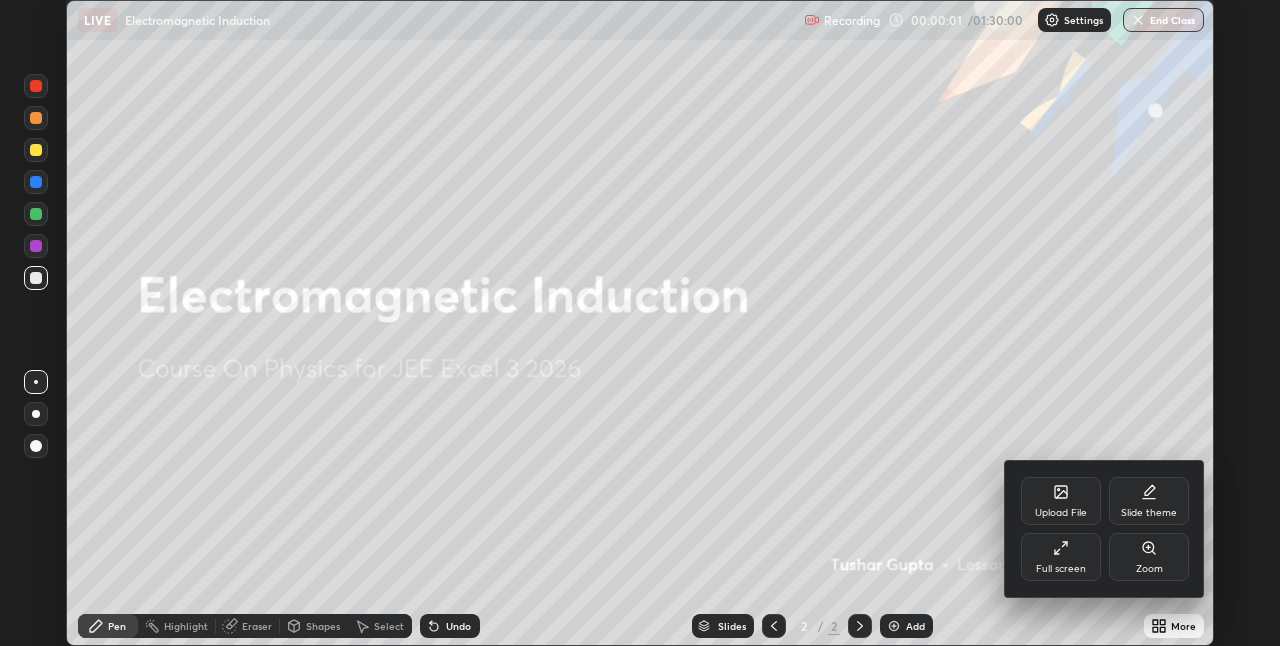 click on "Full screen" at bounding box center [1061, 569] 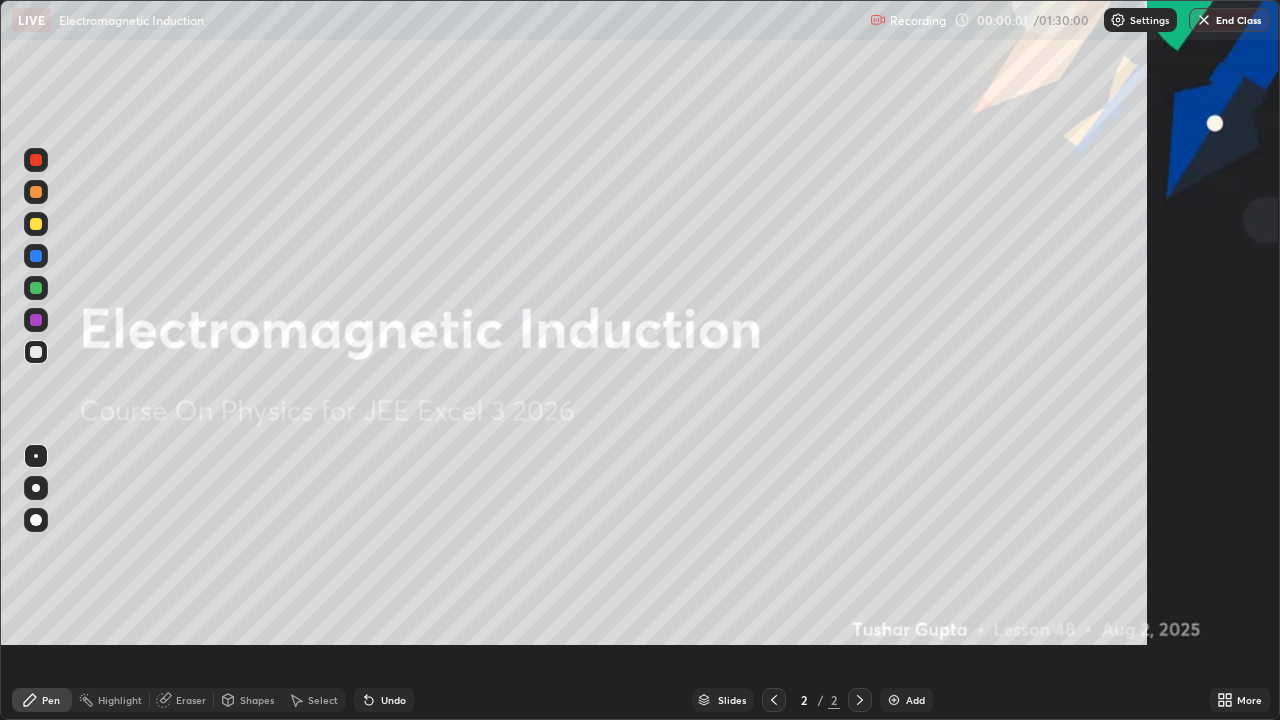 scroll, scrollTop: 99280, scrollLeft: 98720, axis: both 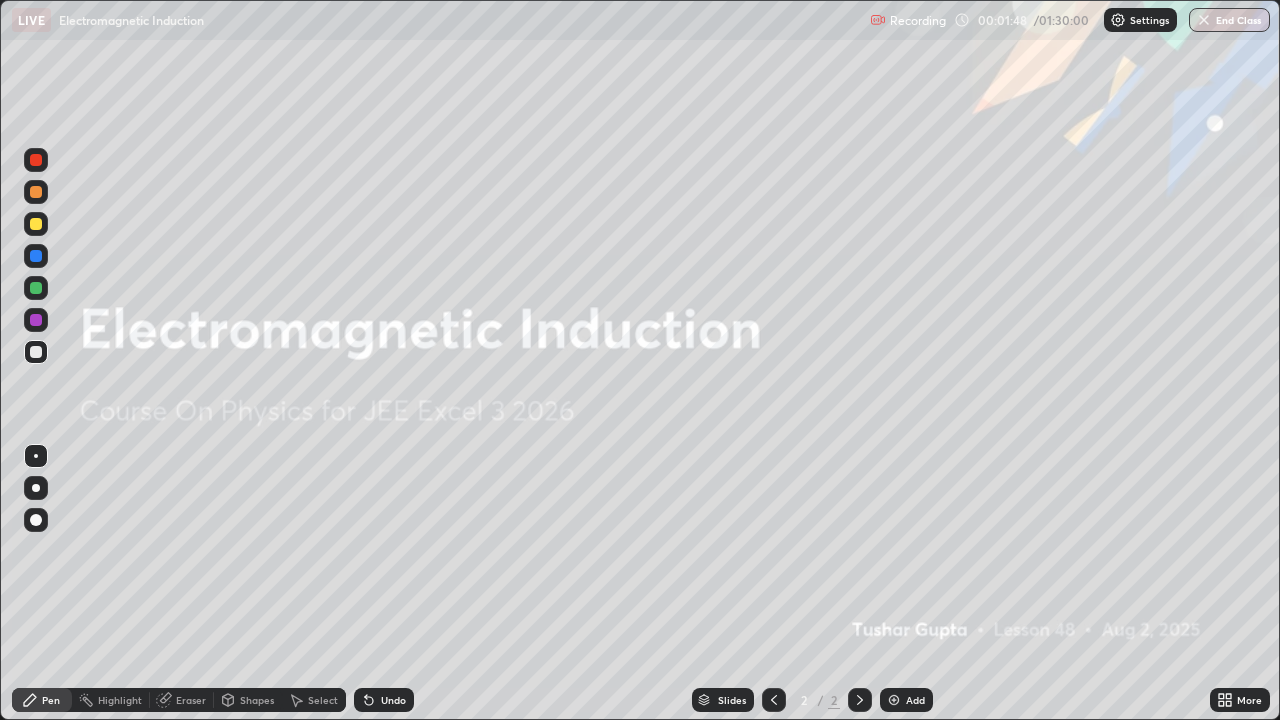 click on "Add" at bounding box center (906, 700) 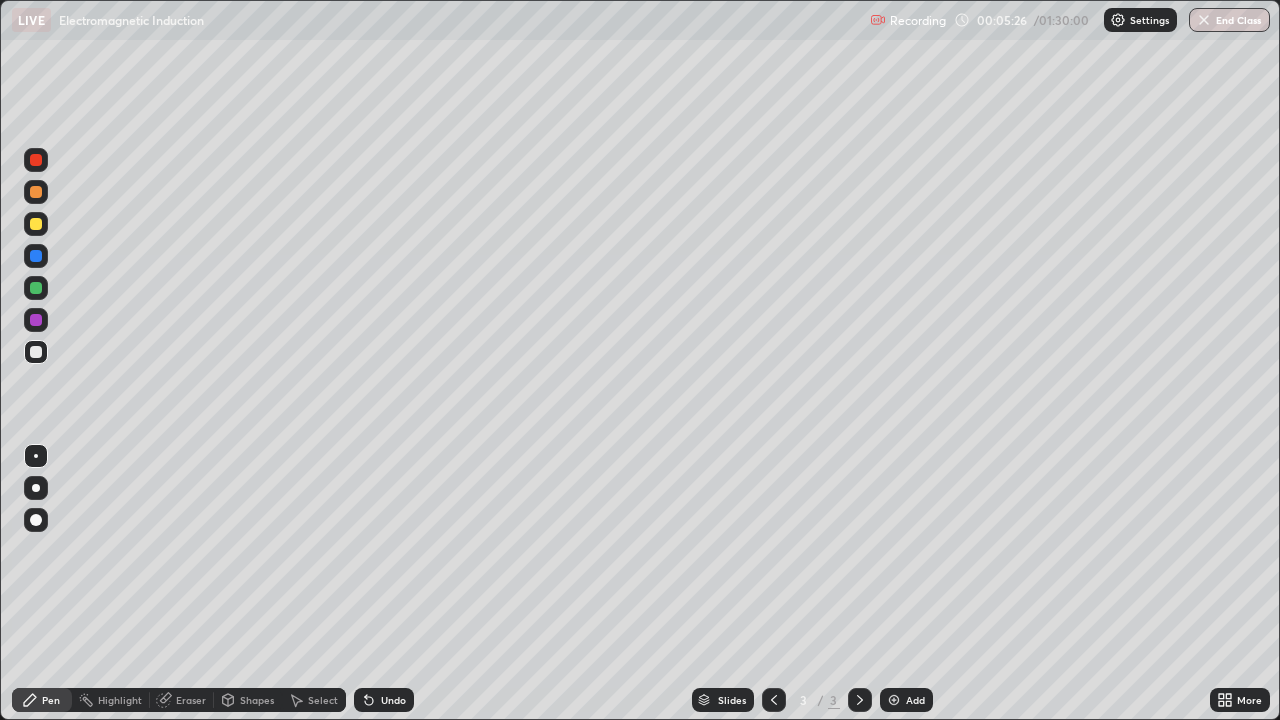 click at bounding box center (36, 224) 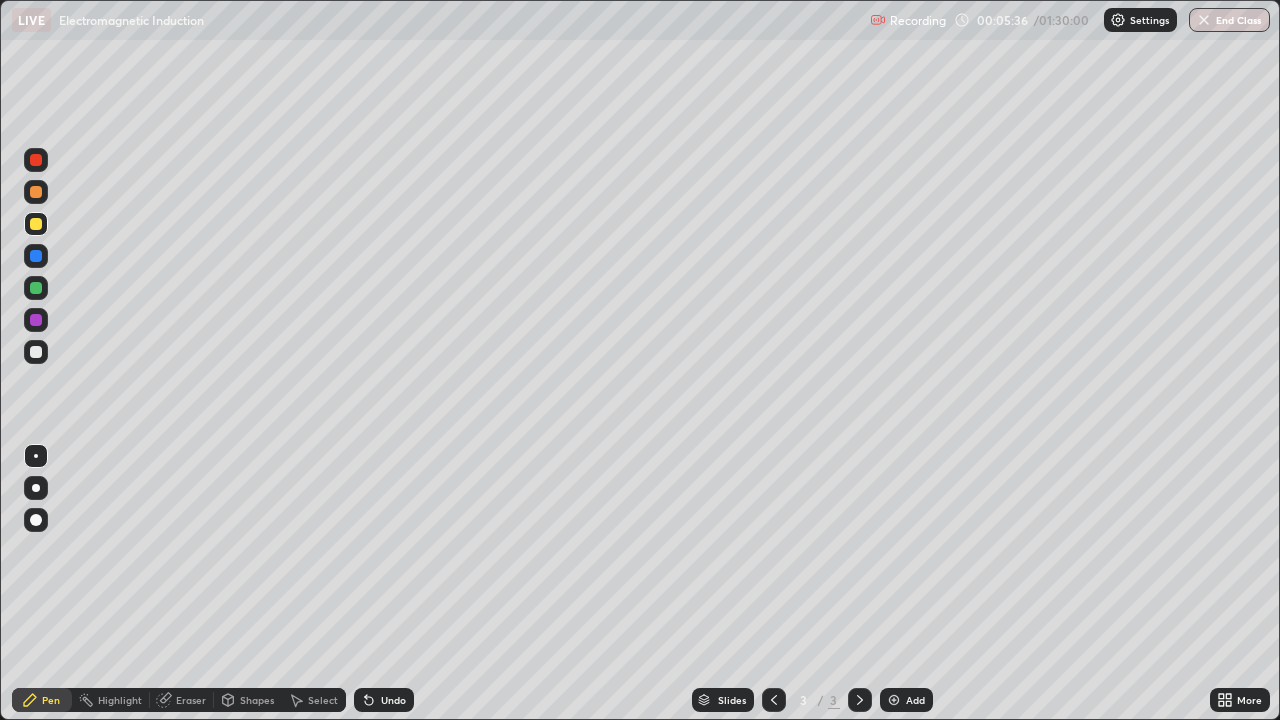click on "Undo" at bounding box center [393, 700] 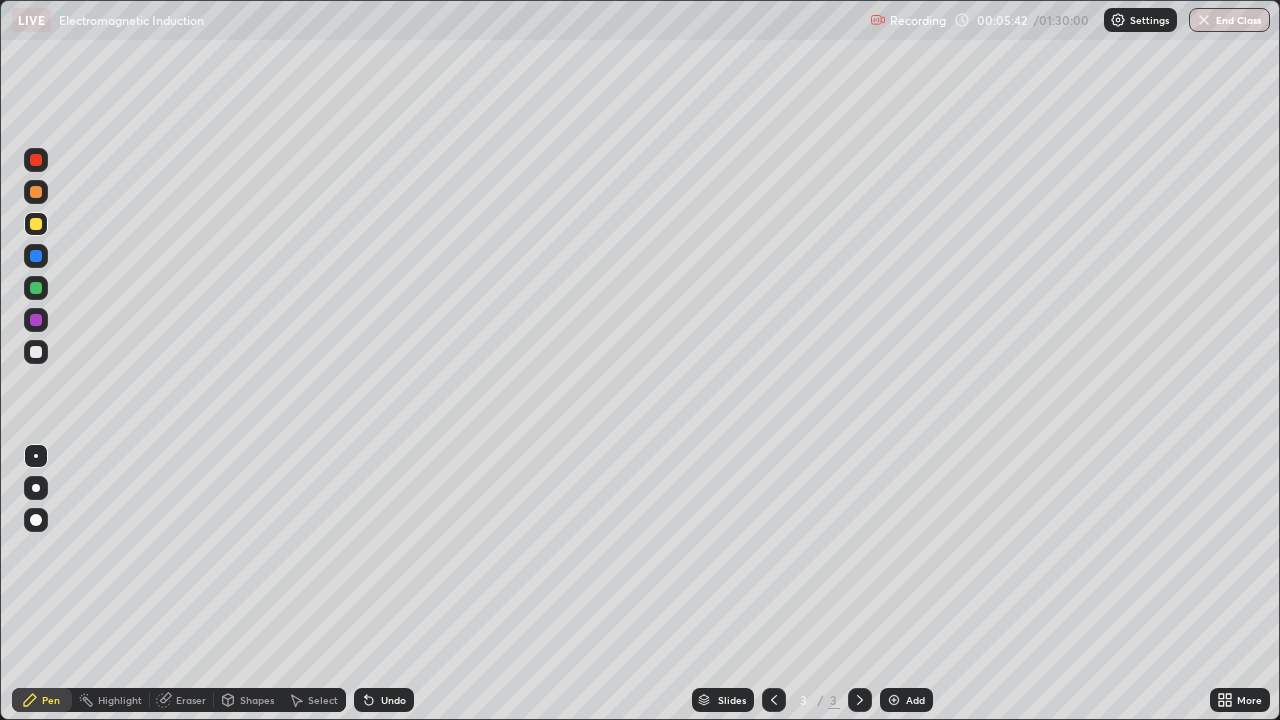 click on "Eraser" at bounding box center [191, 700] 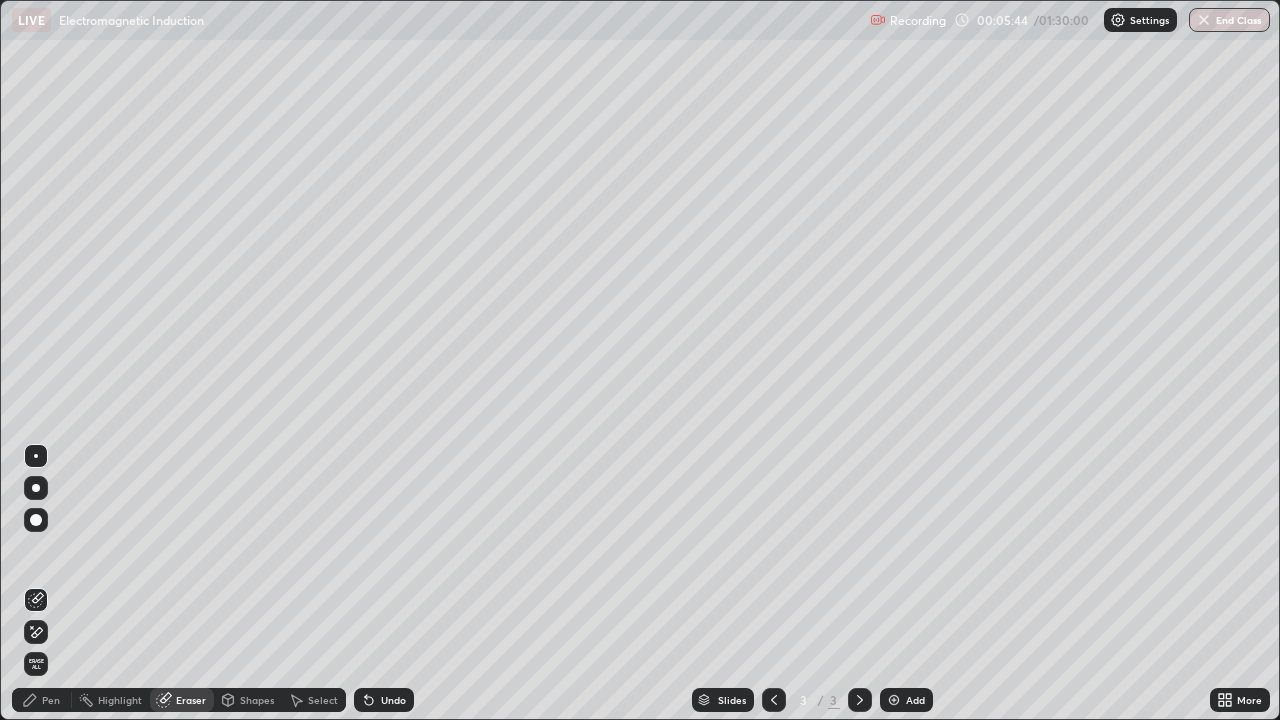 click on "Pen" at bounding box center (51, 700) 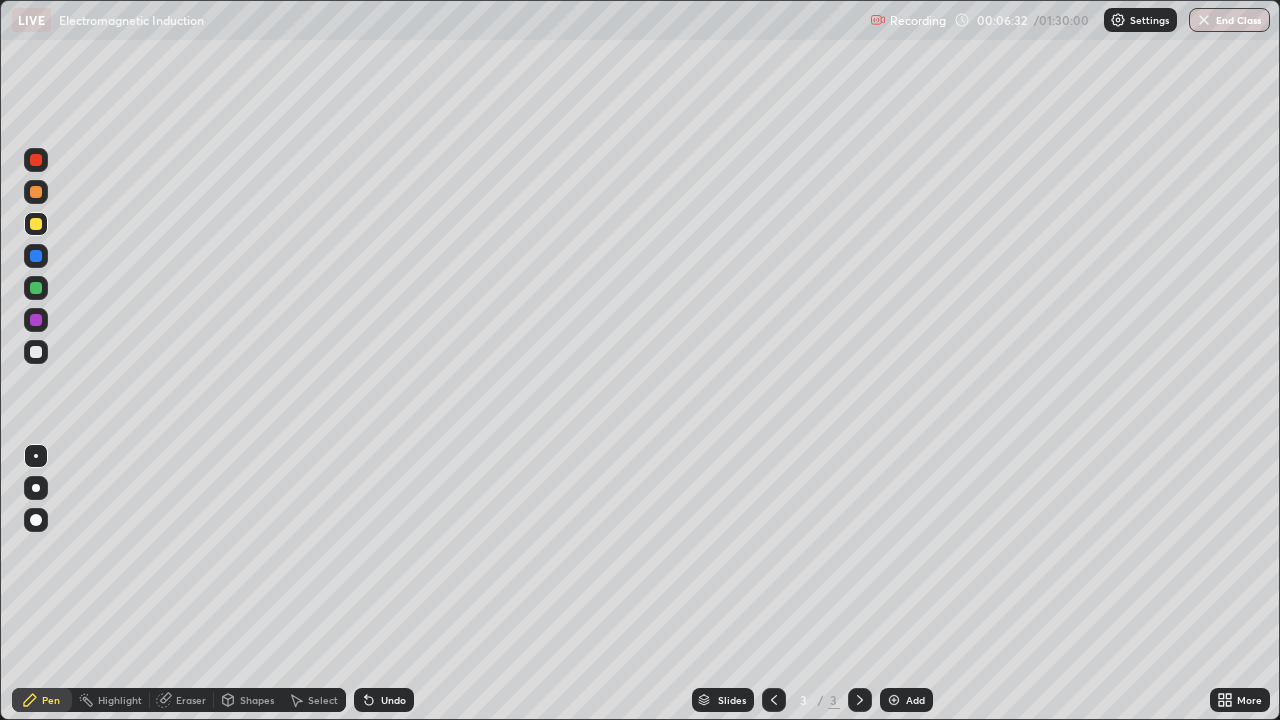 click on "Add" at bounding box center [915, 700] 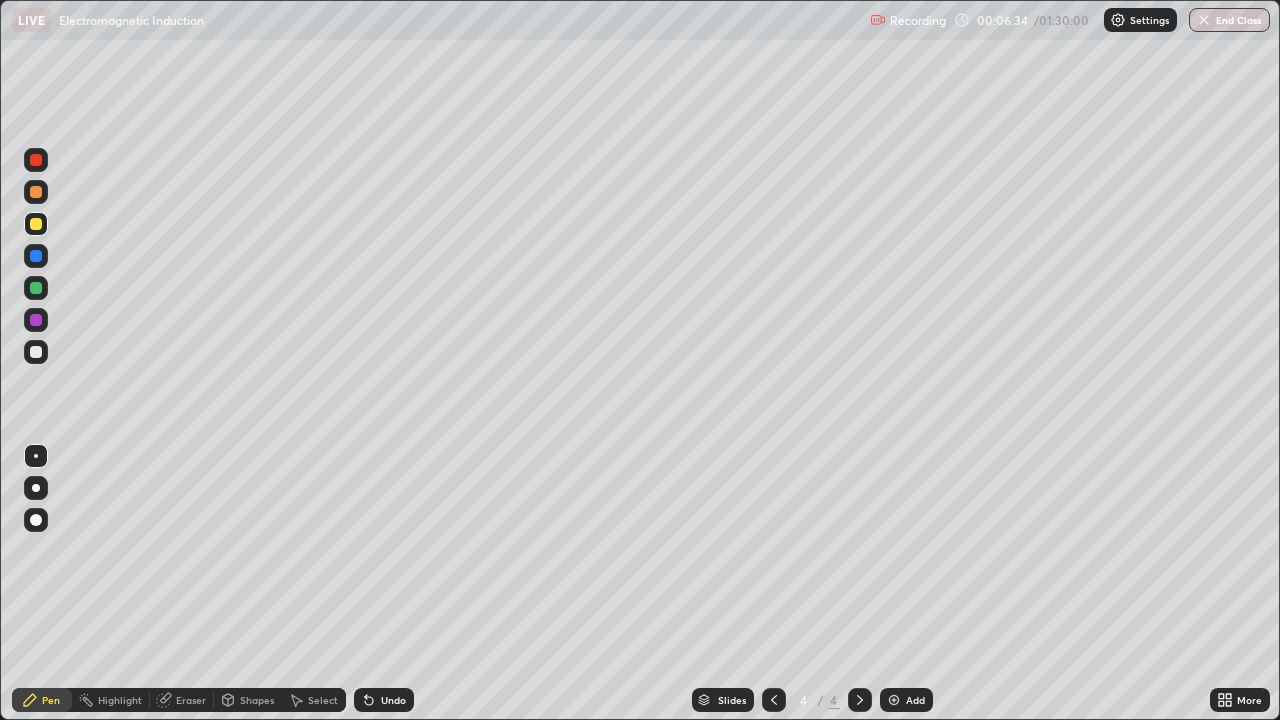 click at bounding box center (36, 352) 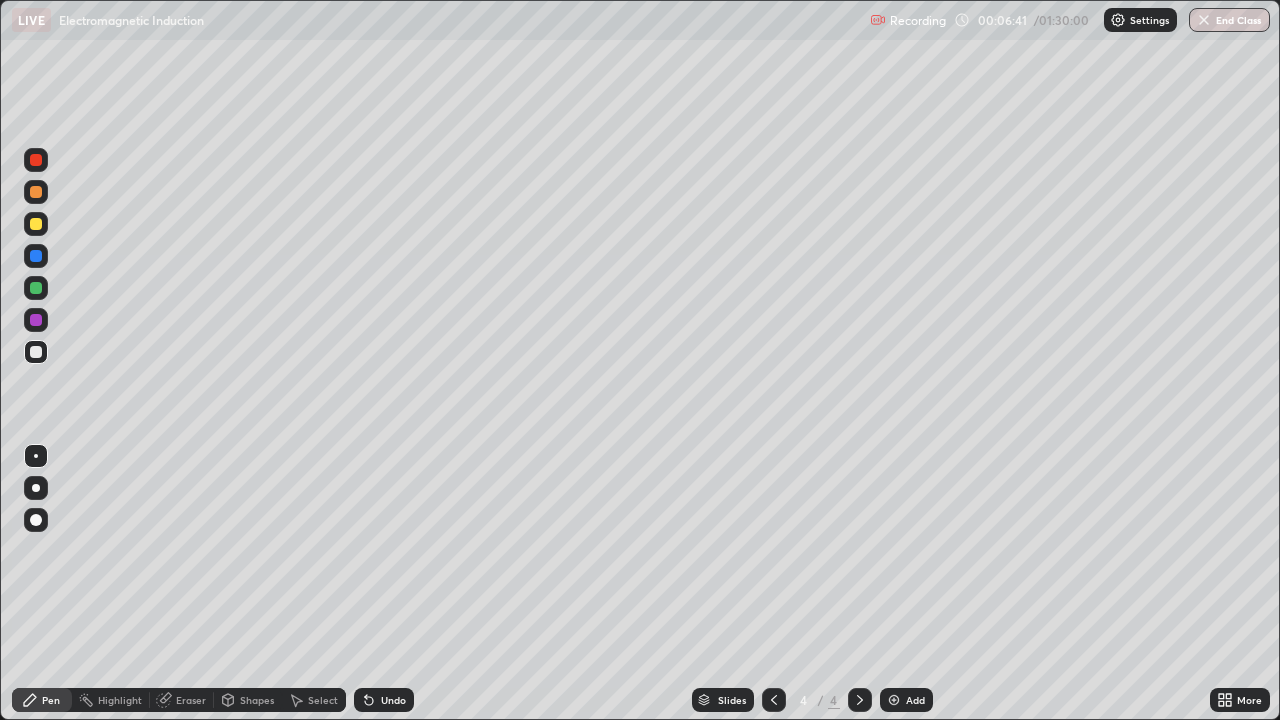 click at bounding box center (774, 700) 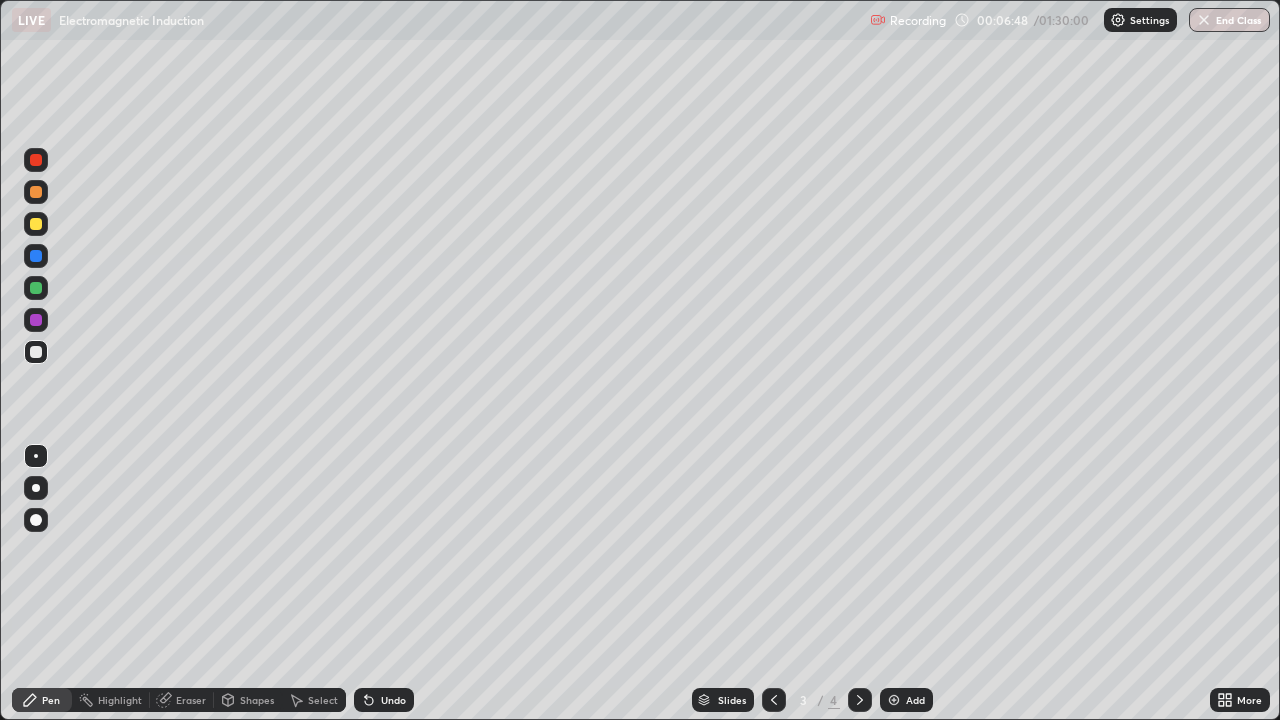 click 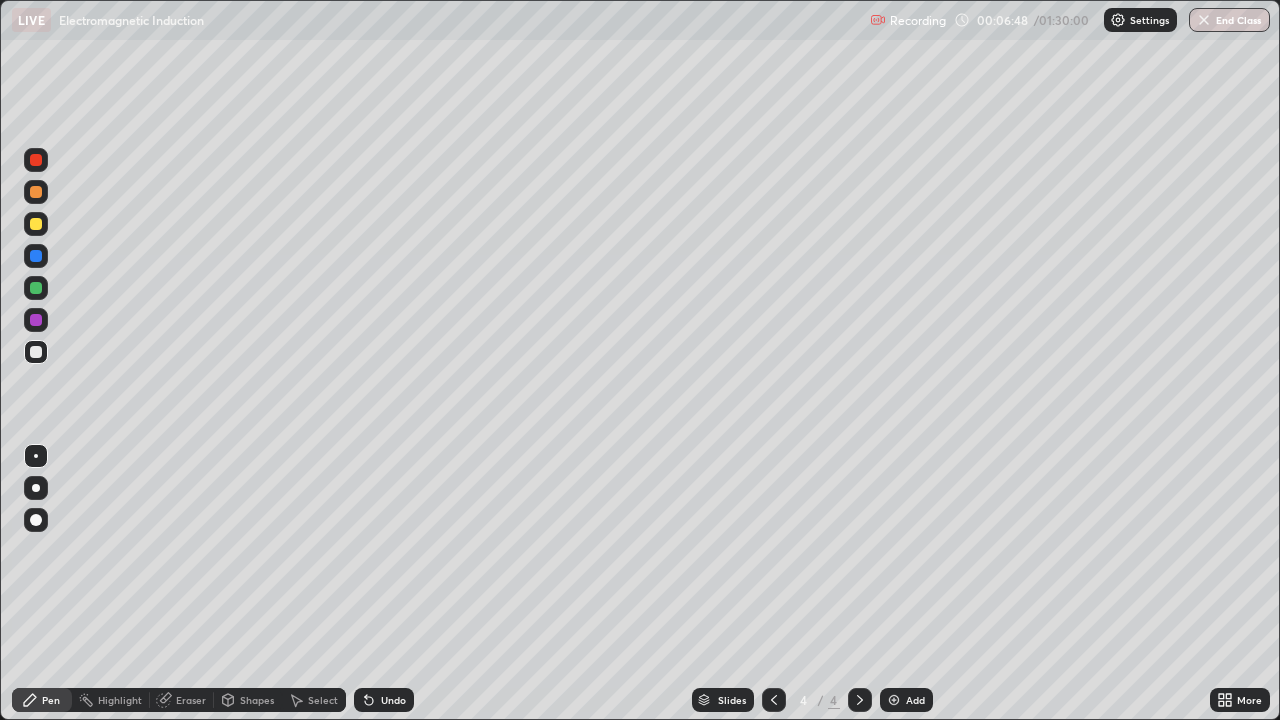 click 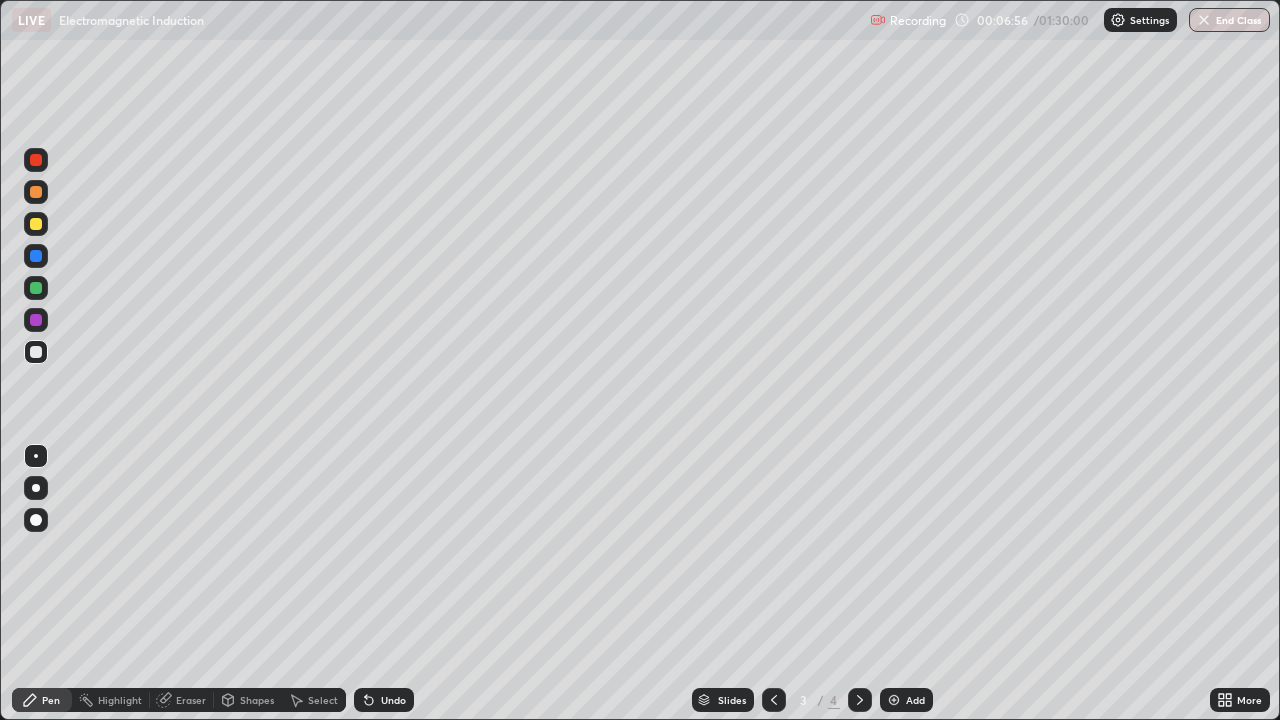 click 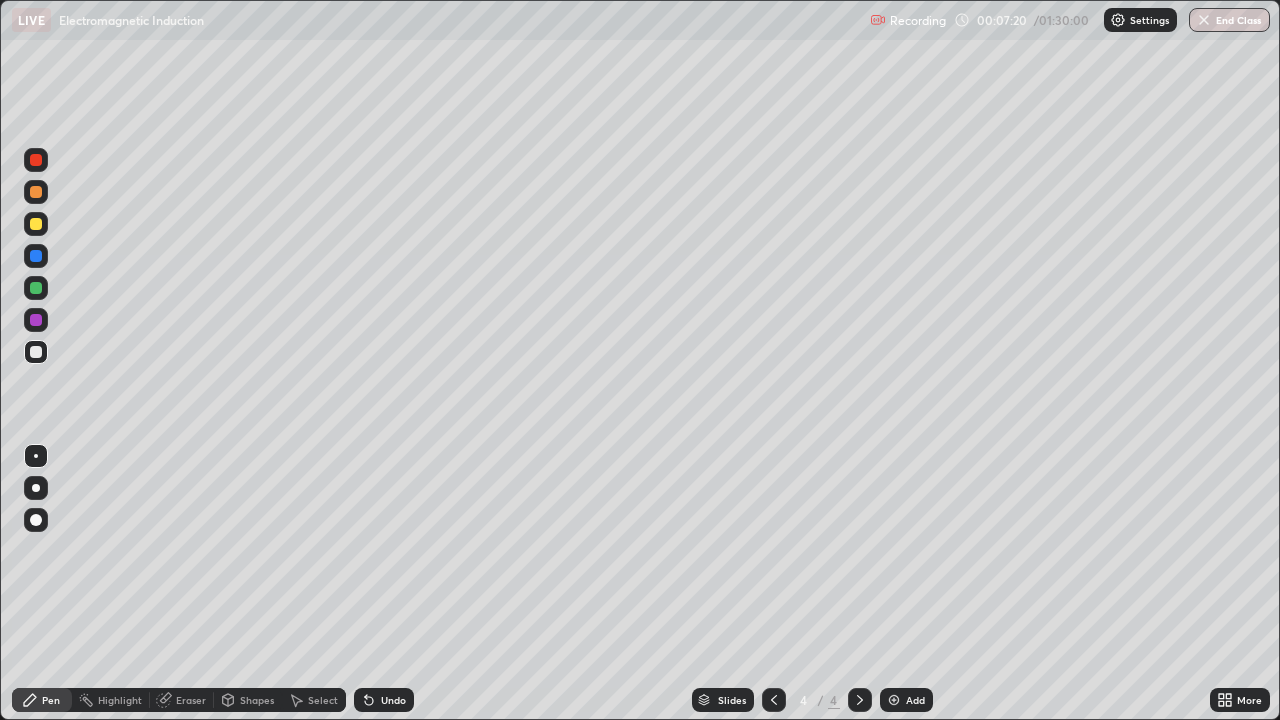 click on "Undo" at bounding box center (393, 700) 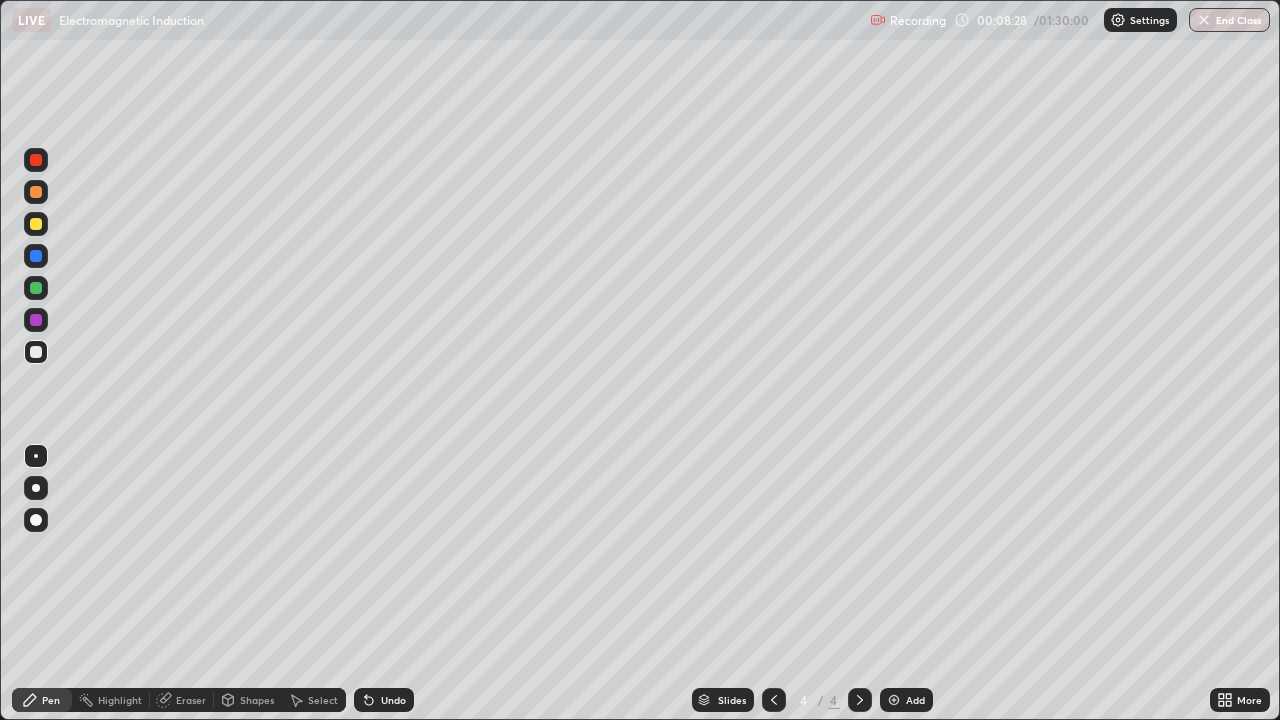 click at bounding box center [36, 224] 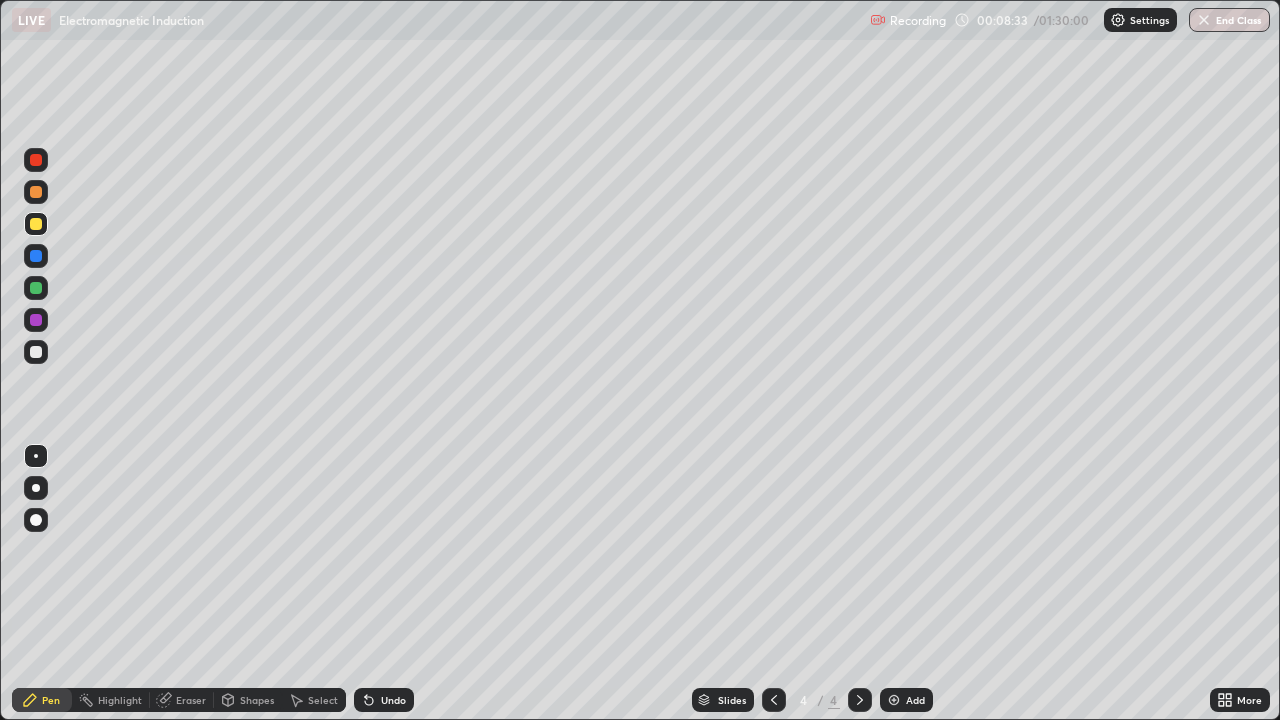 click on "Undo" at bounding box center (384, 700) 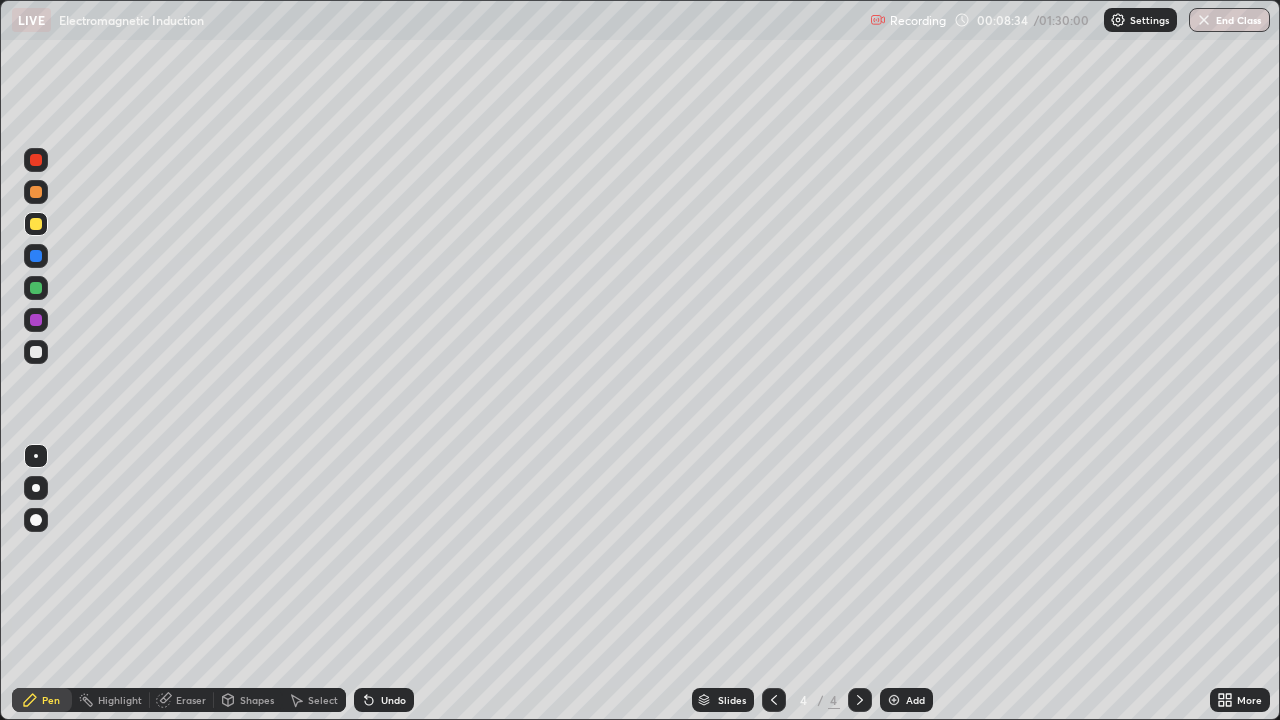 click on "Undo" at bounding box center [384, 700] 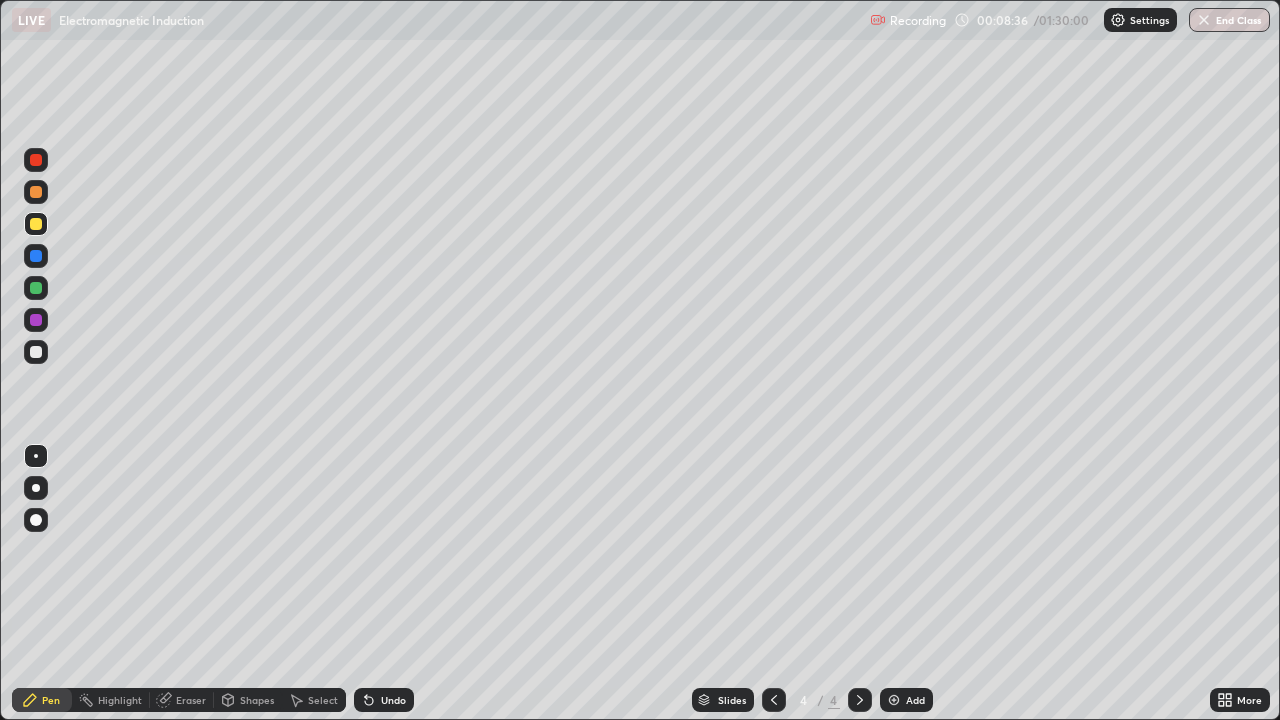 click on "Add" at bounding box center [906, 700] 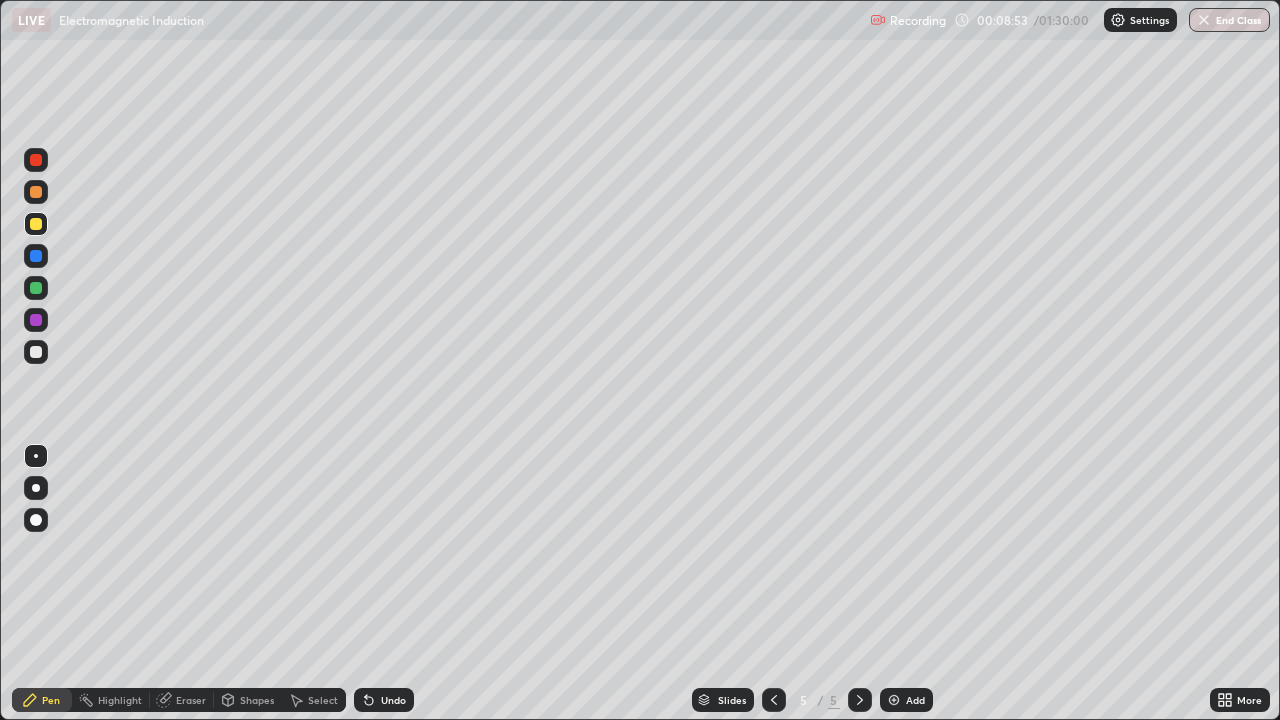 click on "Undo" at bounding box center (393, 700) 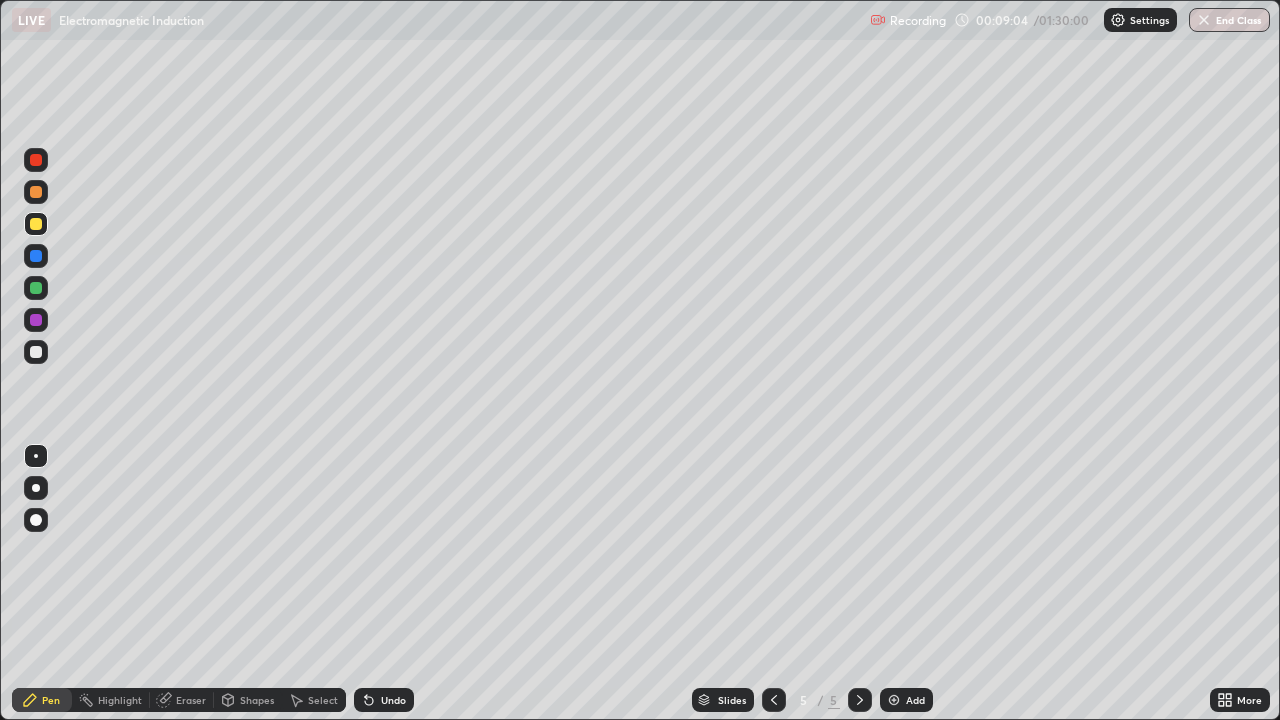 click at bounding box center [36, 352] 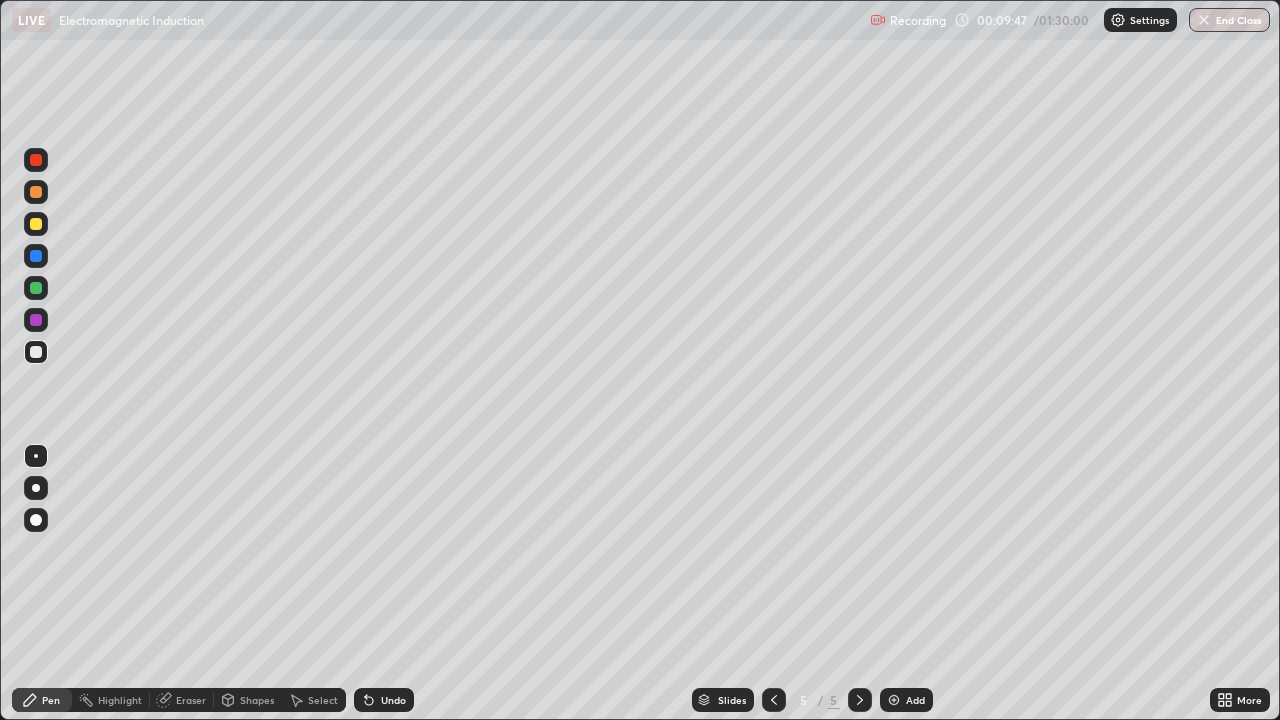click at bounding box center [36, 288] 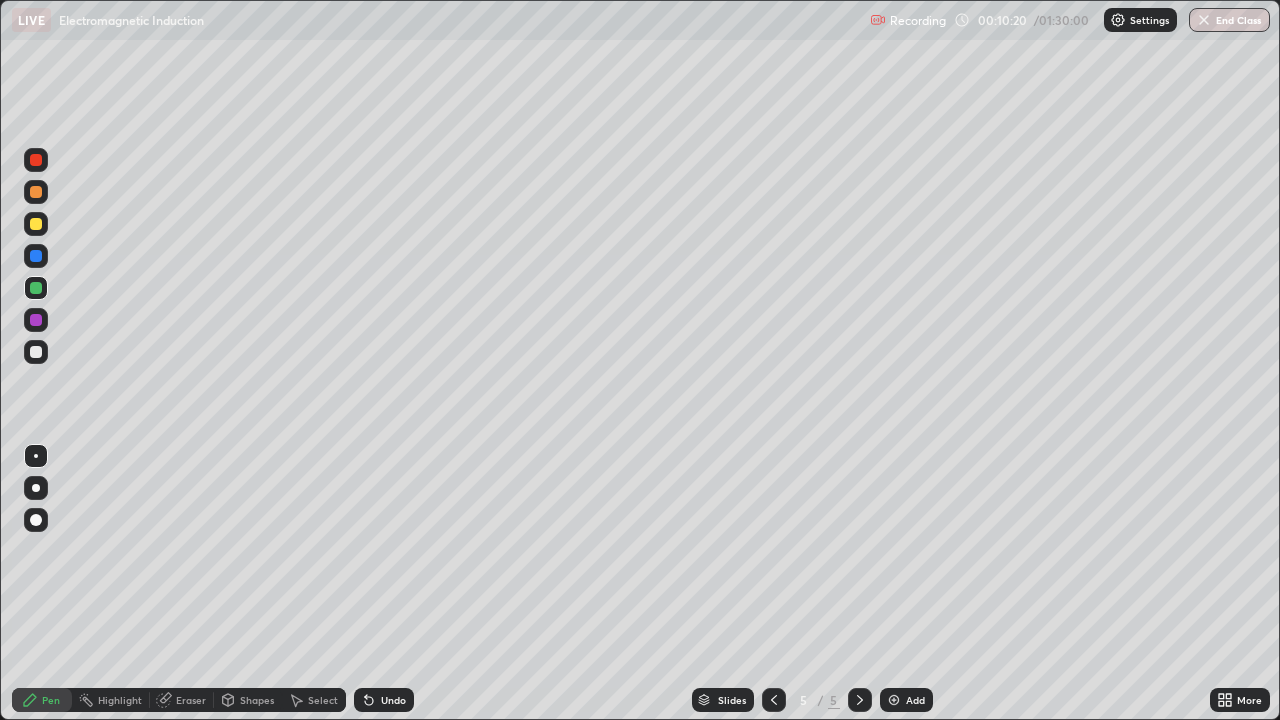 click on "Eraser" at bounding box center (191, 700) 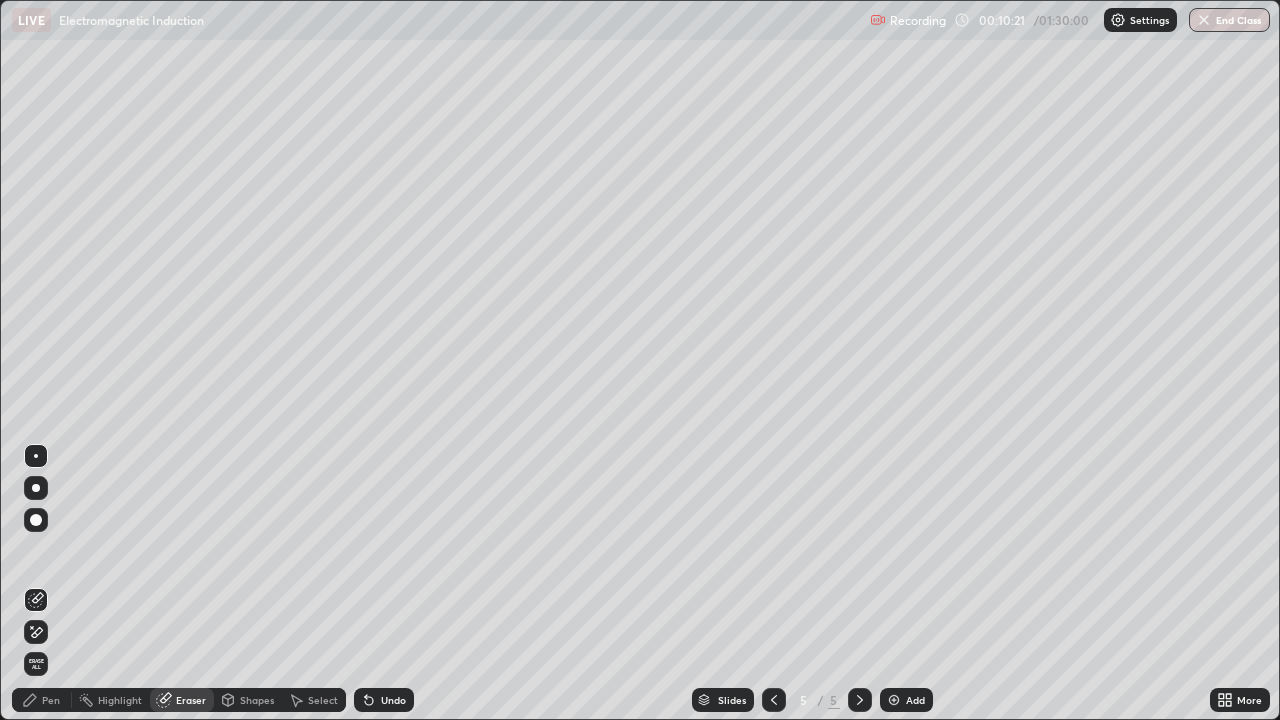 click at bounding box center (36, 632) 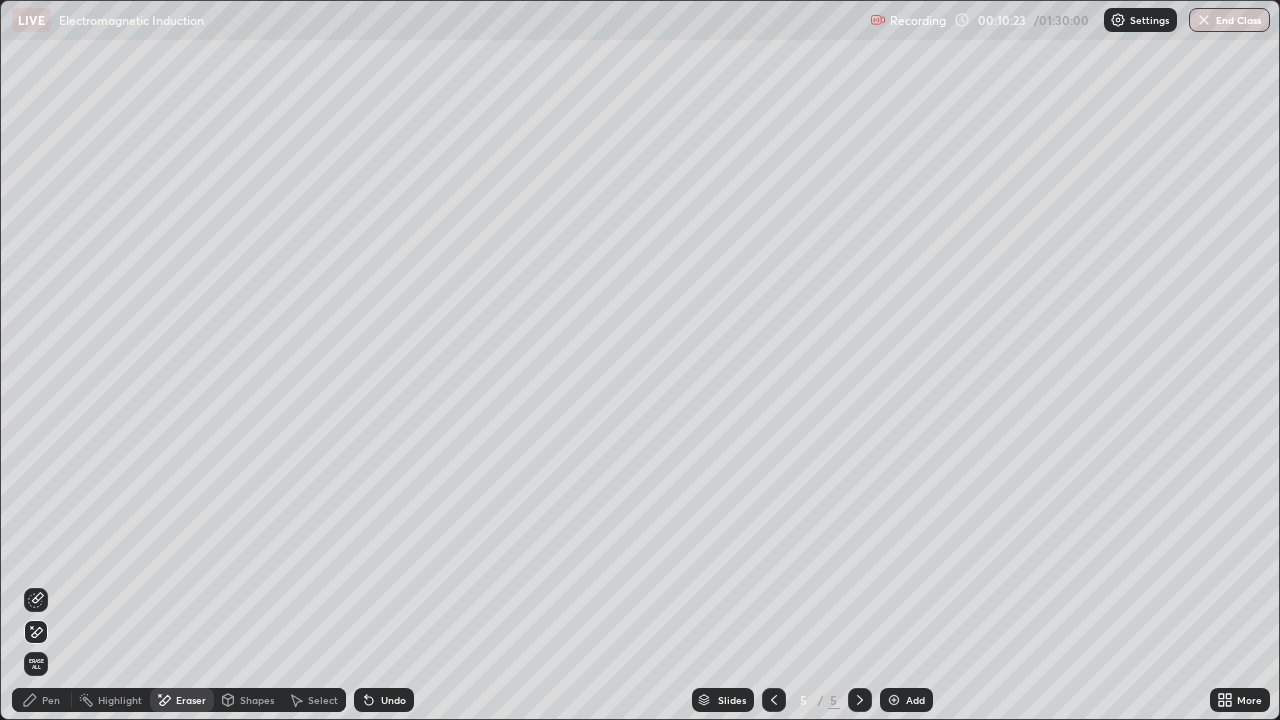 click 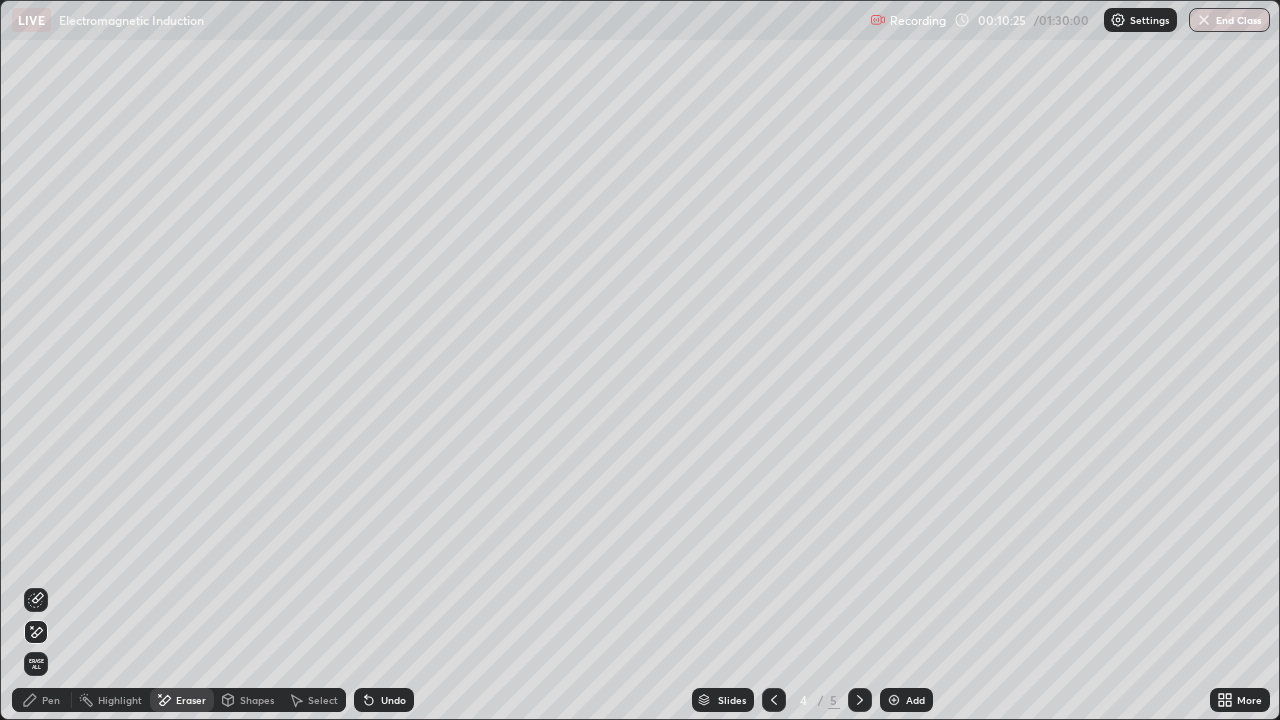 click on "Pen" at bounding box center (51, 700) 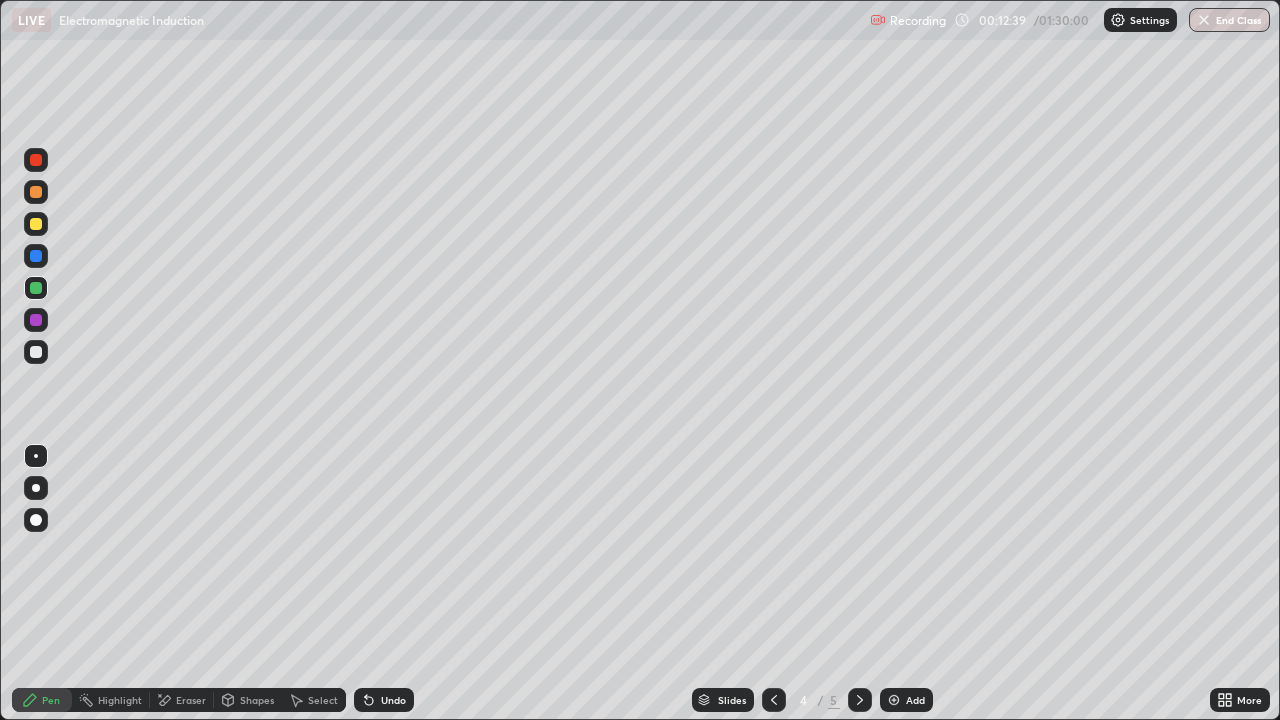 click at bounding box center [36, 352] 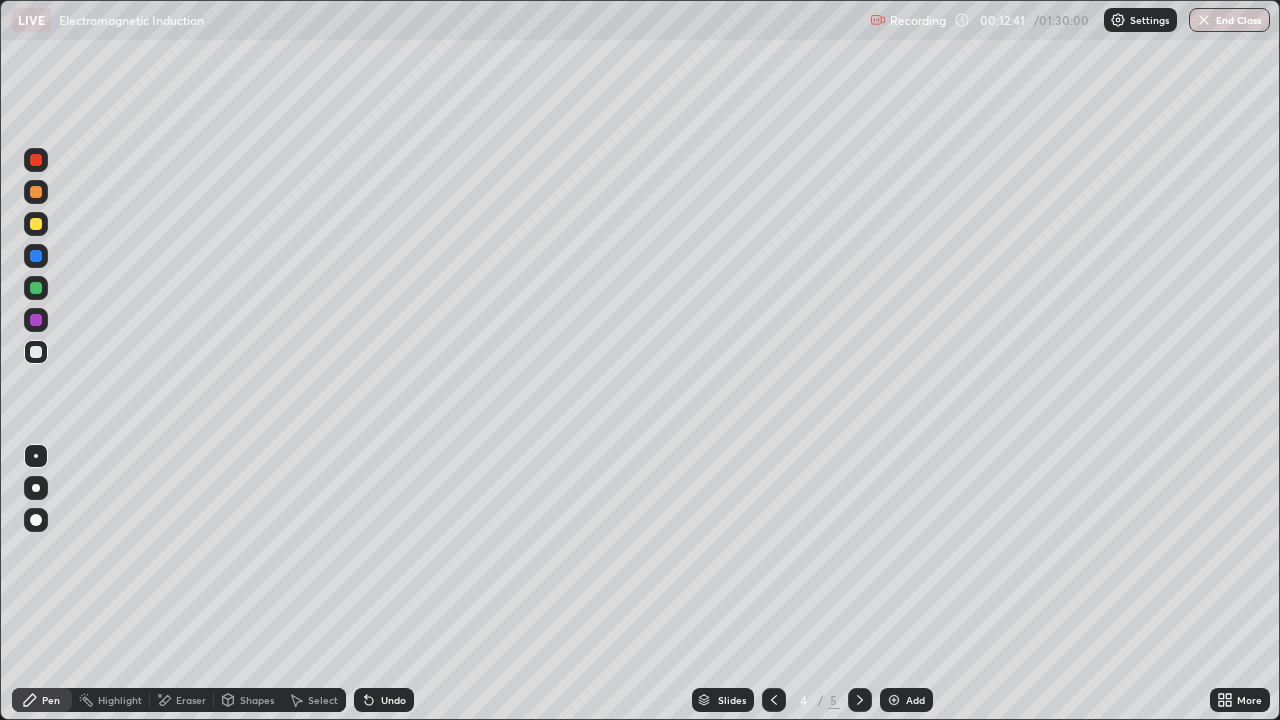 click at bounding box center [36, 224] 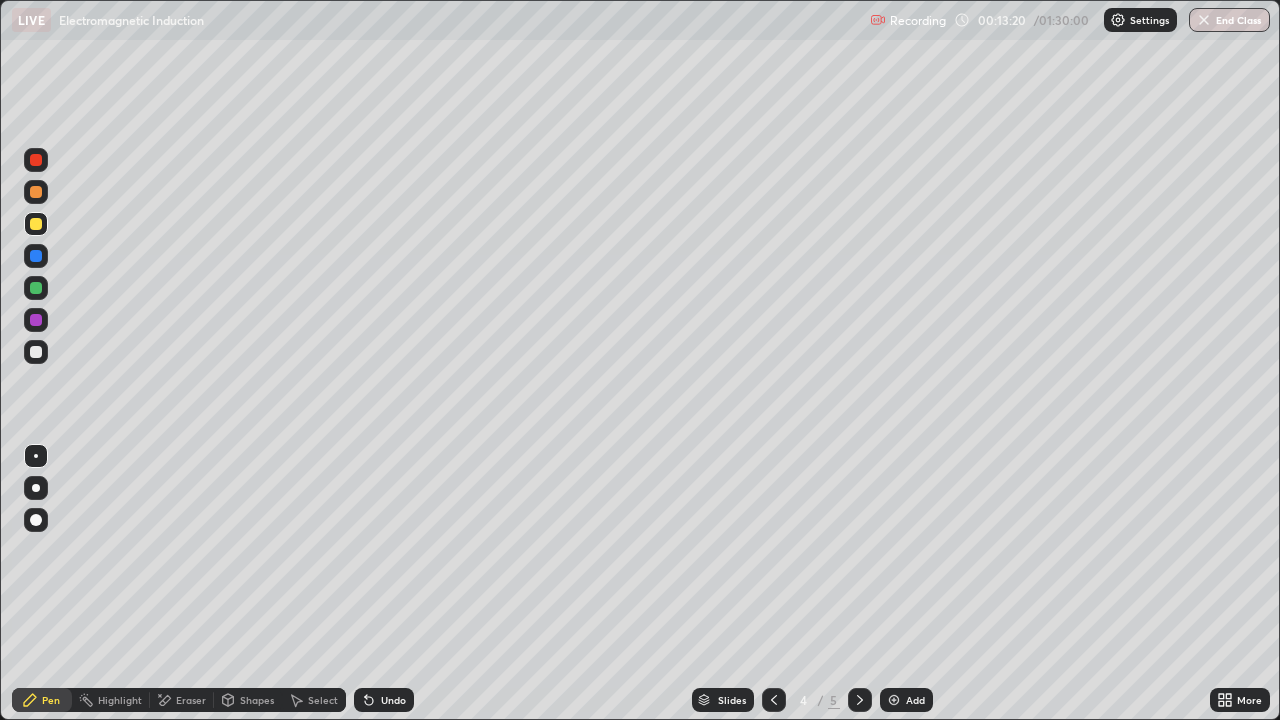 click at bounding box center (36, 256) 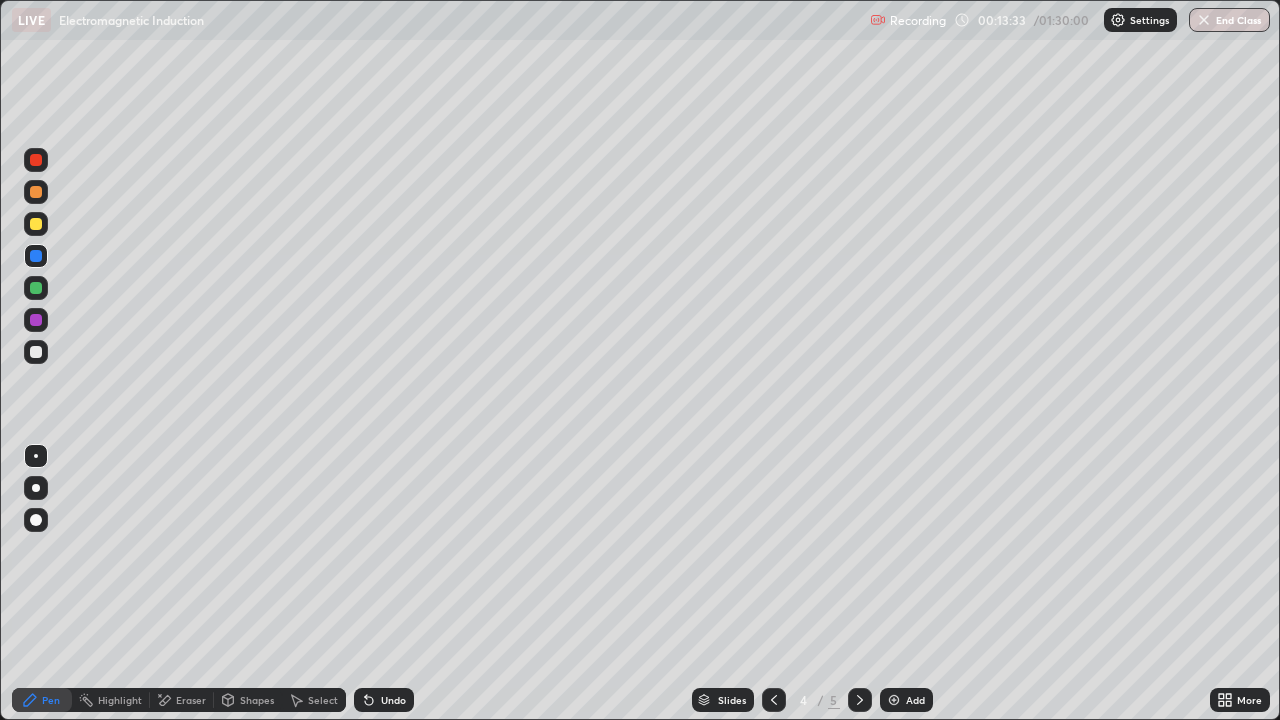 click on "Undo" at bounding box center [393, 700] 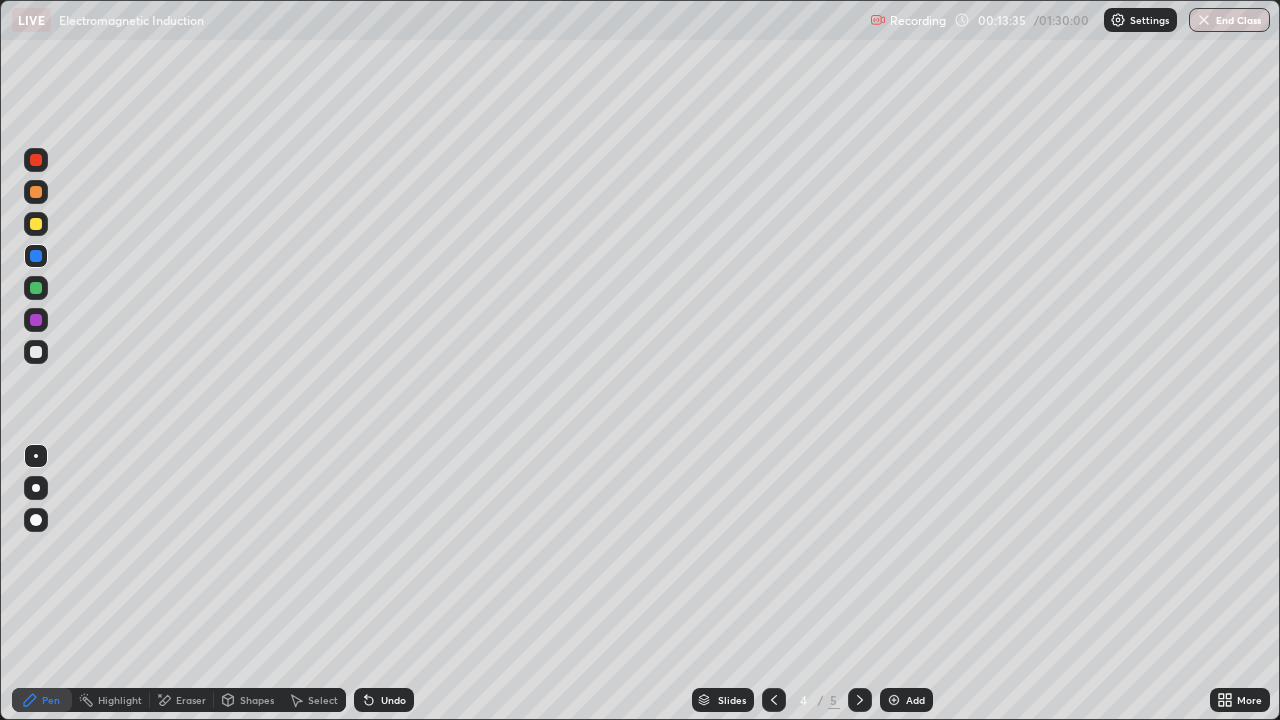 click on "Highlight" at bounding box center (120, 700) 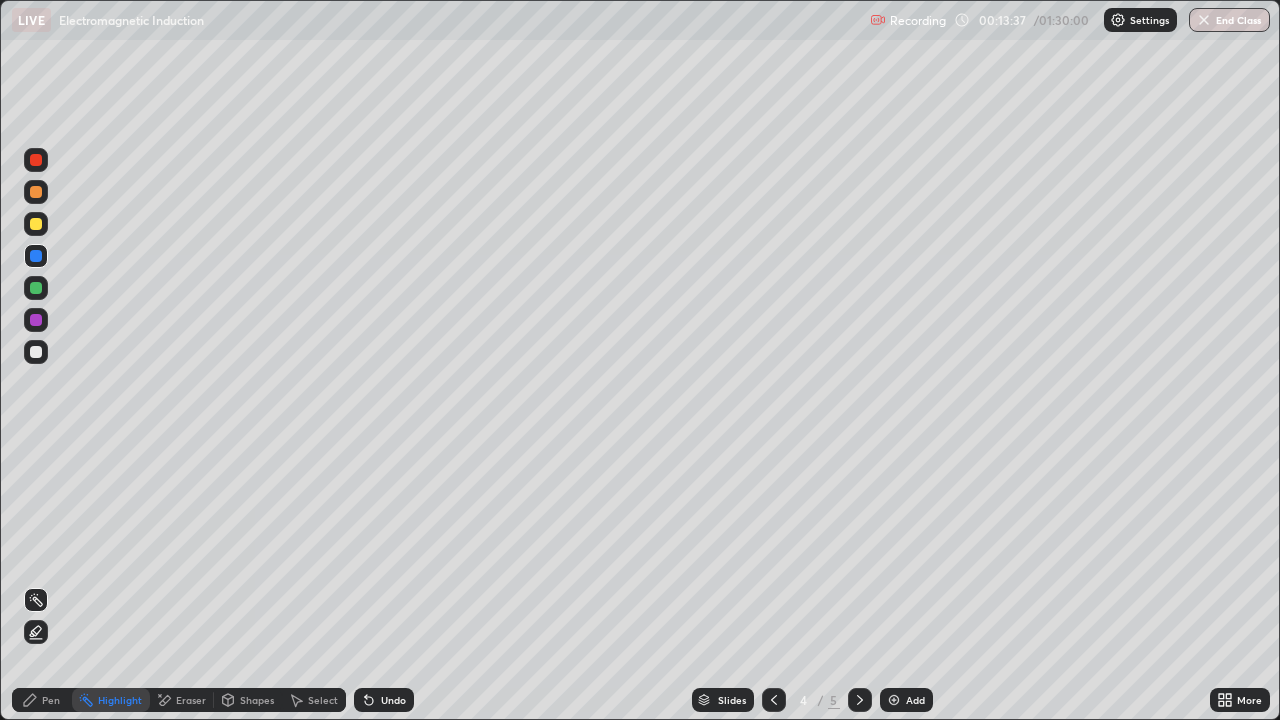 click on "Pen" at bounding box center [51, 700] 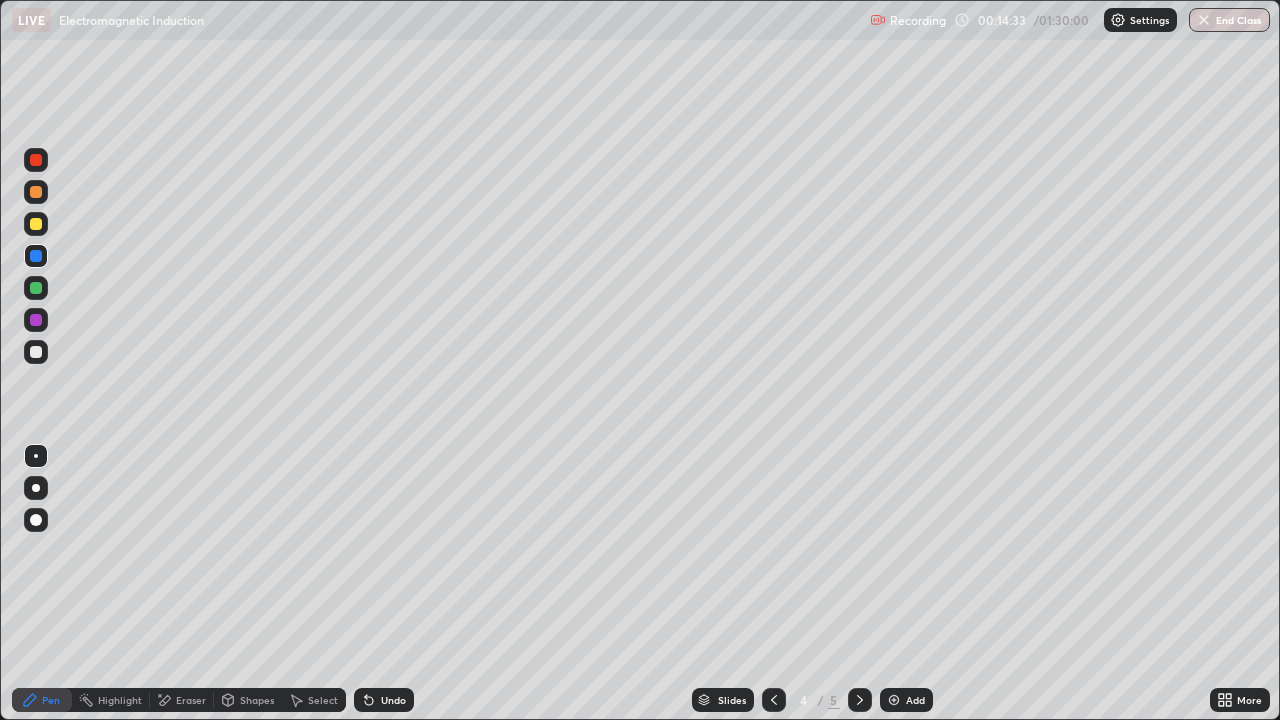 click at bounding box center (36, 320) 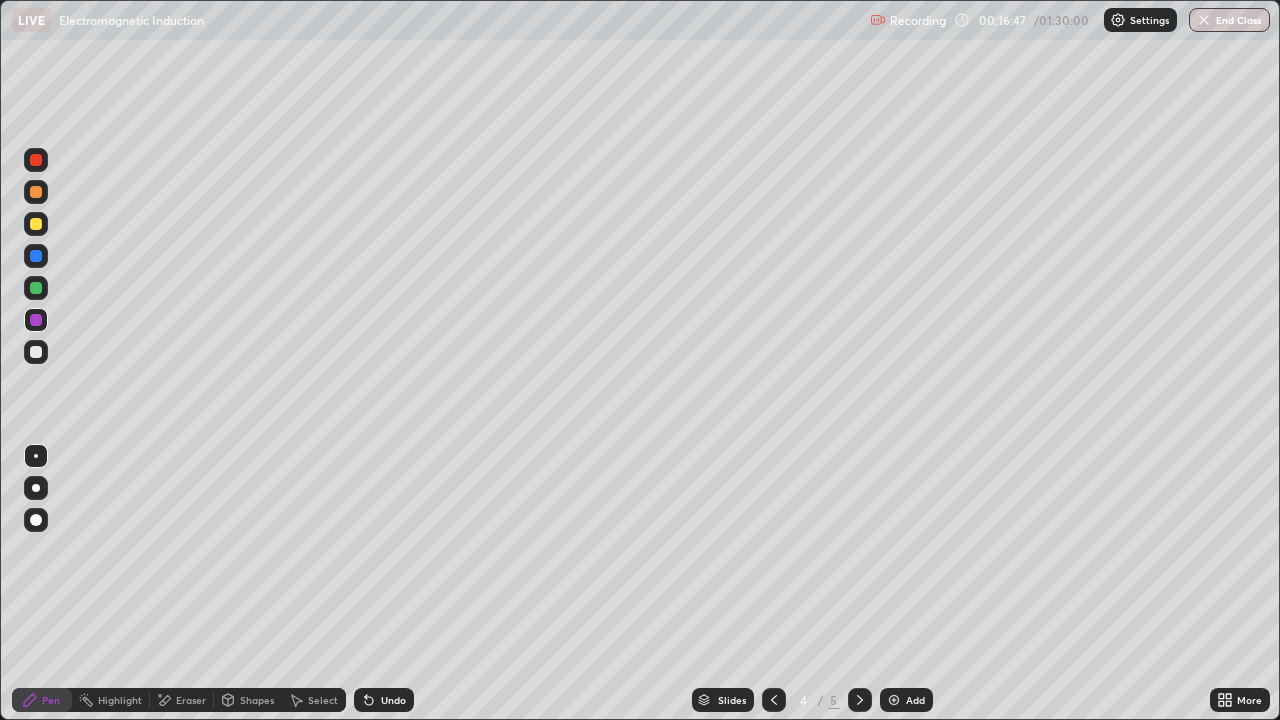 click 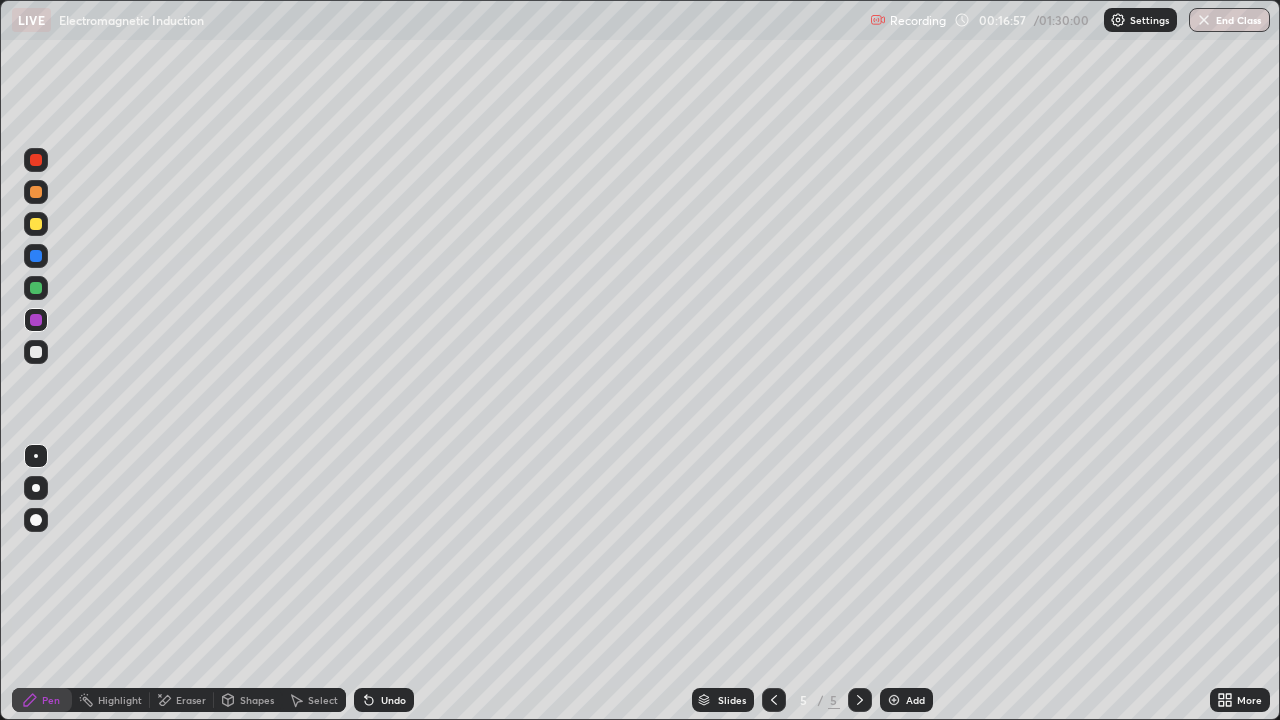 click on "Add" at bounding box center (915, 700) 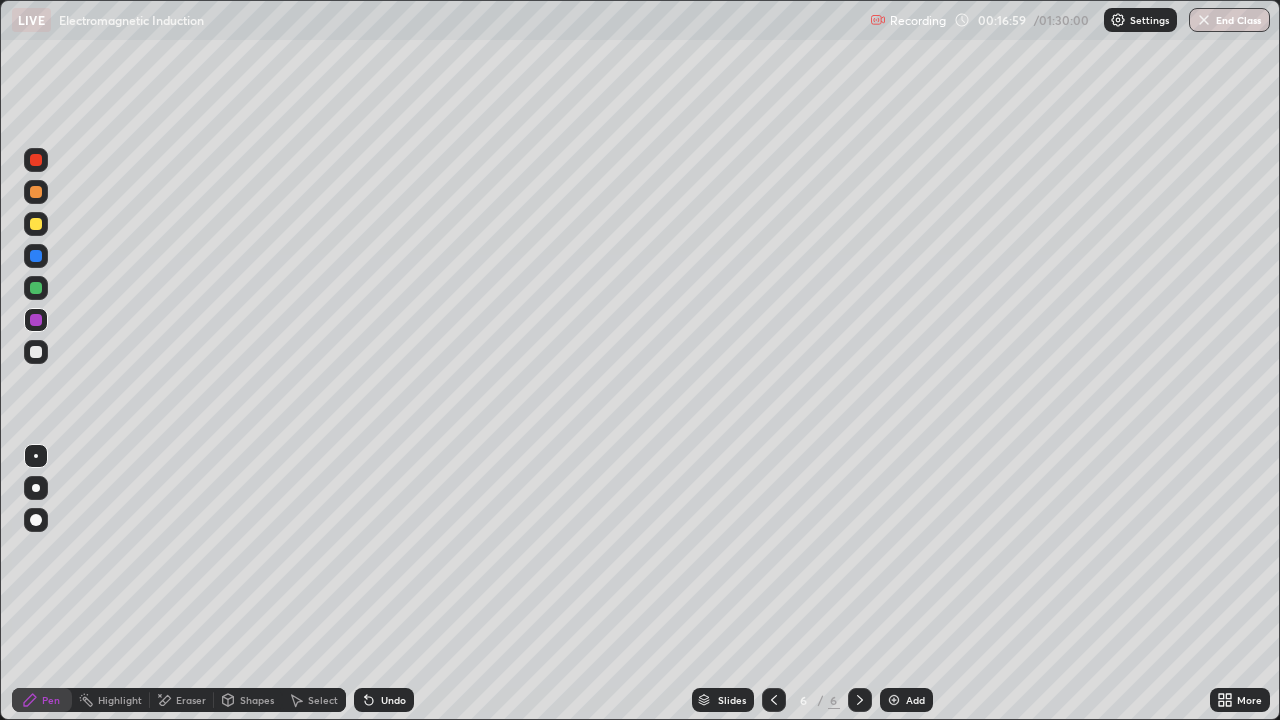 click at bounding box center [36, 352] 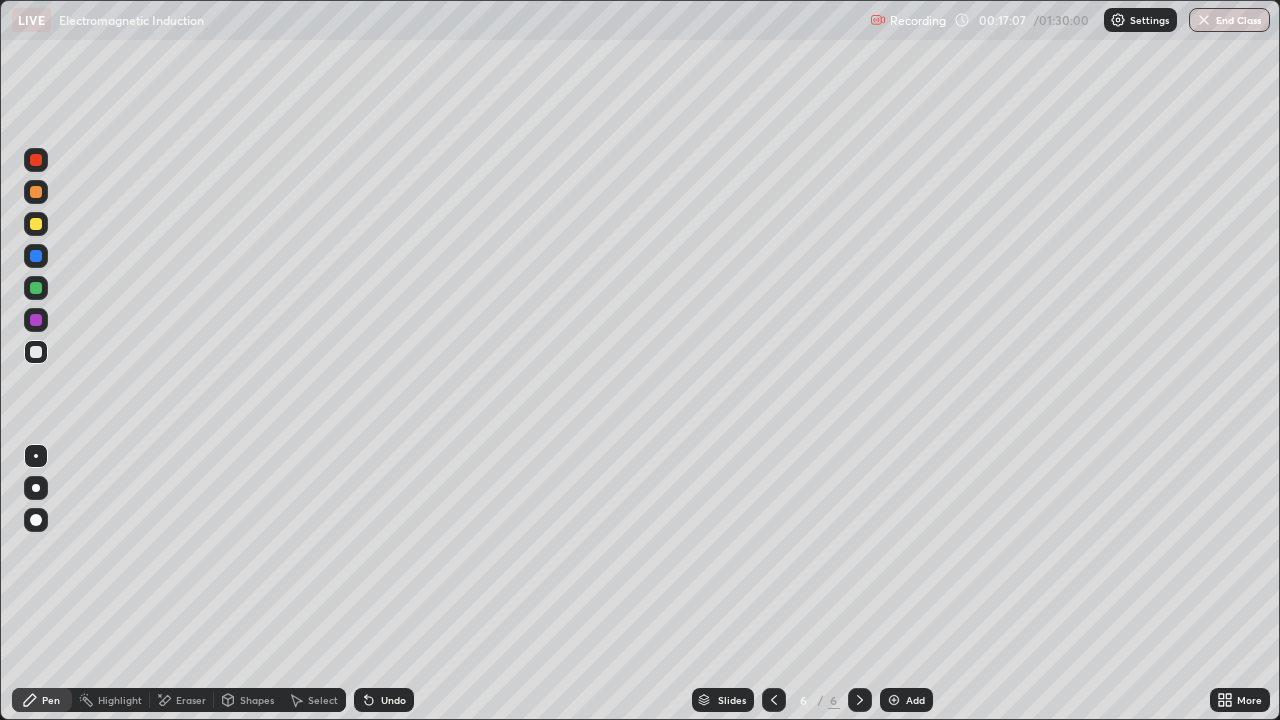 click on "Shapes" at bounding box center (257, 700) 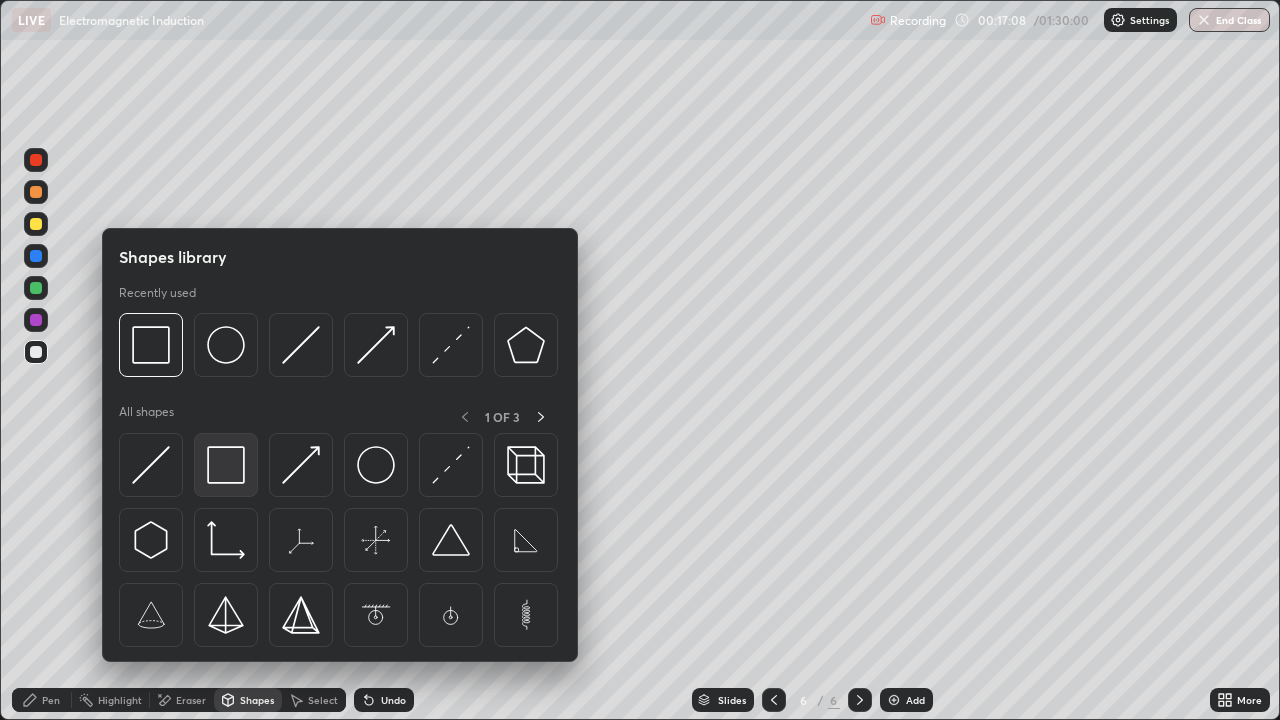 click at bounding box center [226, 465] 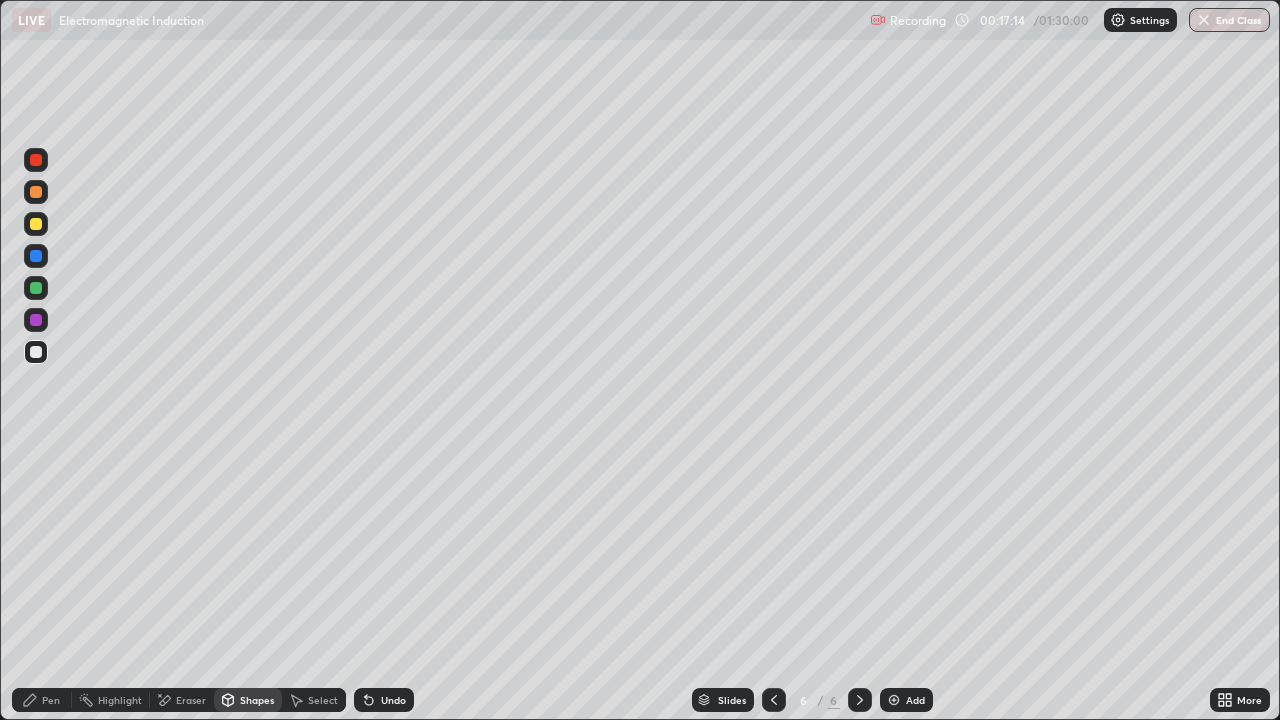 click on "Pen" at bounding box center (51, 700) 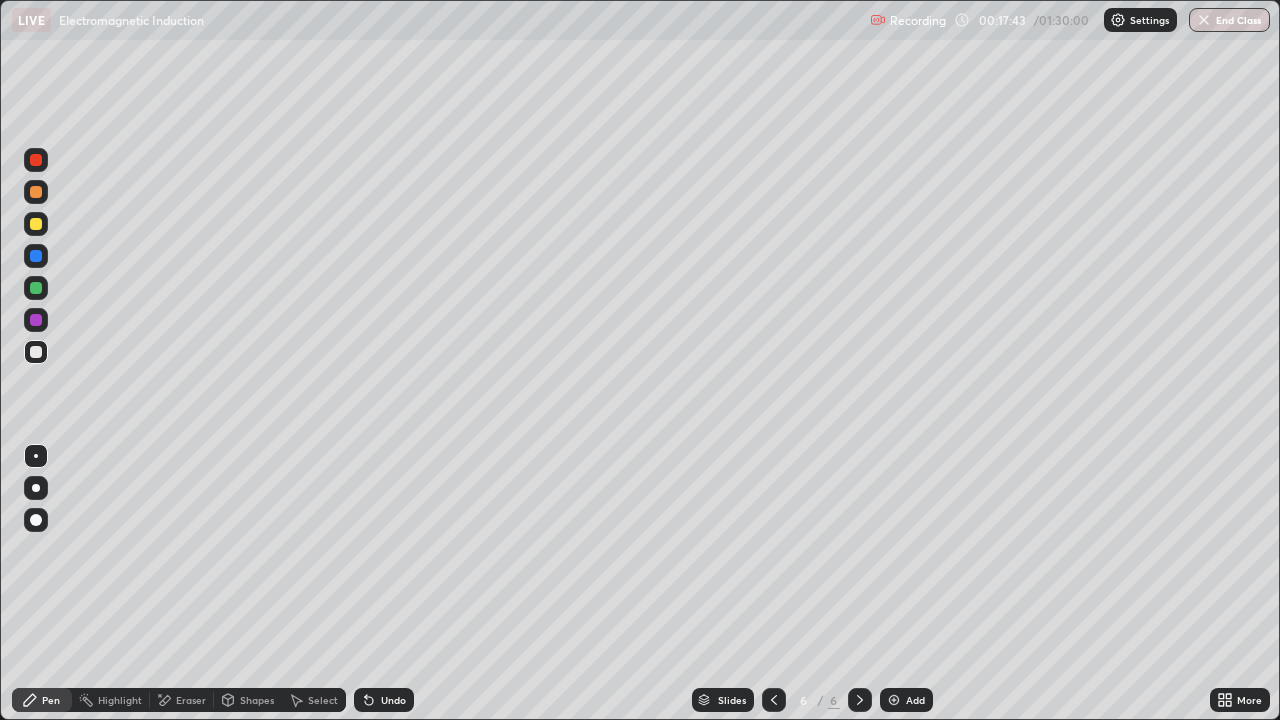 click on "Shapes" at bounding box center (257, 700) 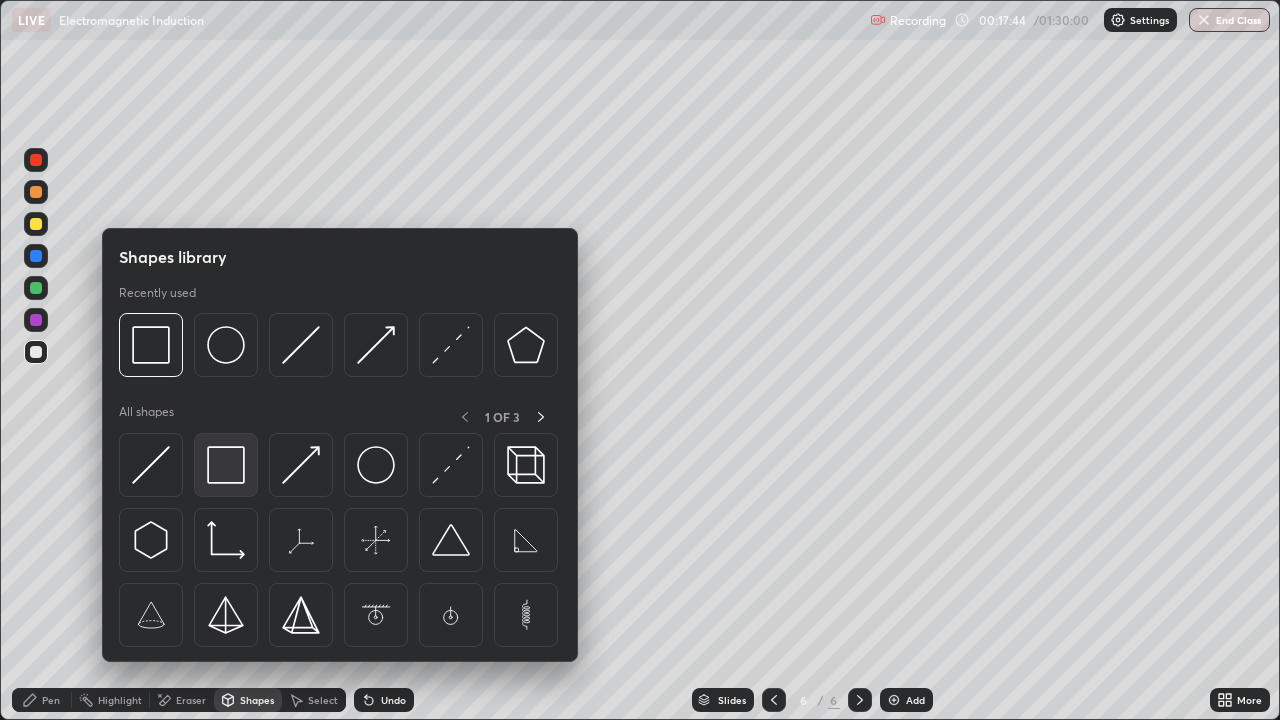 click at bounding box center (226, 465) 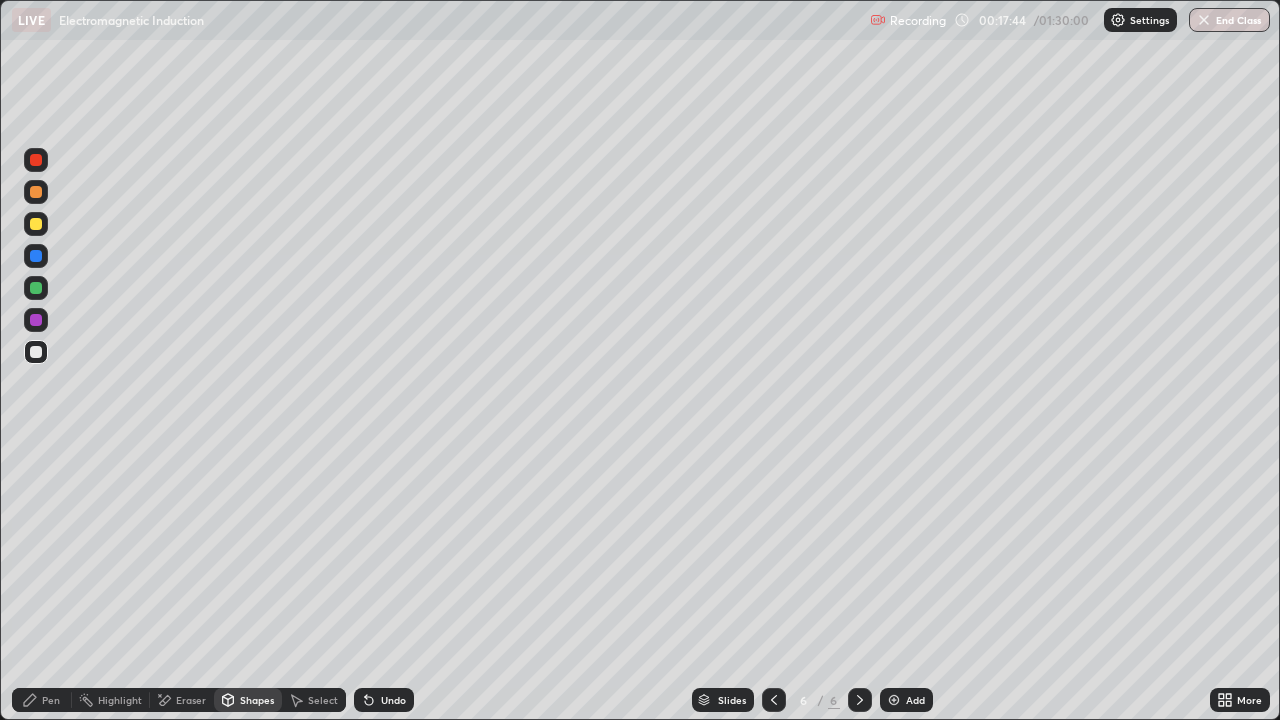 click at bounding box center [36, 224] 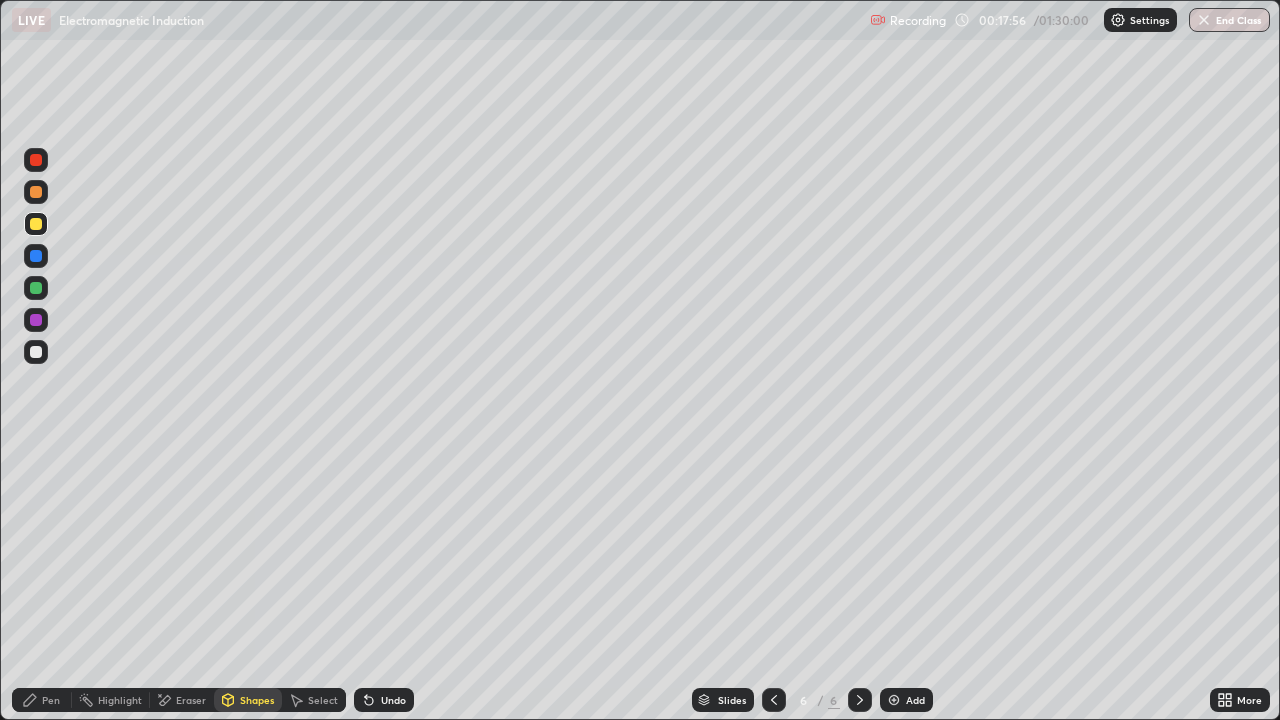 click on "Pen" at bounding box center [51, 700] 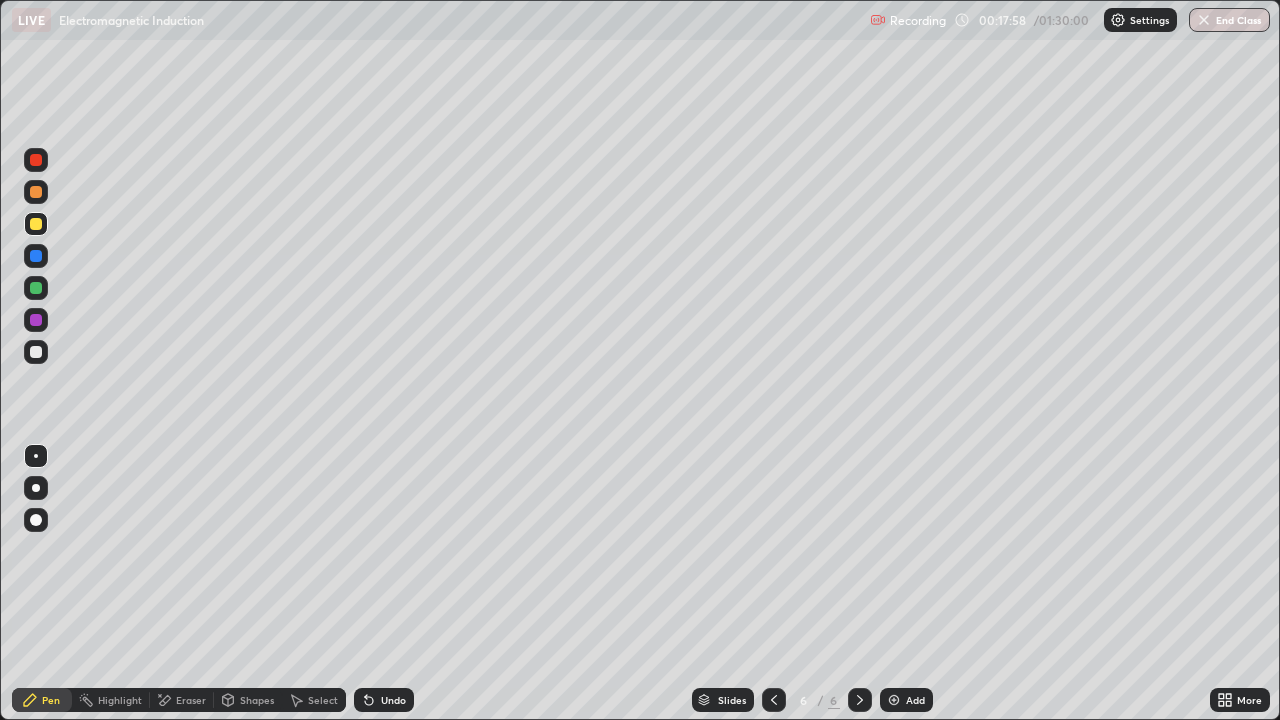 click 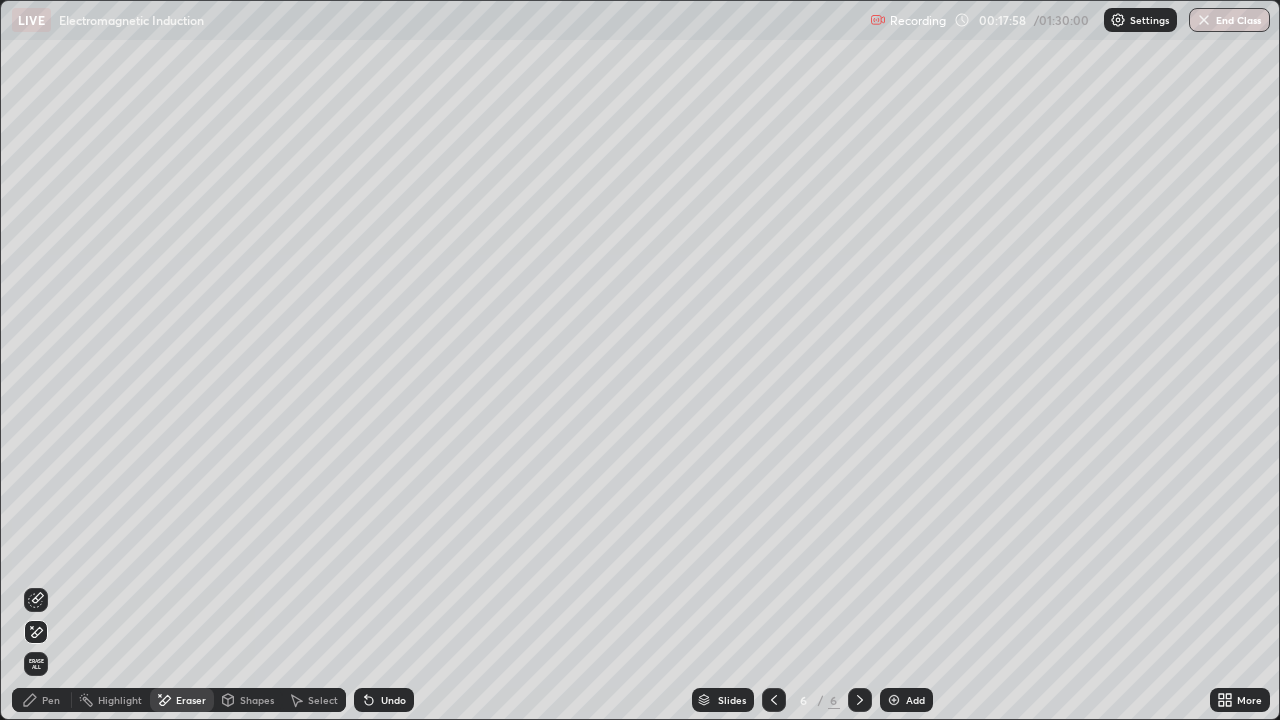 click 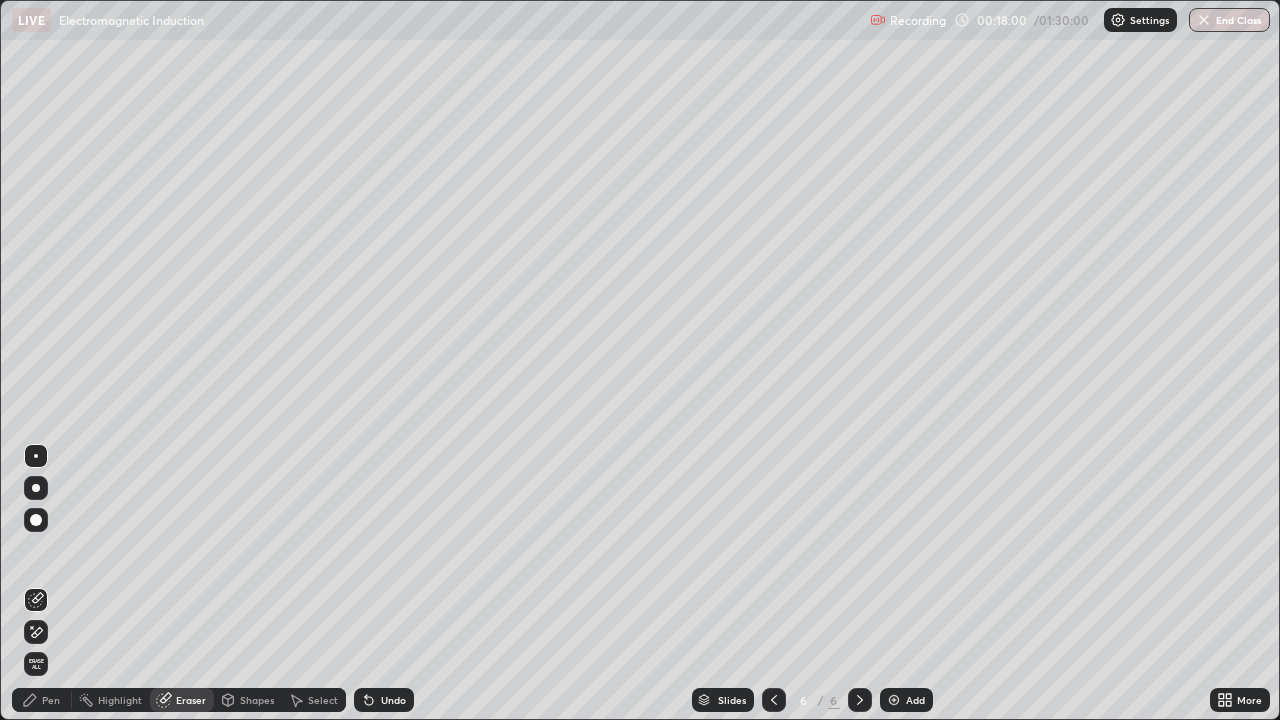 click on "Pen" at bounding box center (42, 700) 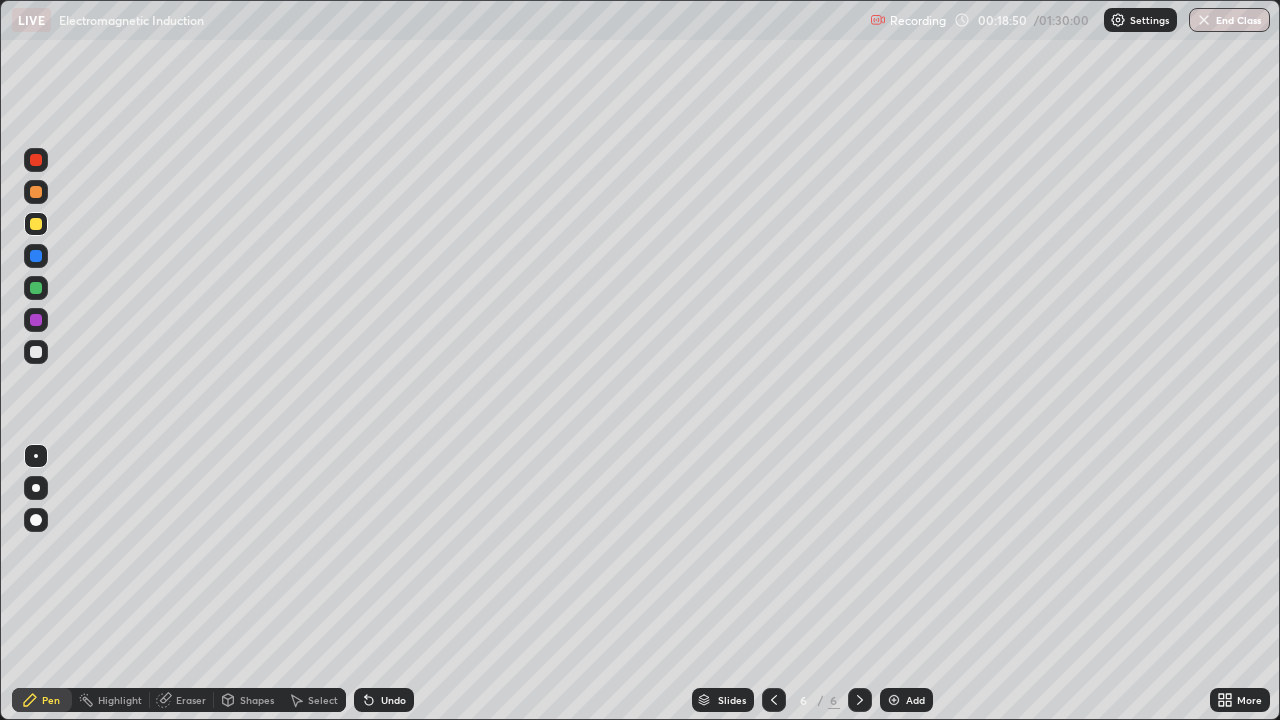 click at bounding box center (36, 352) 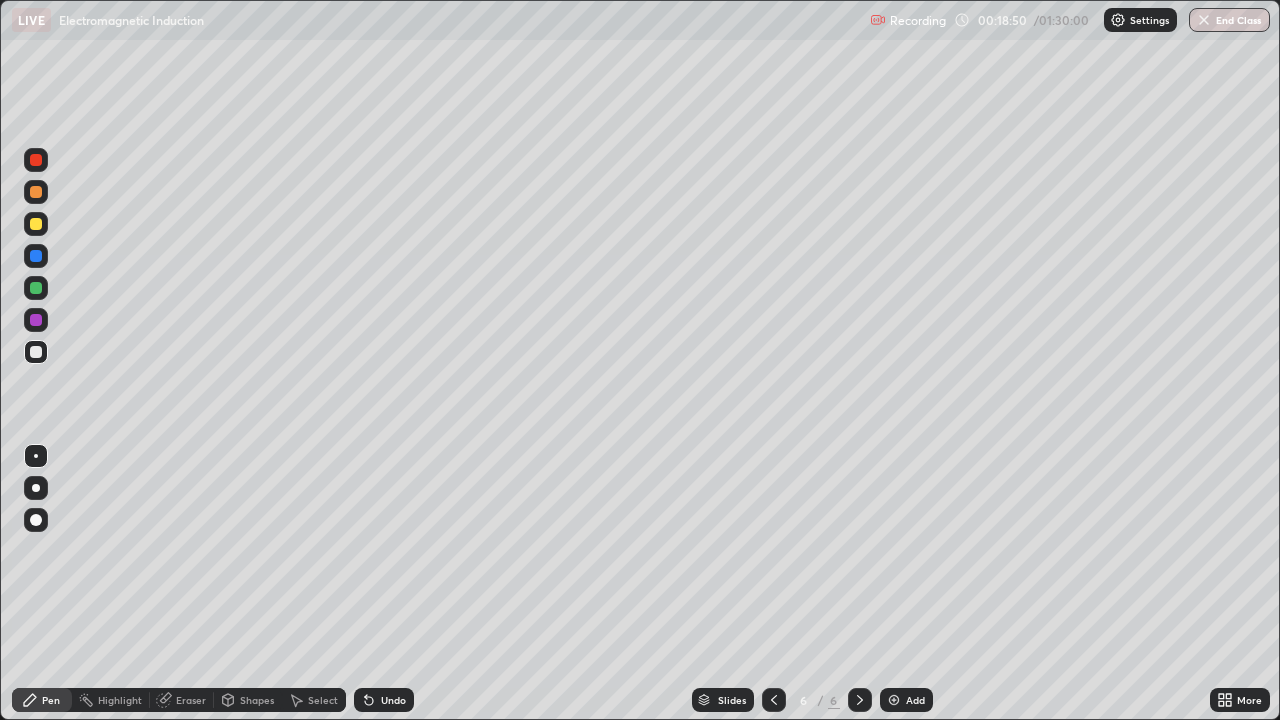 click at bounding box center (36, 288) 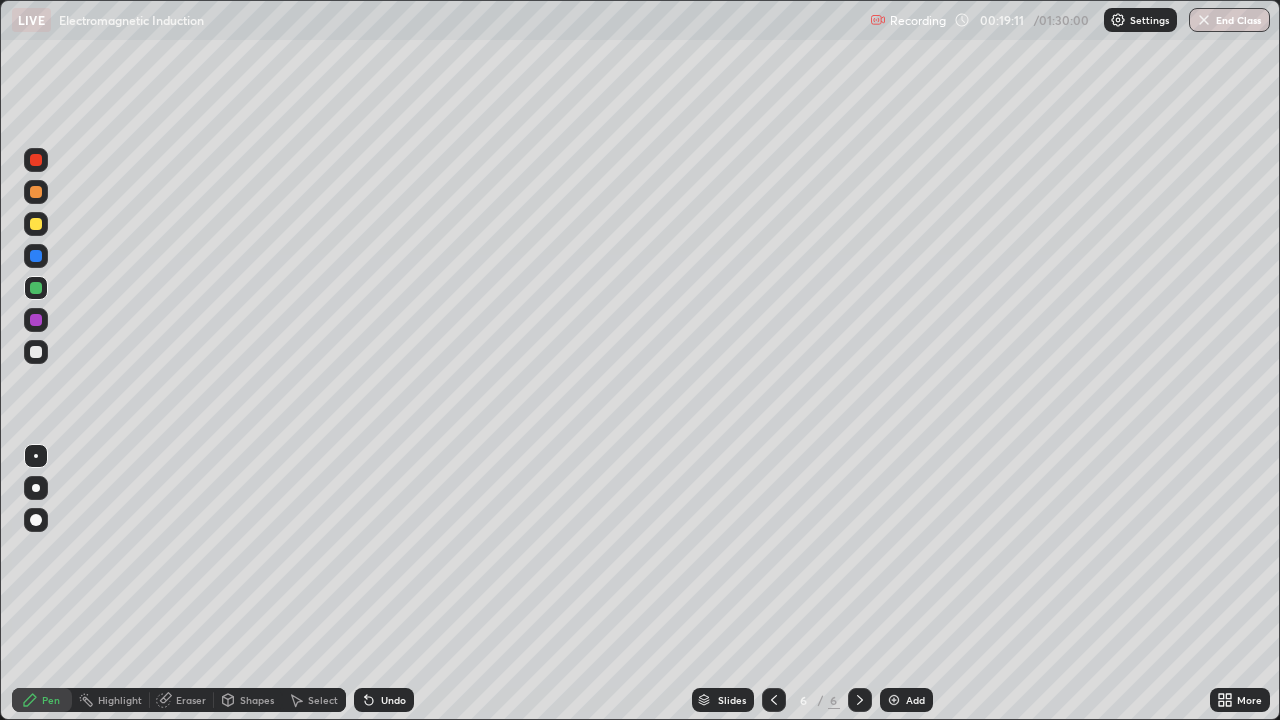 click on "Pen" at bounding box center [51, 700] 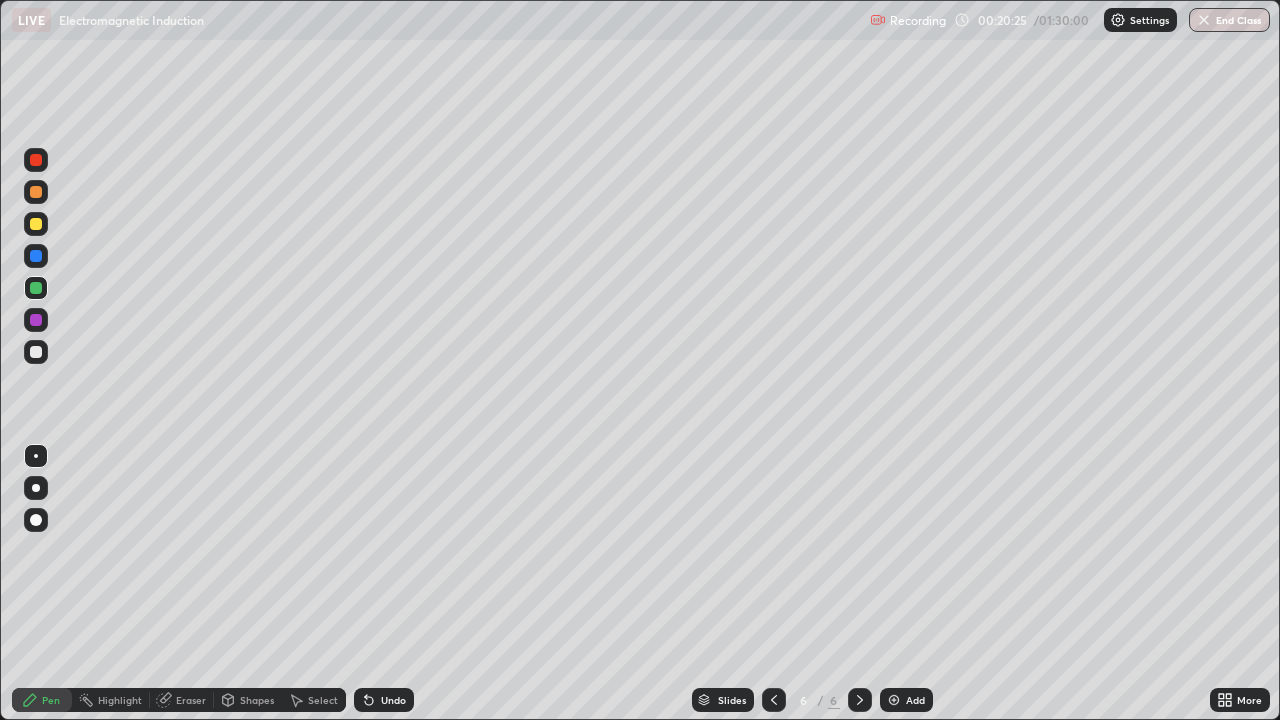 click on "Highlight" at bounding box center (120, 700) 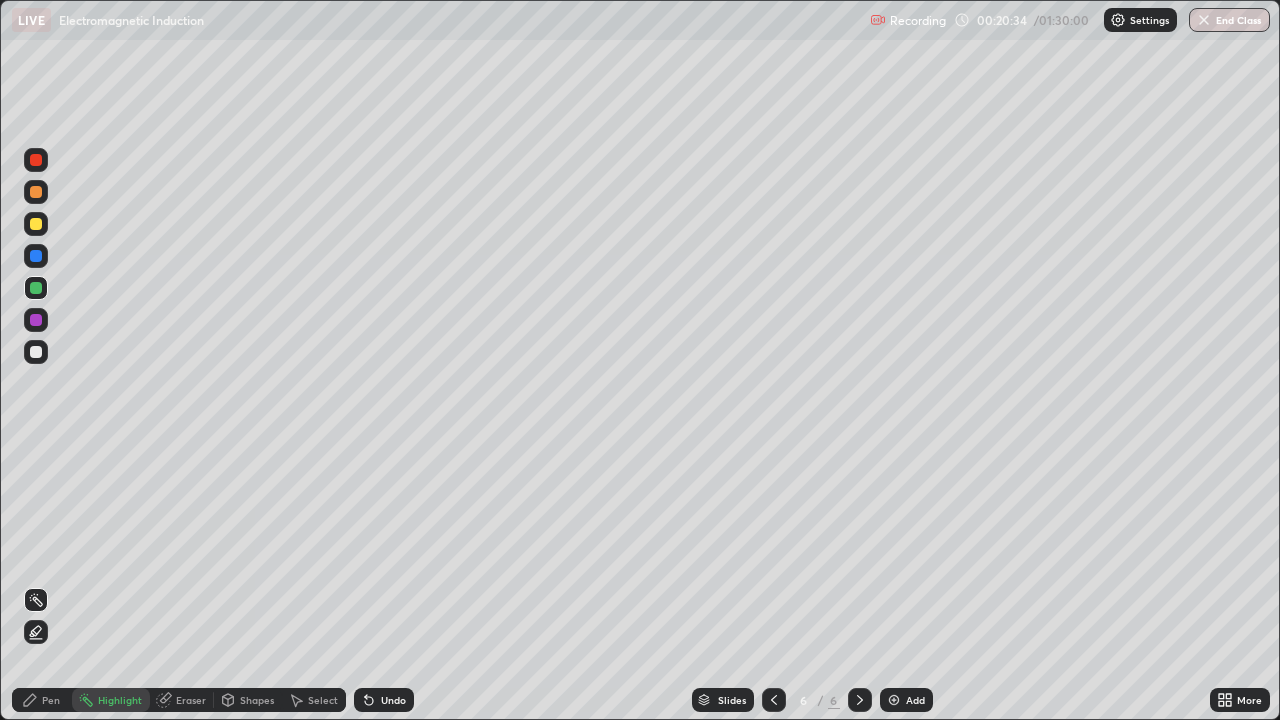 click on "Pen" at bounding box center [51, 700] 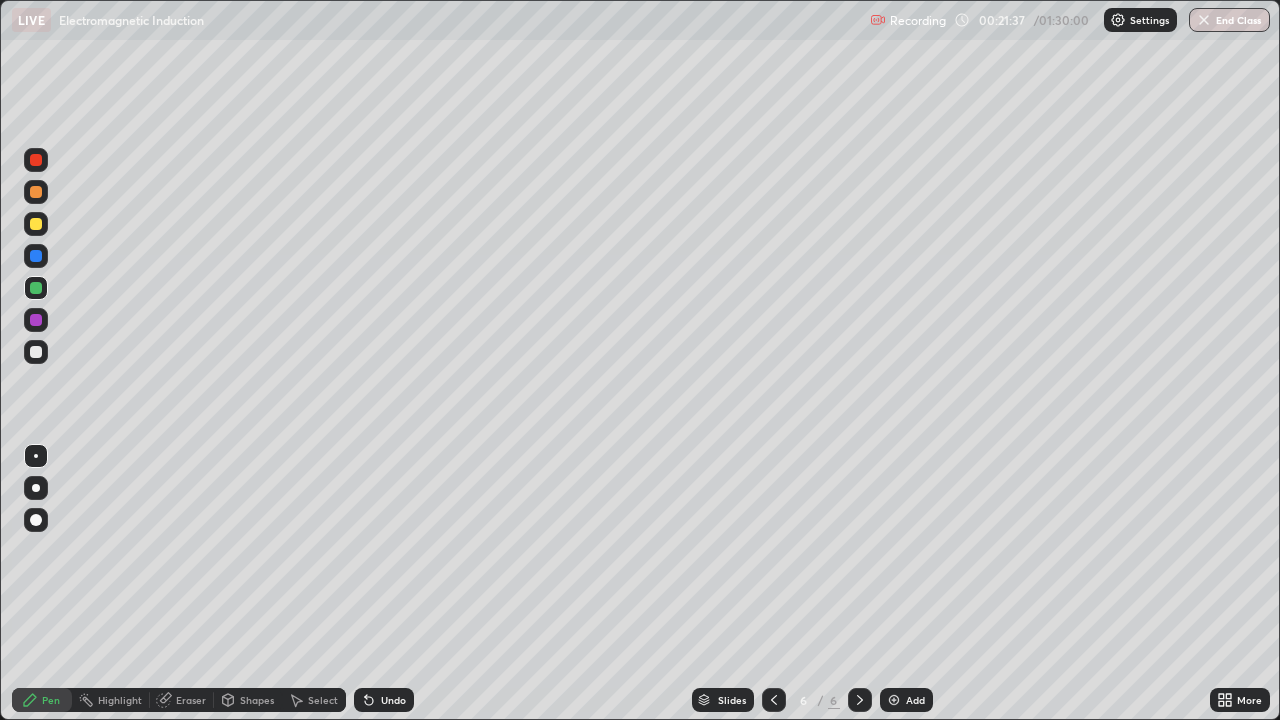 click on "Undo" at bounding box center (393, 700) 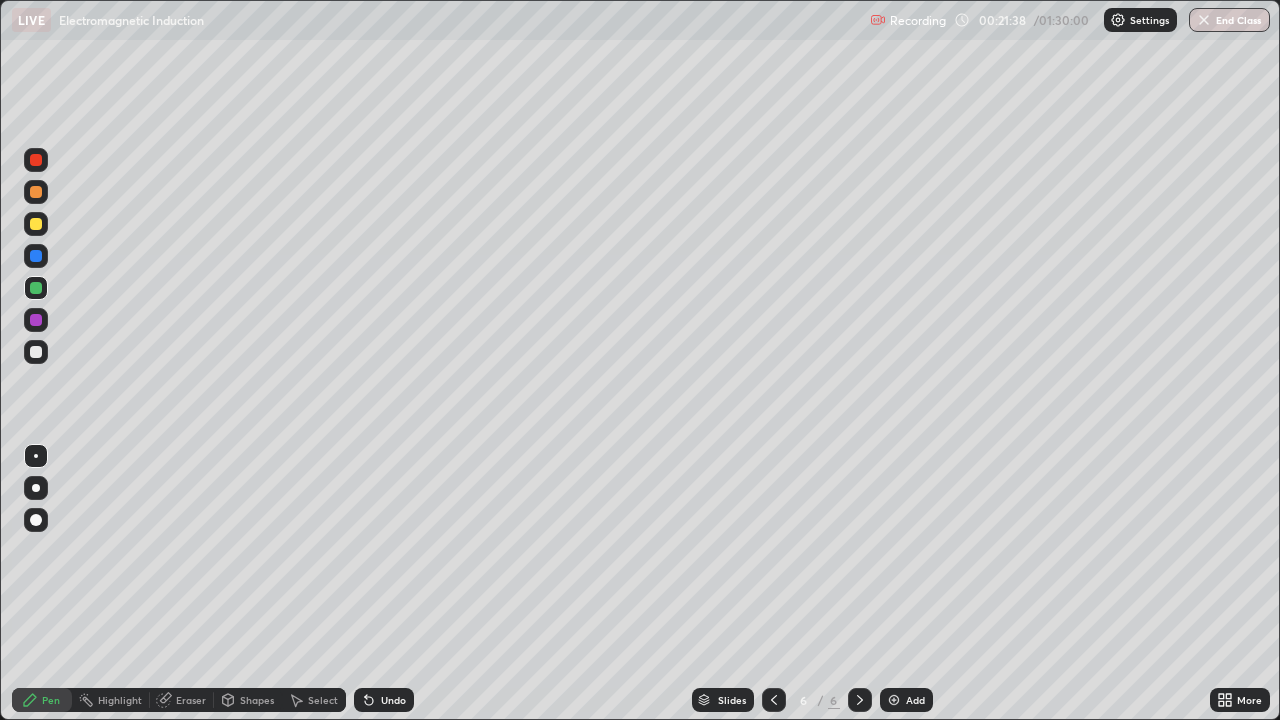 click on "Undo" at bounding box center [393, 700] 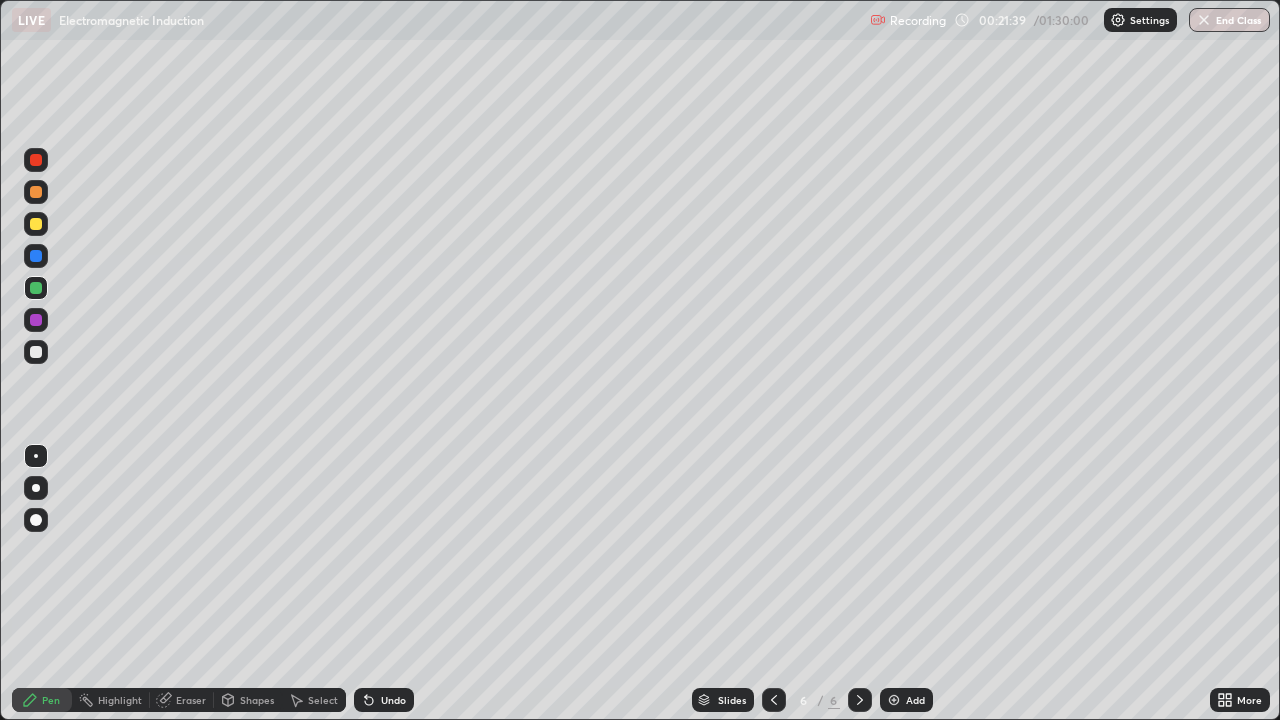 click on "Highlight" at bounding box center (120, 700) 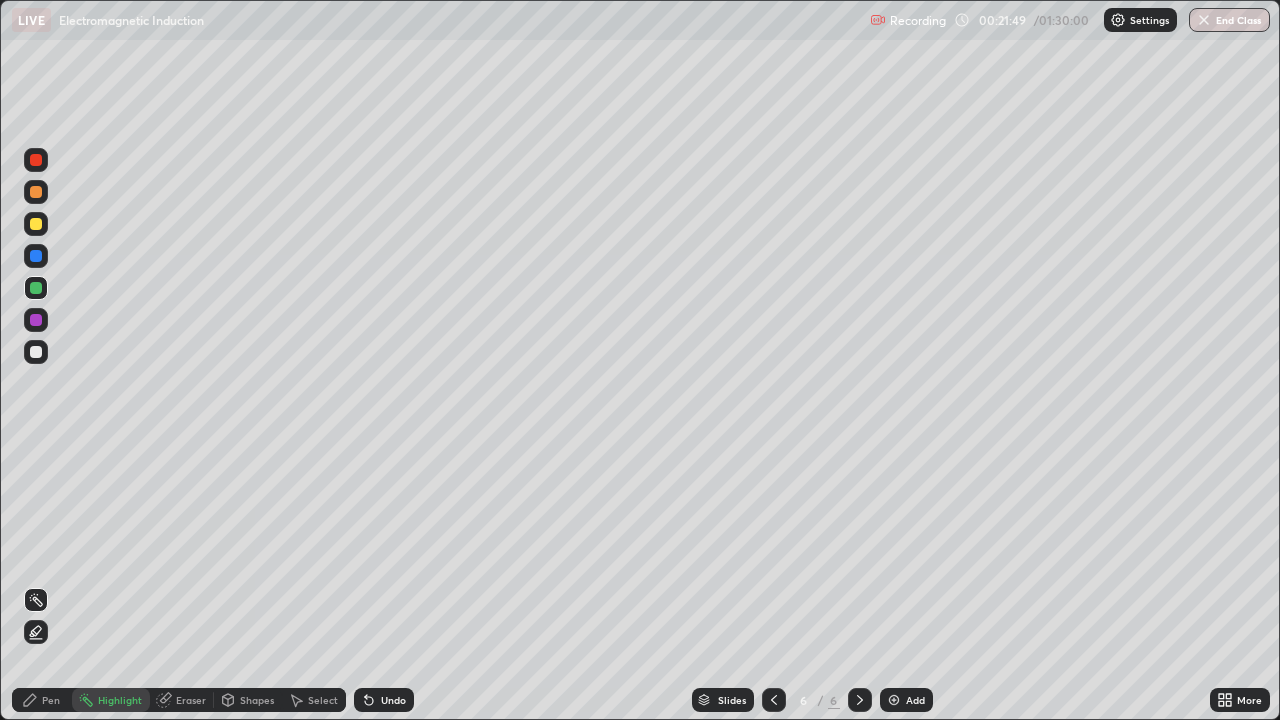 click on "Pen" at bounding box center (42, 700) 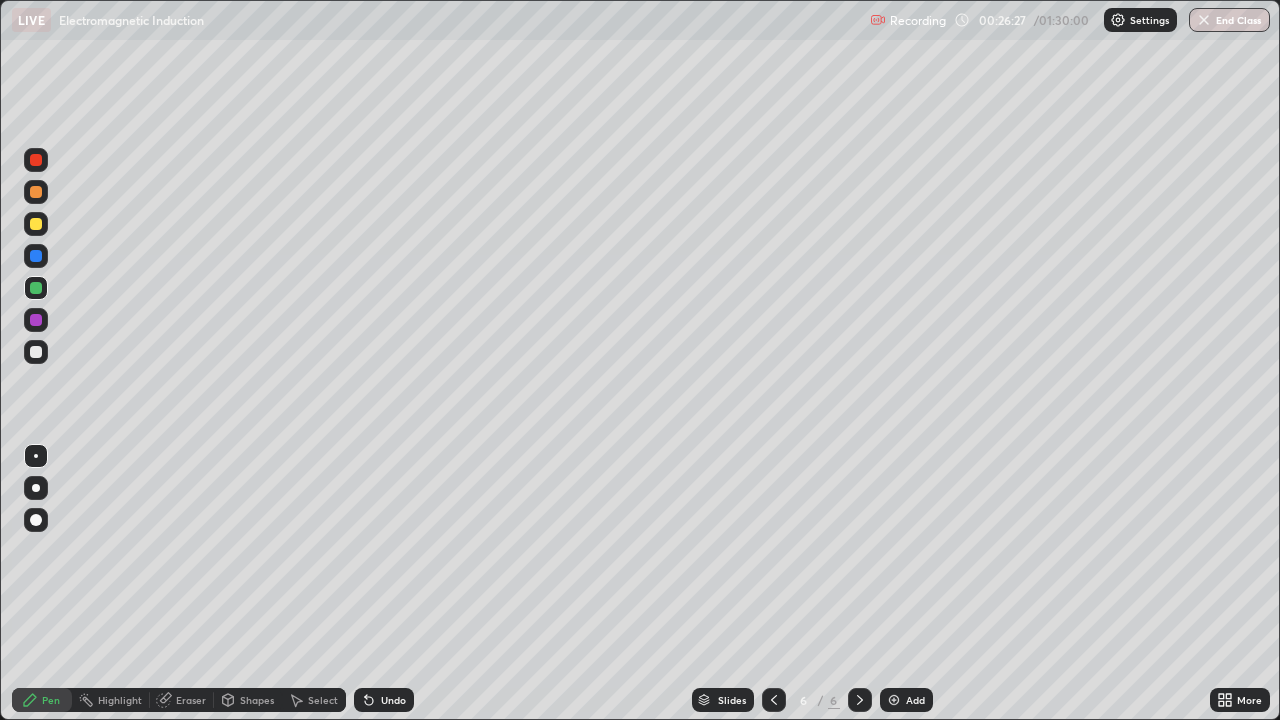 click on "Add" at bounding box center (915, 700) 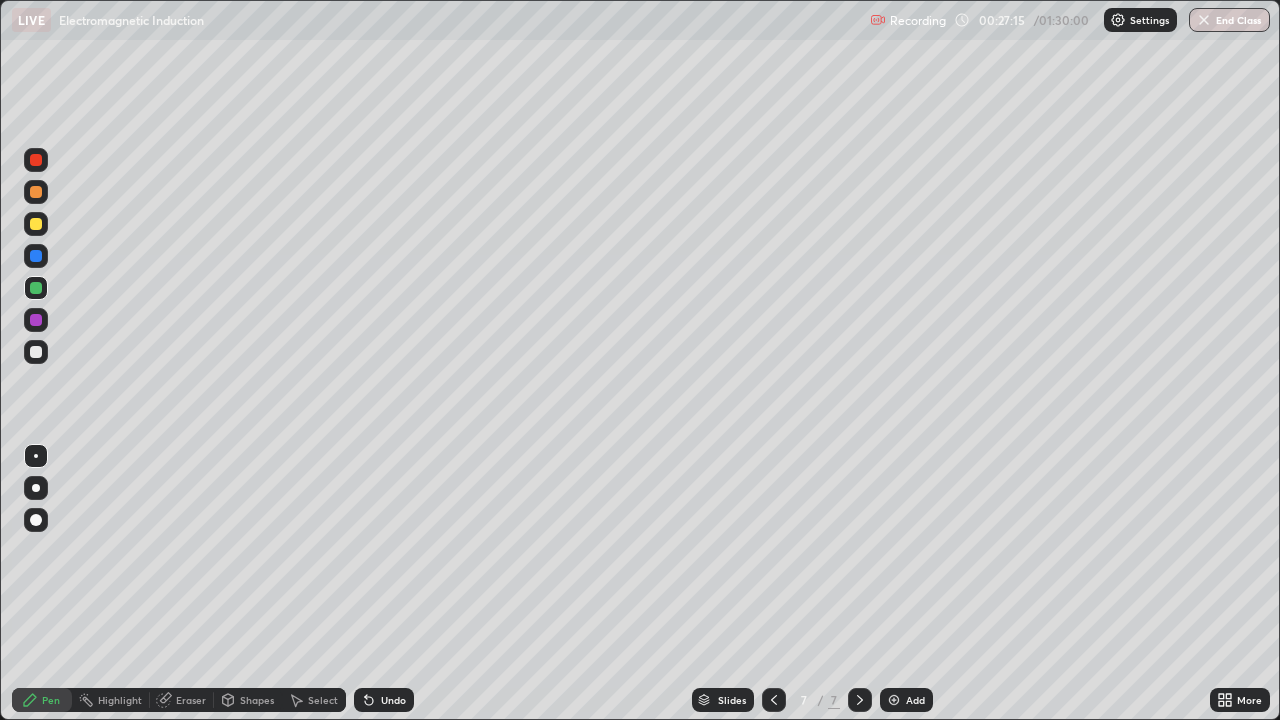 click at bounding box center [774, 700] 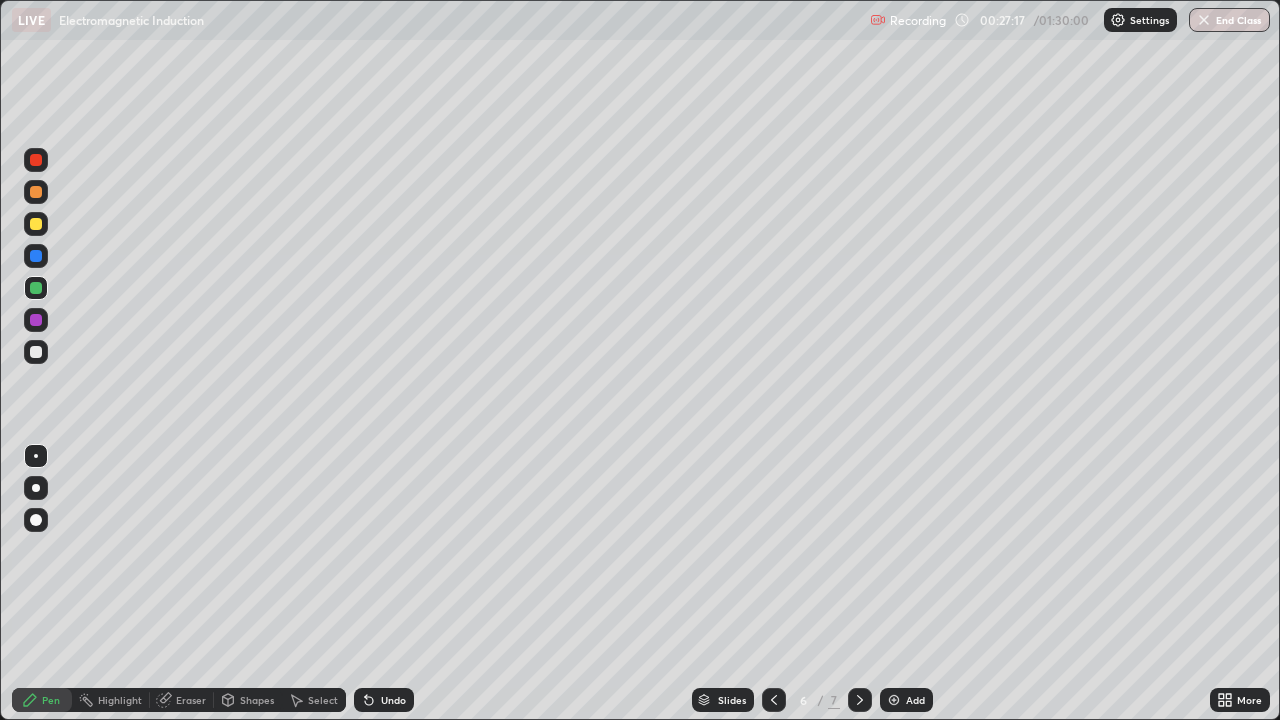 click 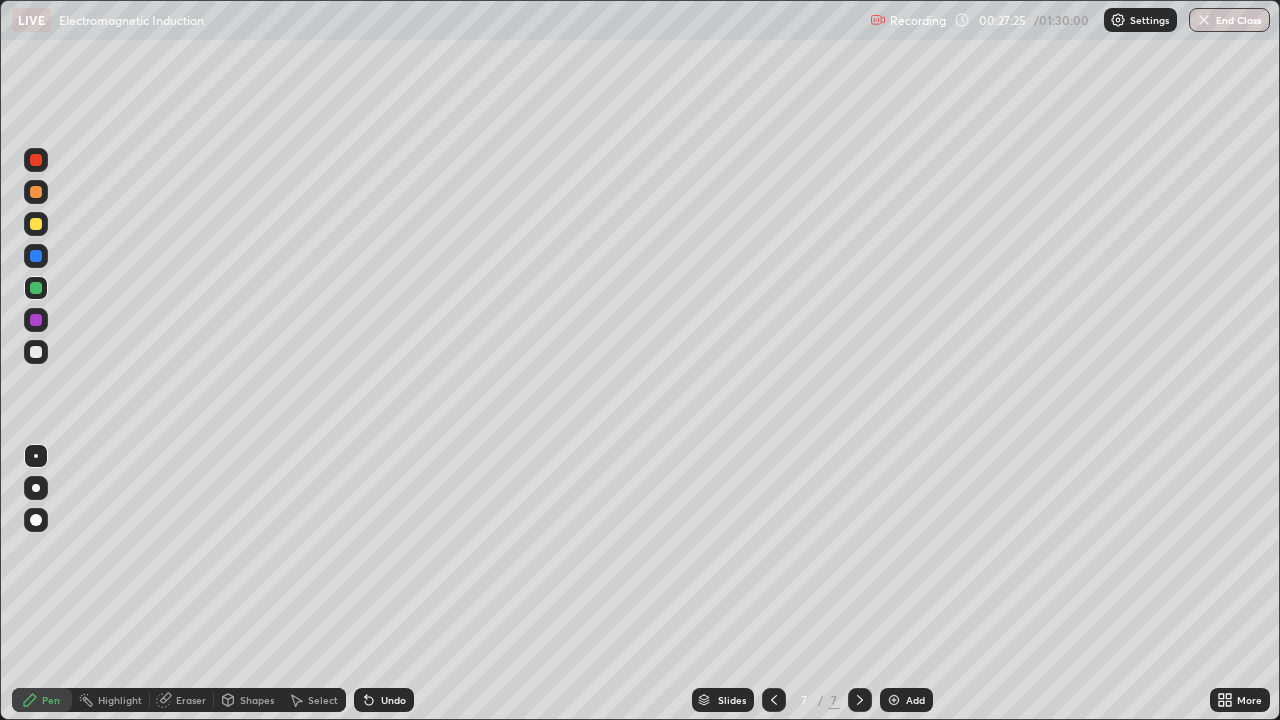 click at bounding box center (774, 700) 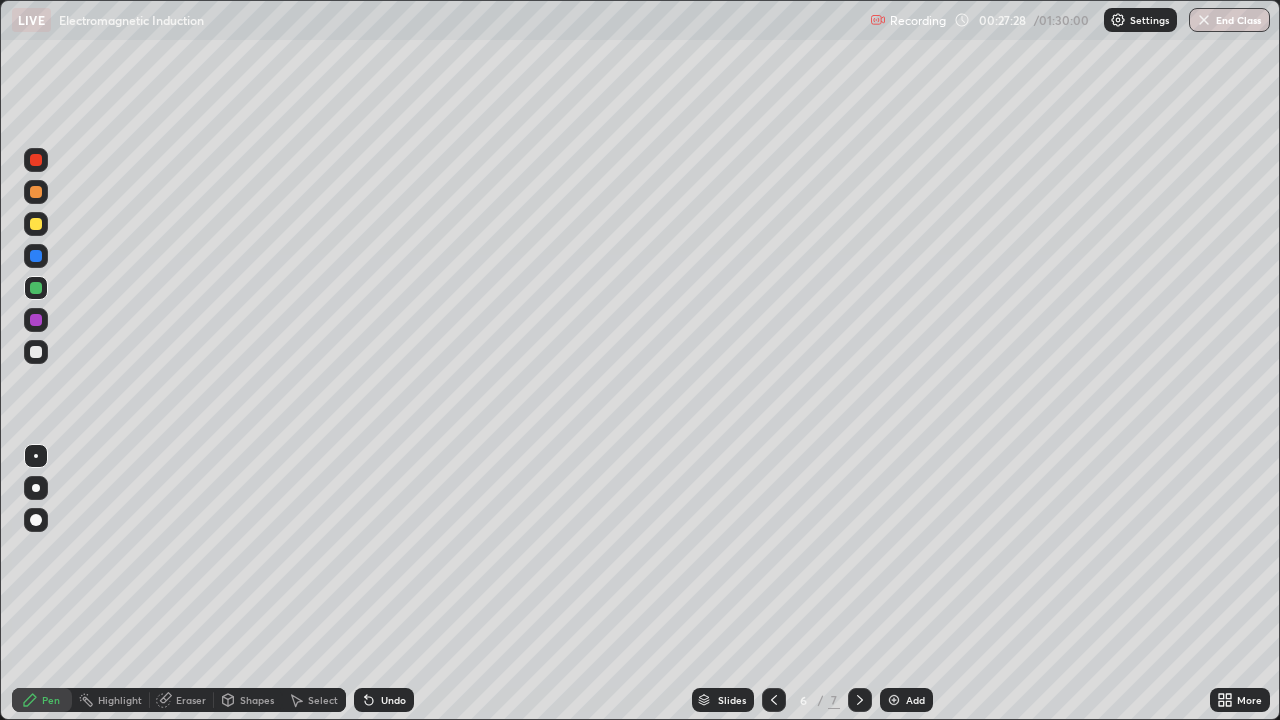click 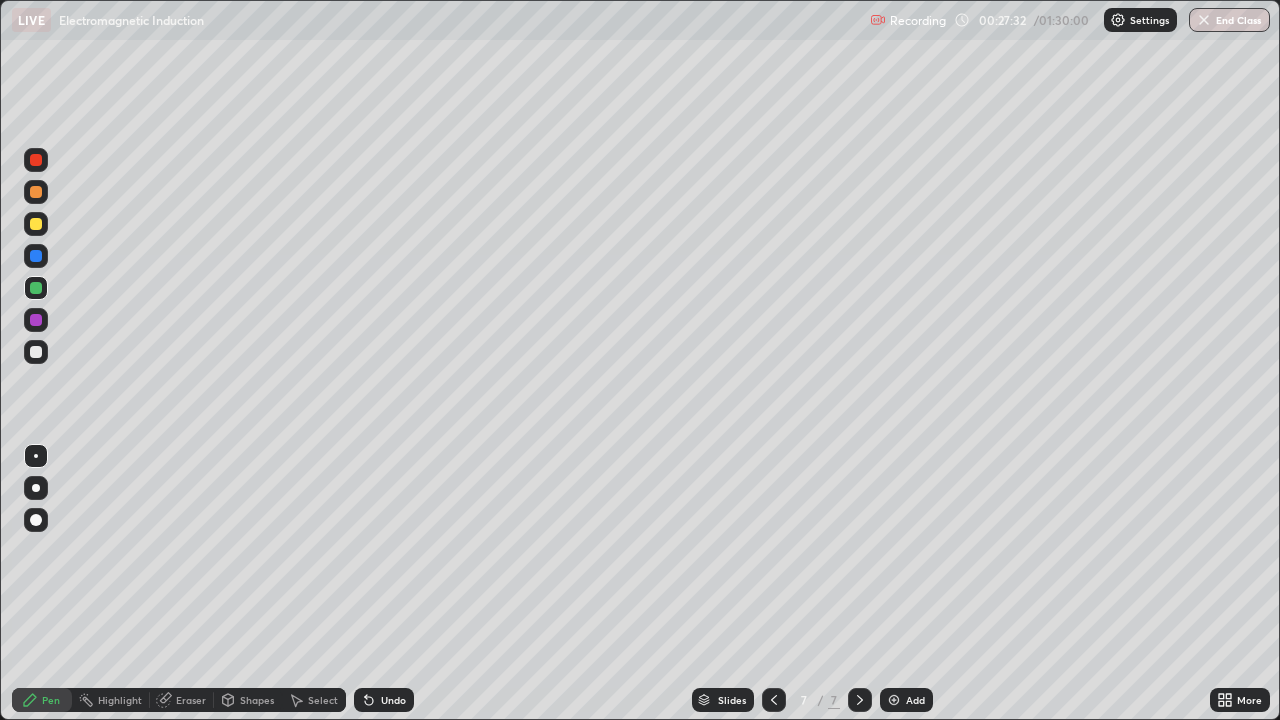 click 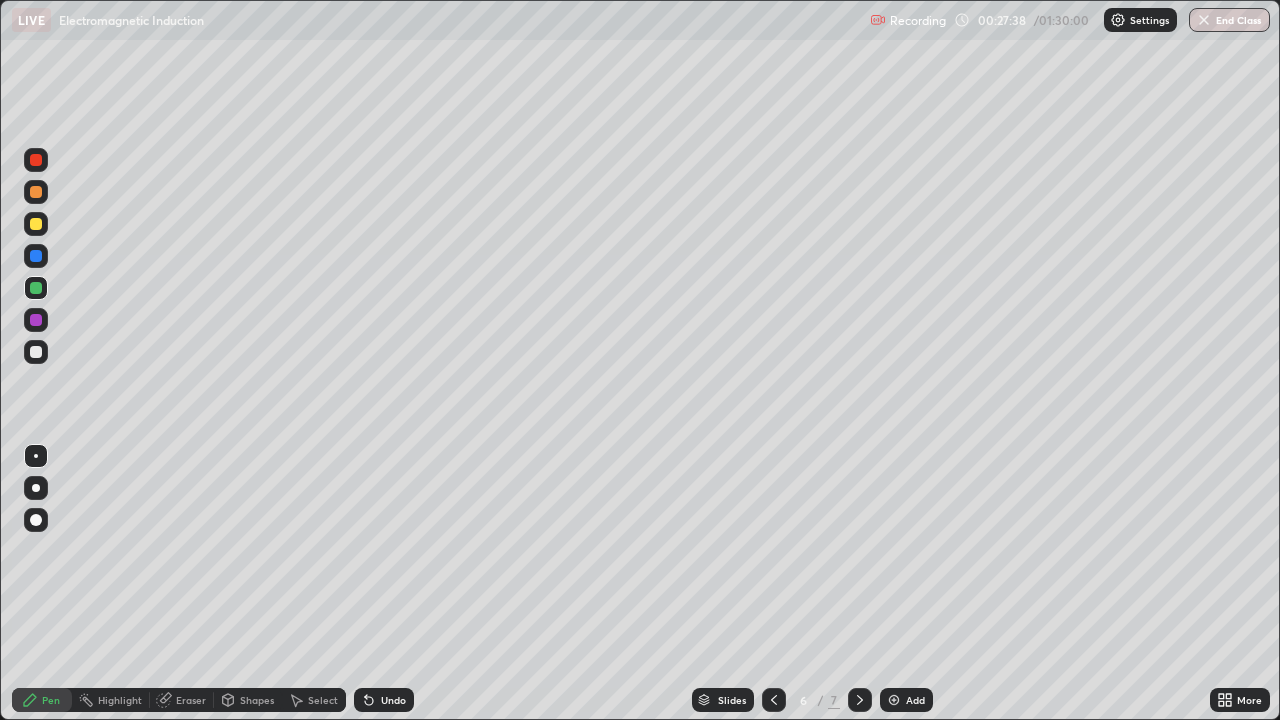 click at bounding box center [860, 700] 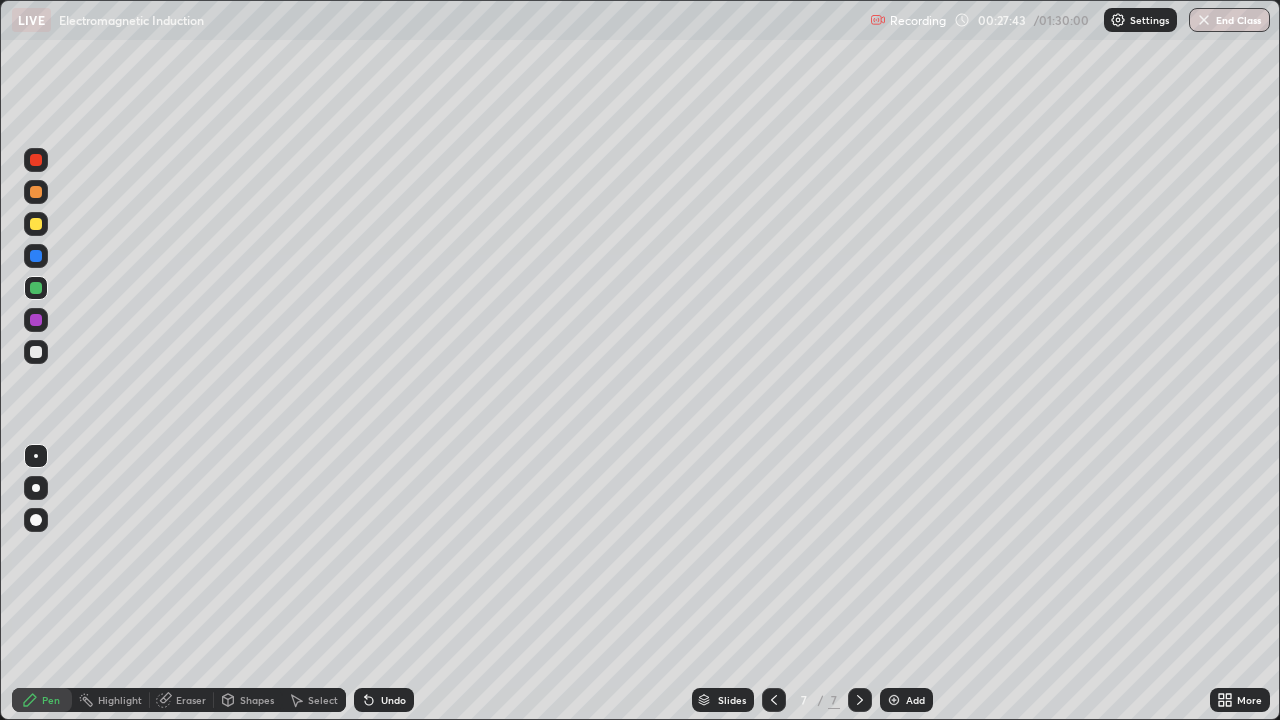 click on "Undo" at bounding box center [393, 700] 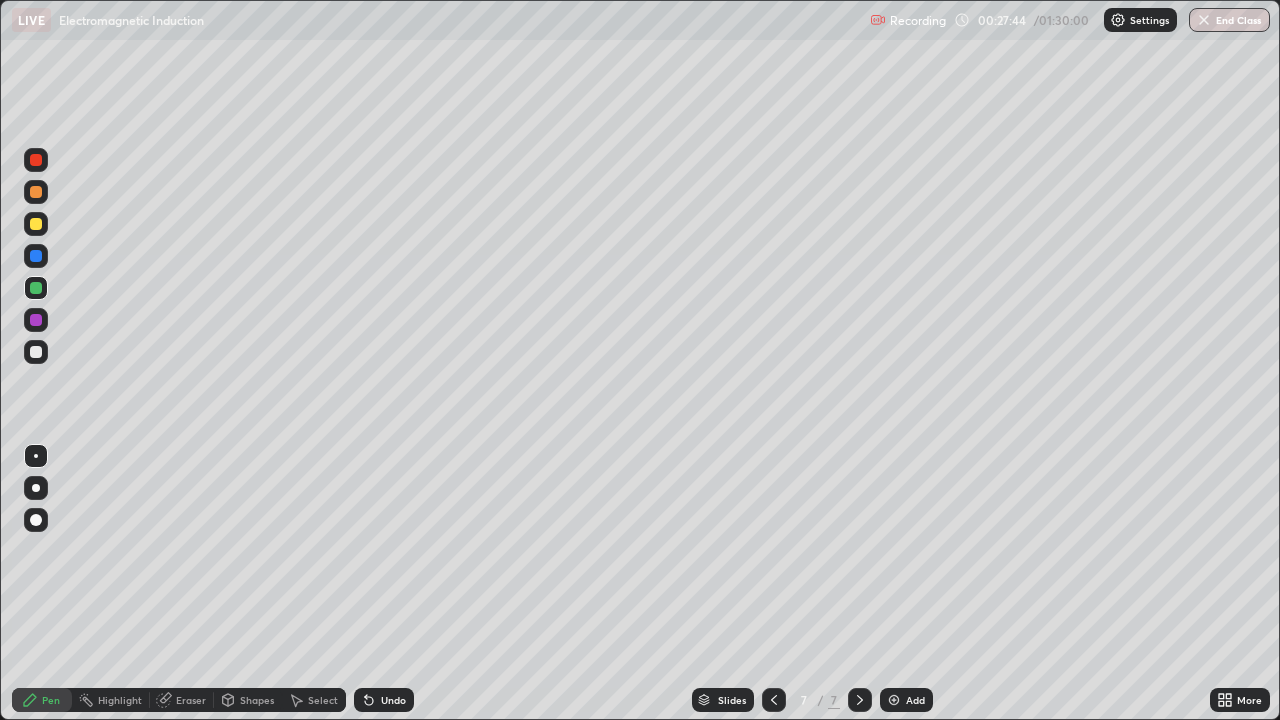 click at bounding box center [774, 700] 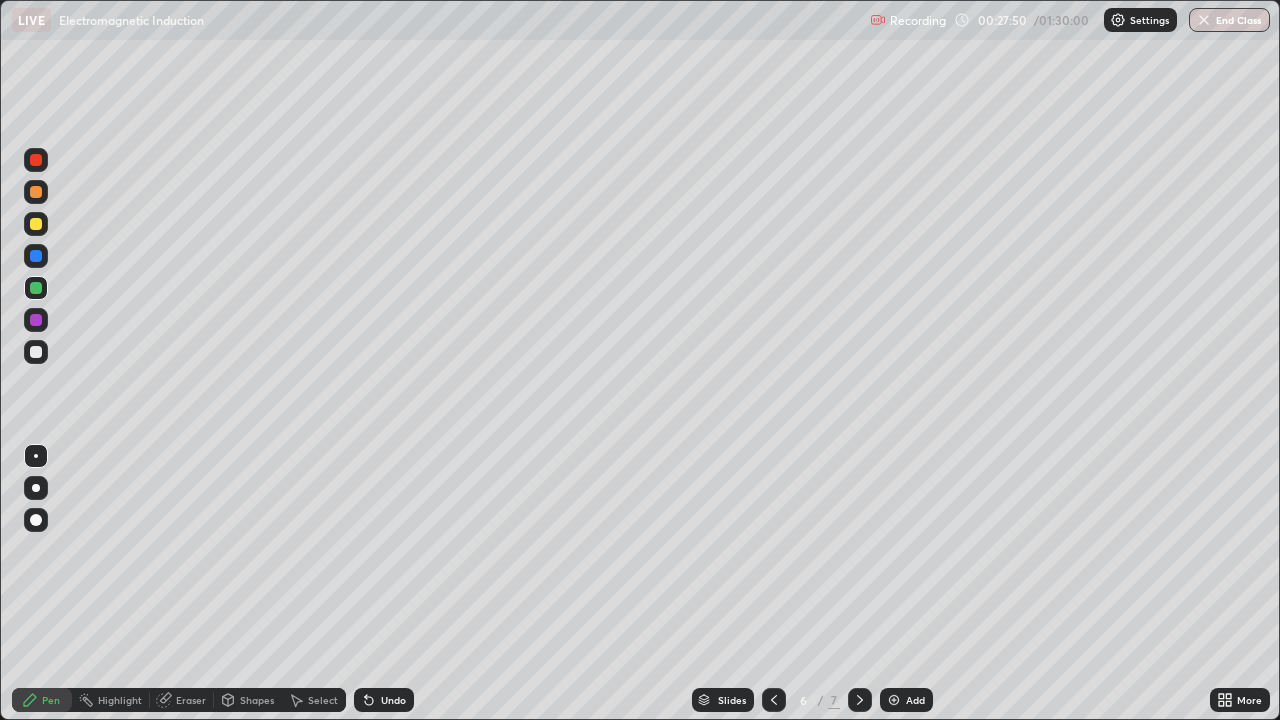 click 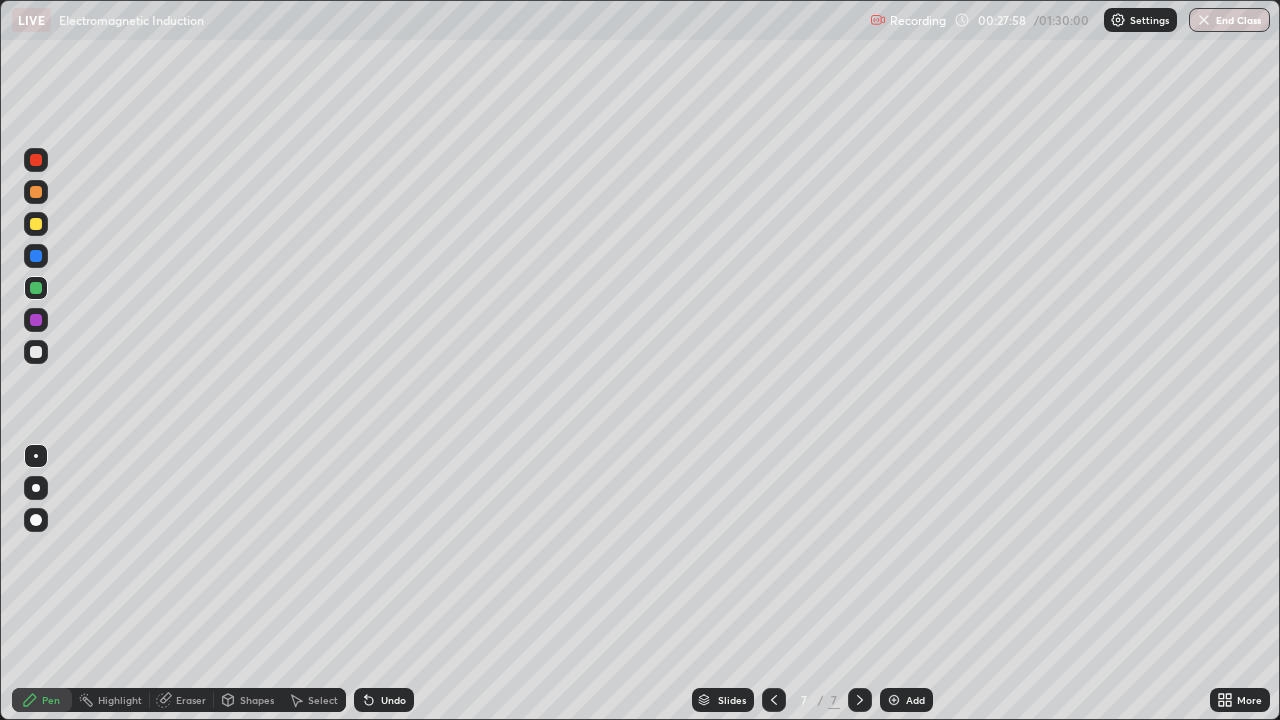 click on "Undo" at bounding box center [393, 700] 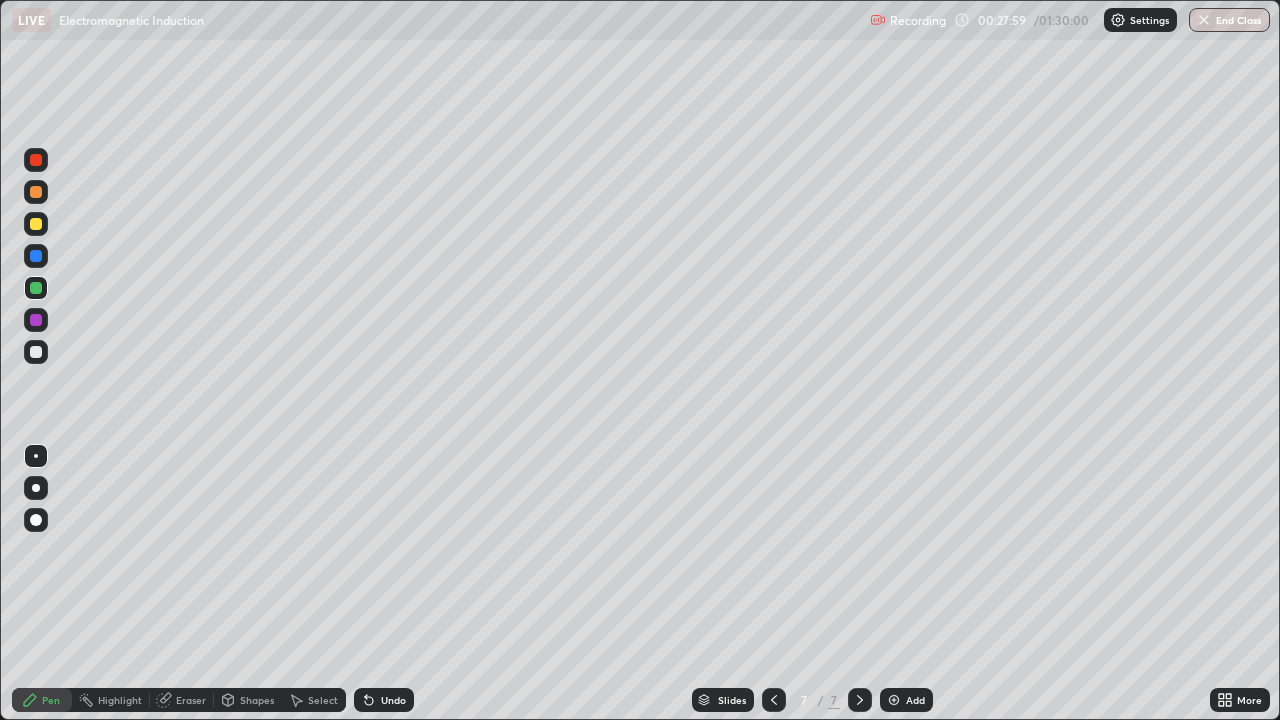 click on "Undo" at bounding box center (384, 700) 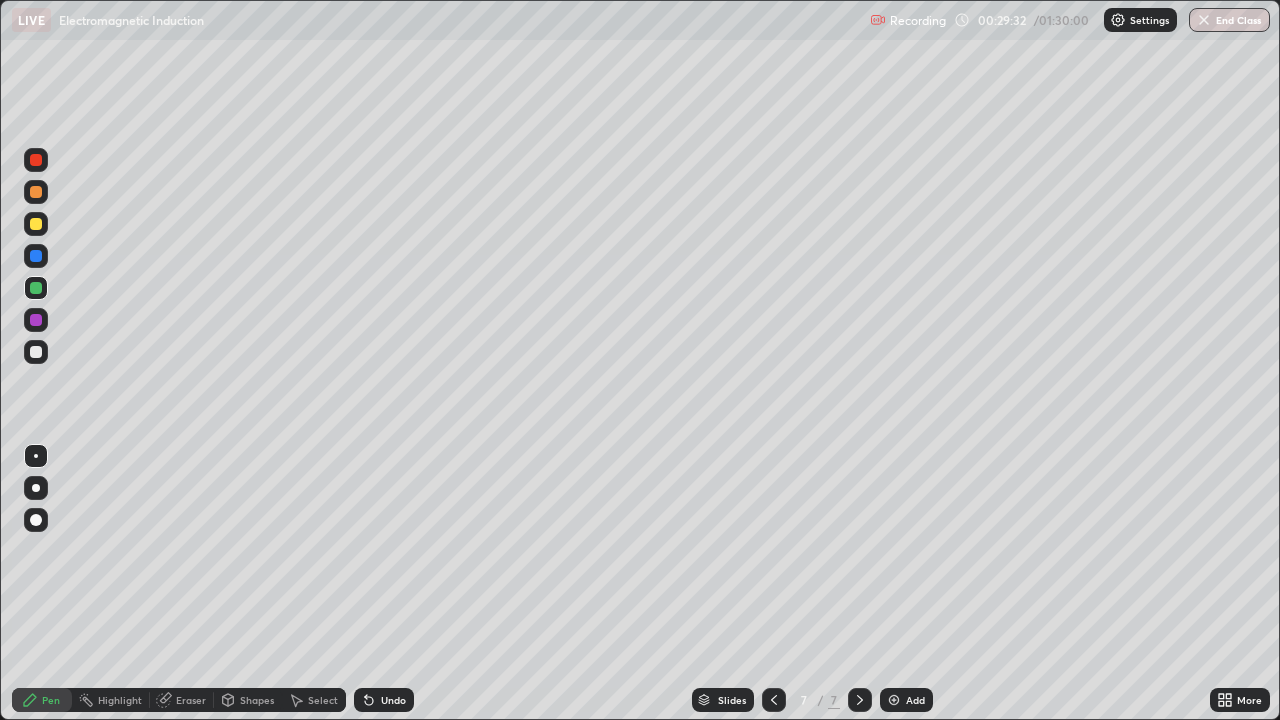 click on "Slides" at bounding box center [723, 700] 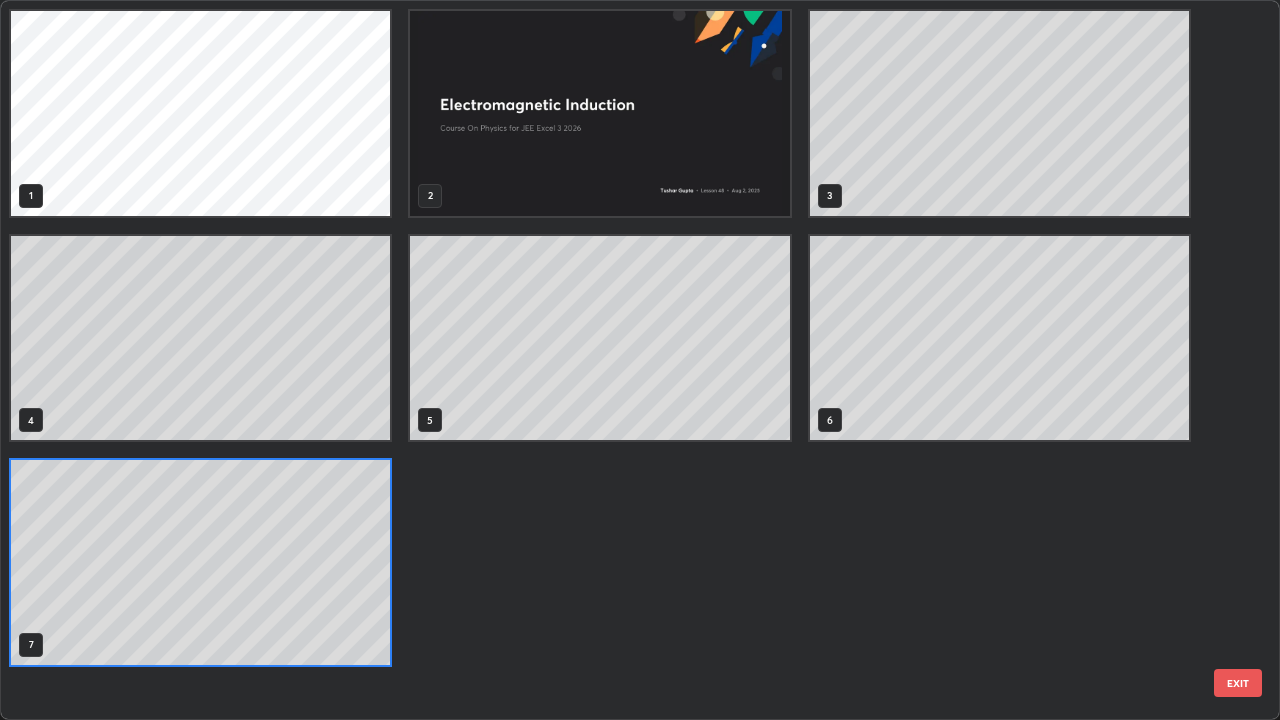 scroll, scrollTop: 7, scrollLeft: 11, axis: both 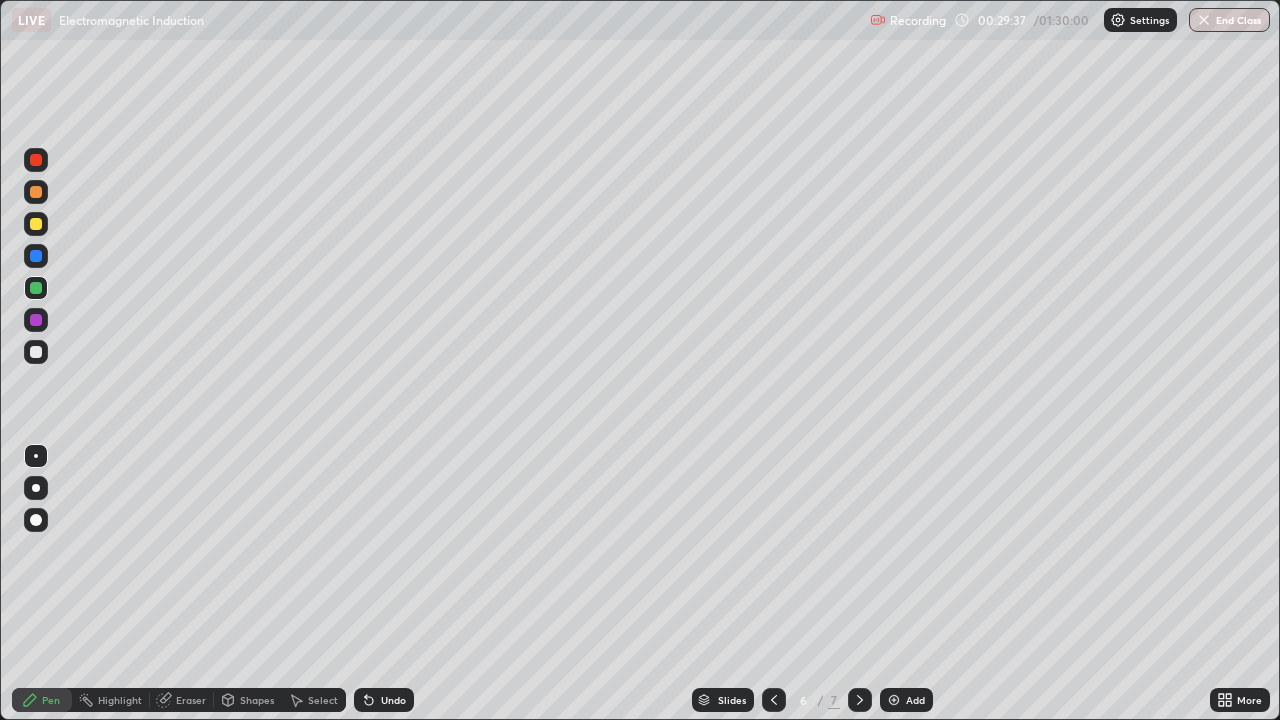 click 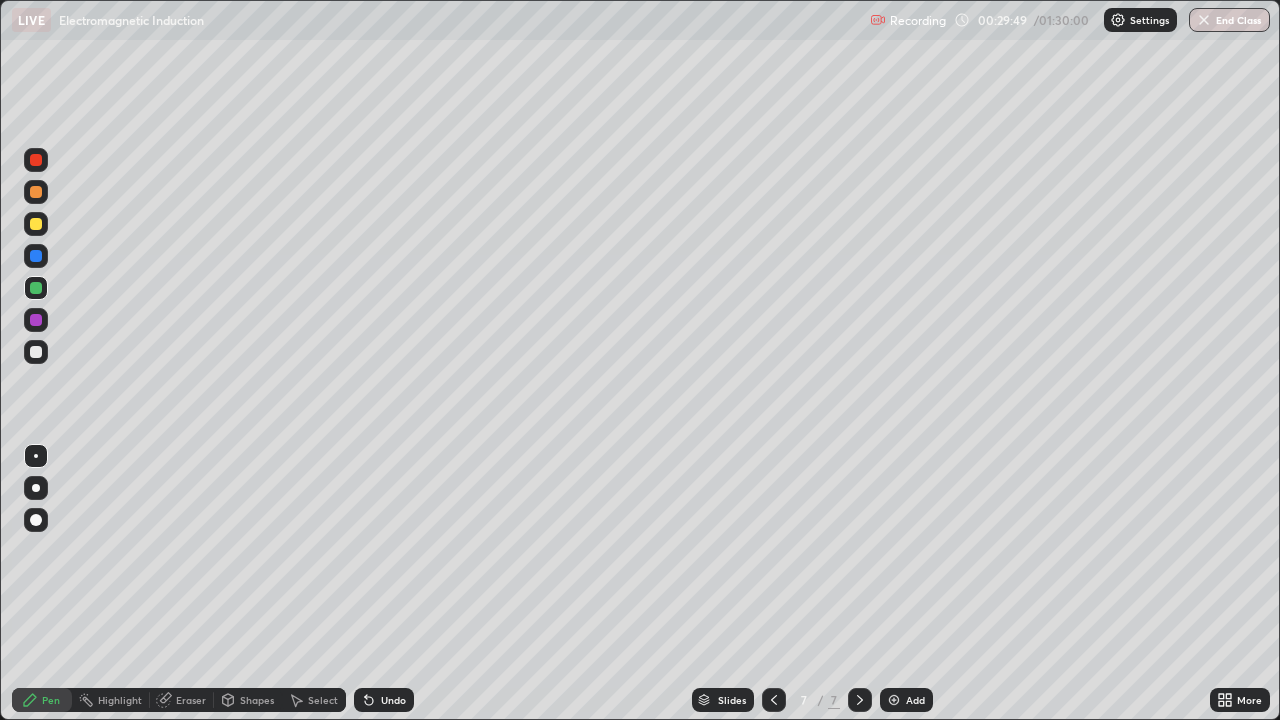 click on "Add" at bounding box center [915, 700] 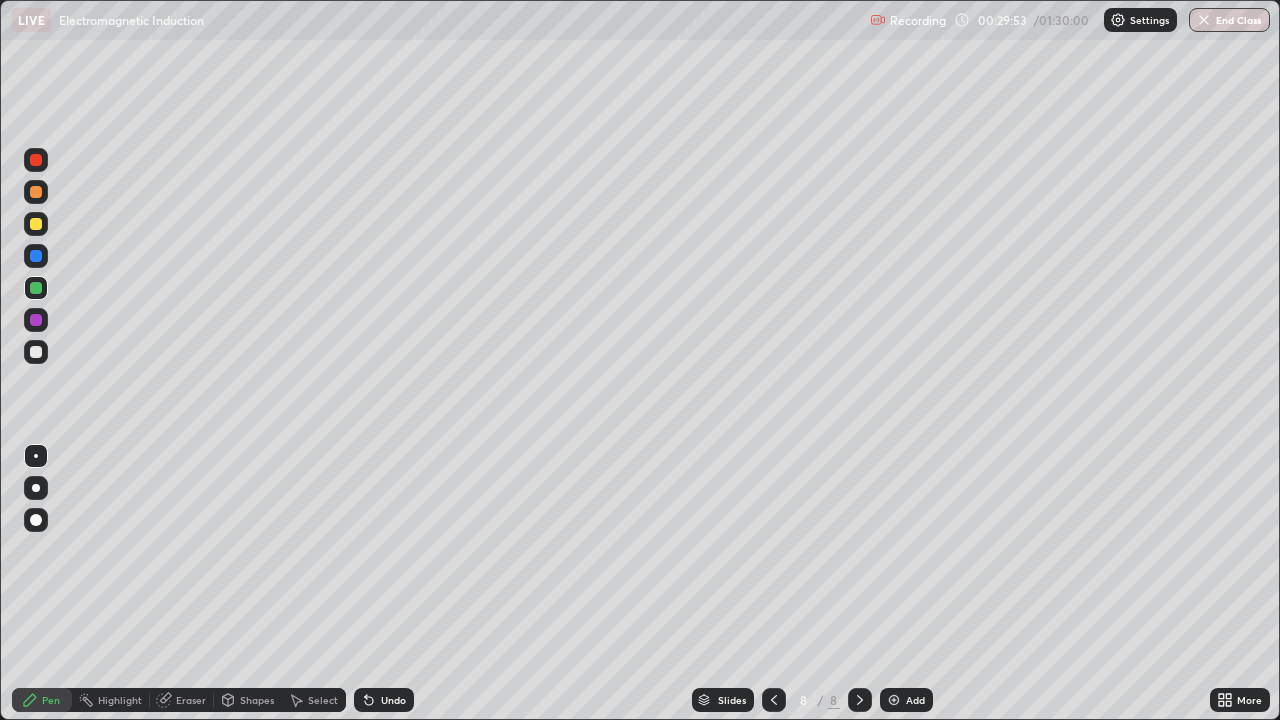 click at bounding box center (36, 352) 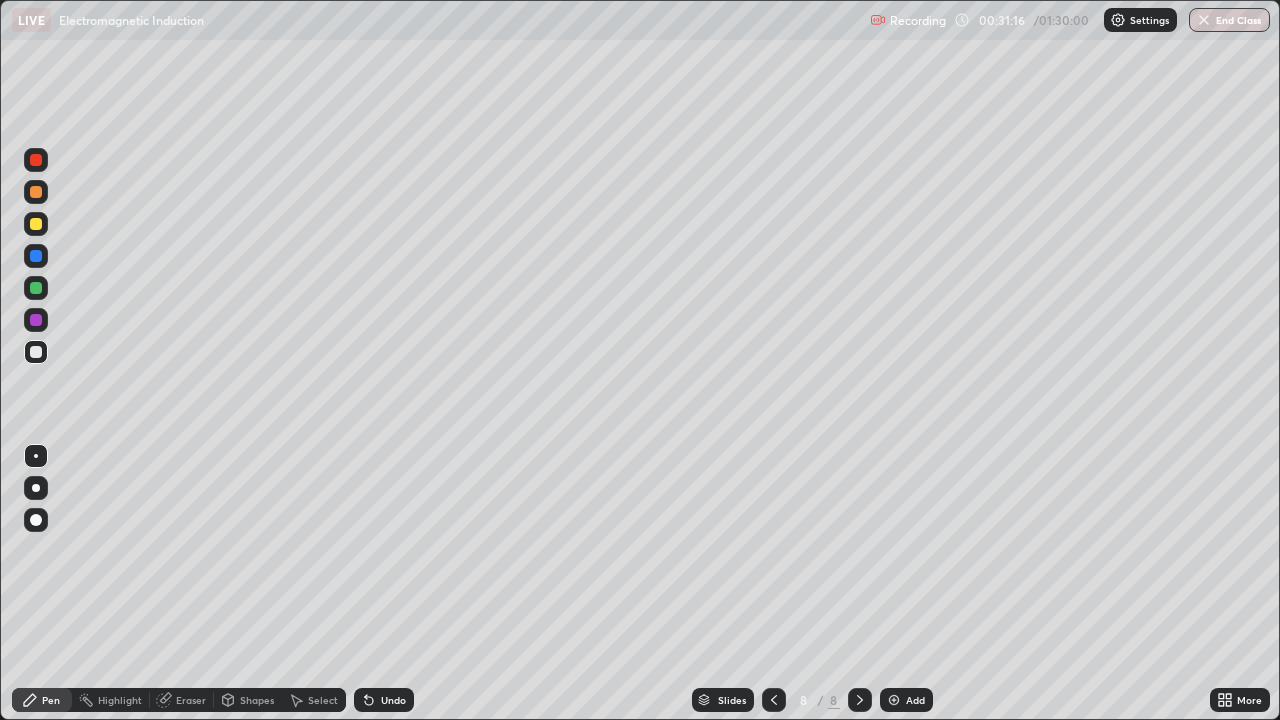 click 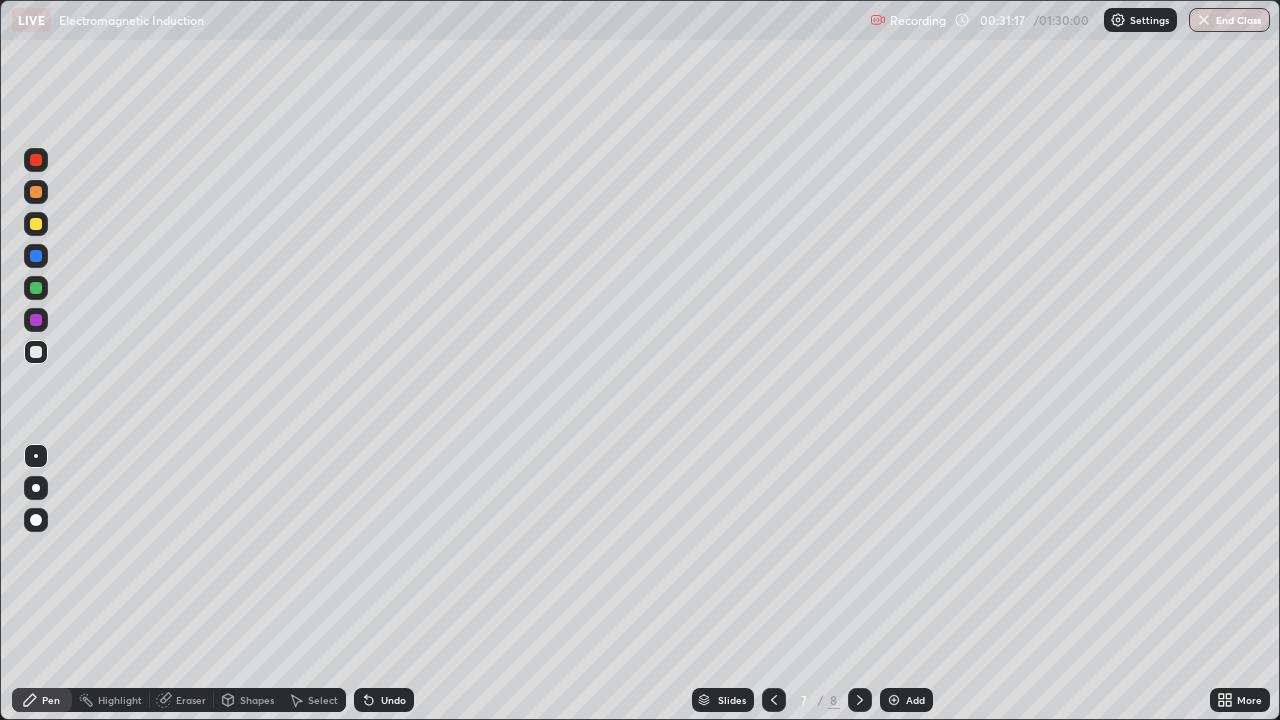 click 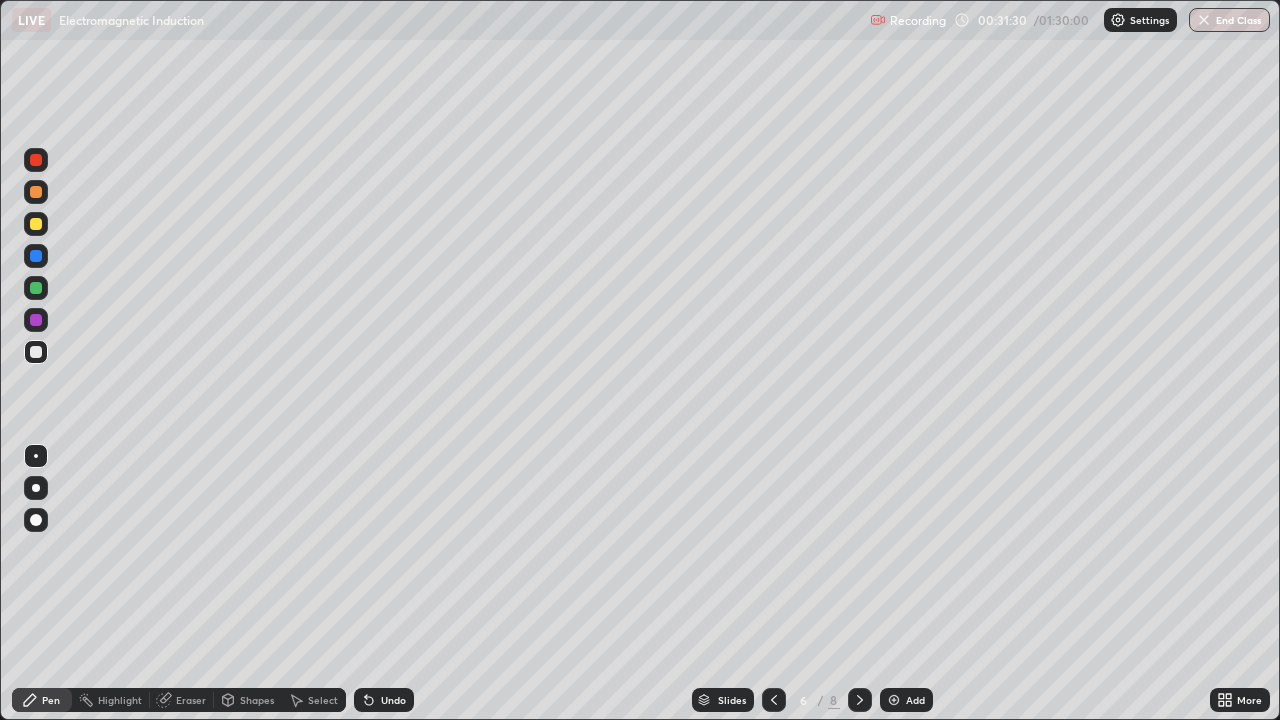 click 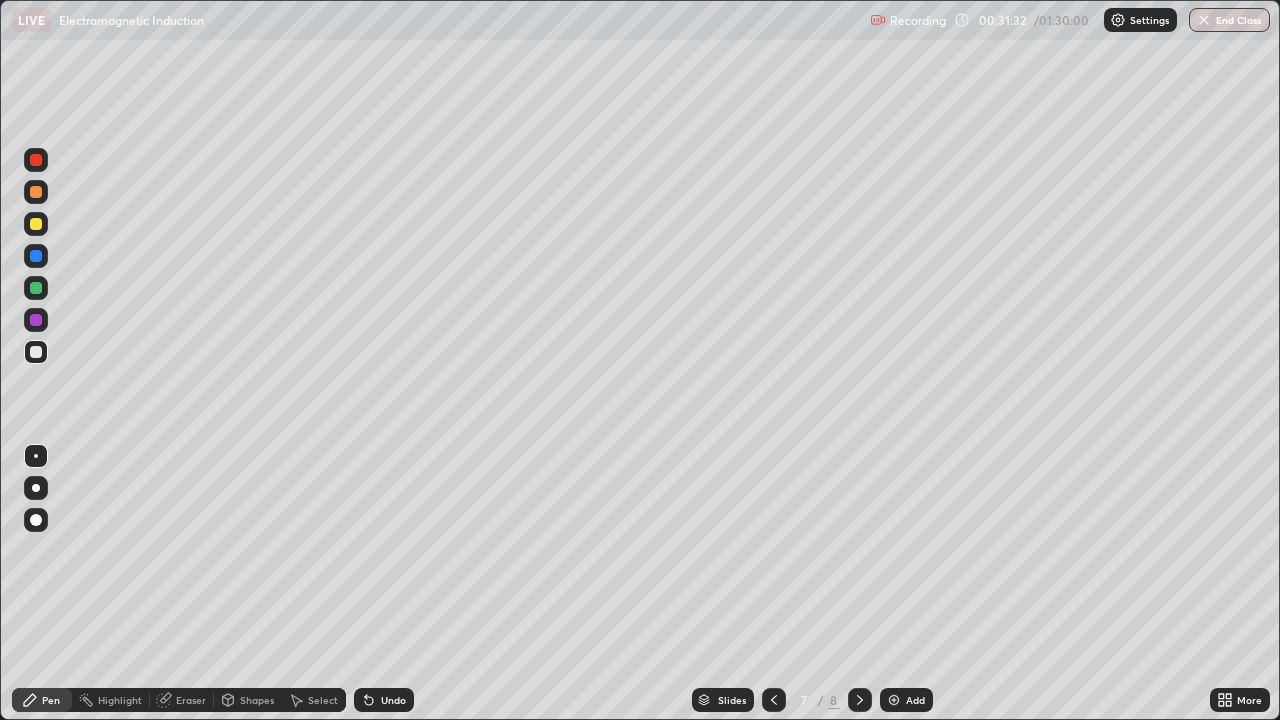 click 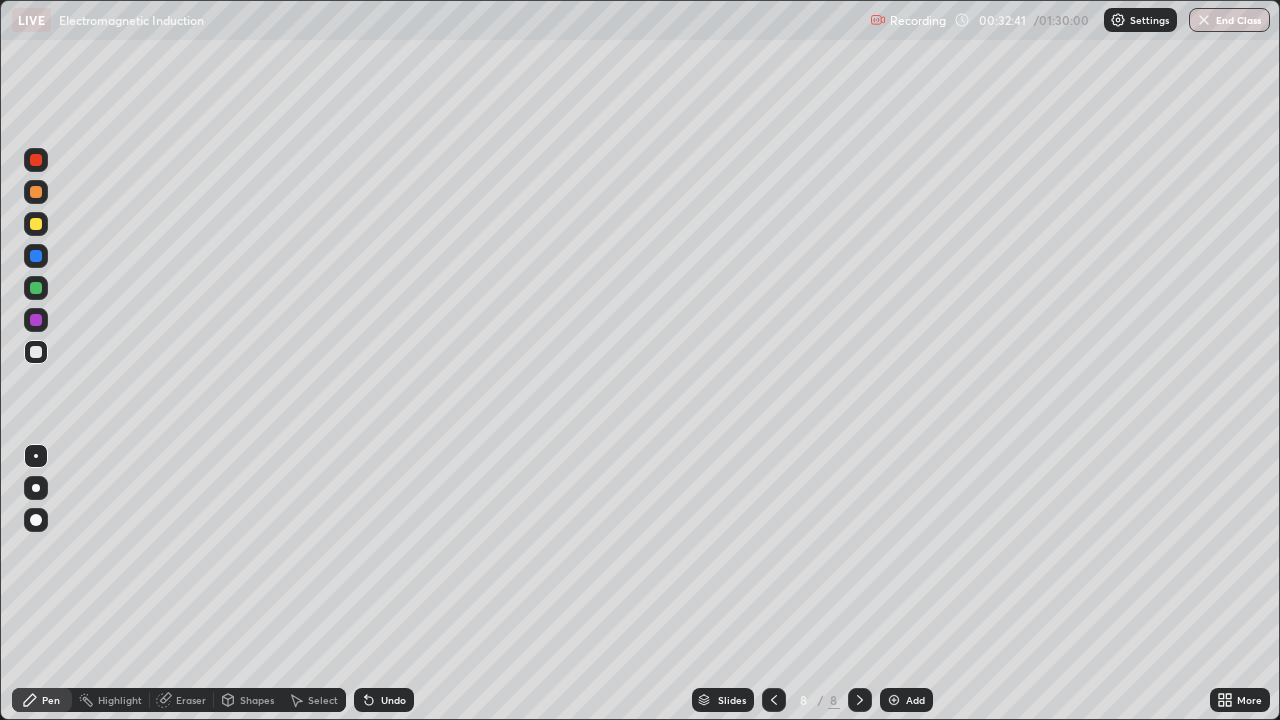 click on "Add" at bounding box center (906, 700) 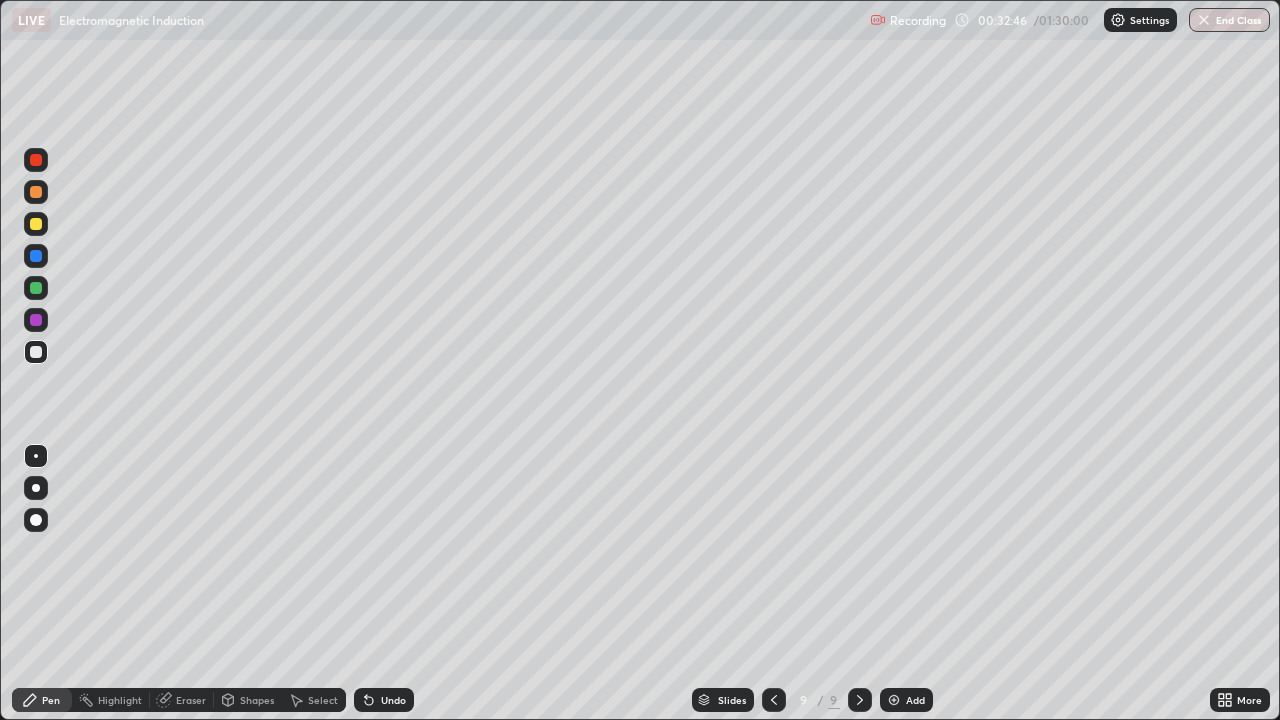 click on "Shapes" at bounding box center [257, 700] 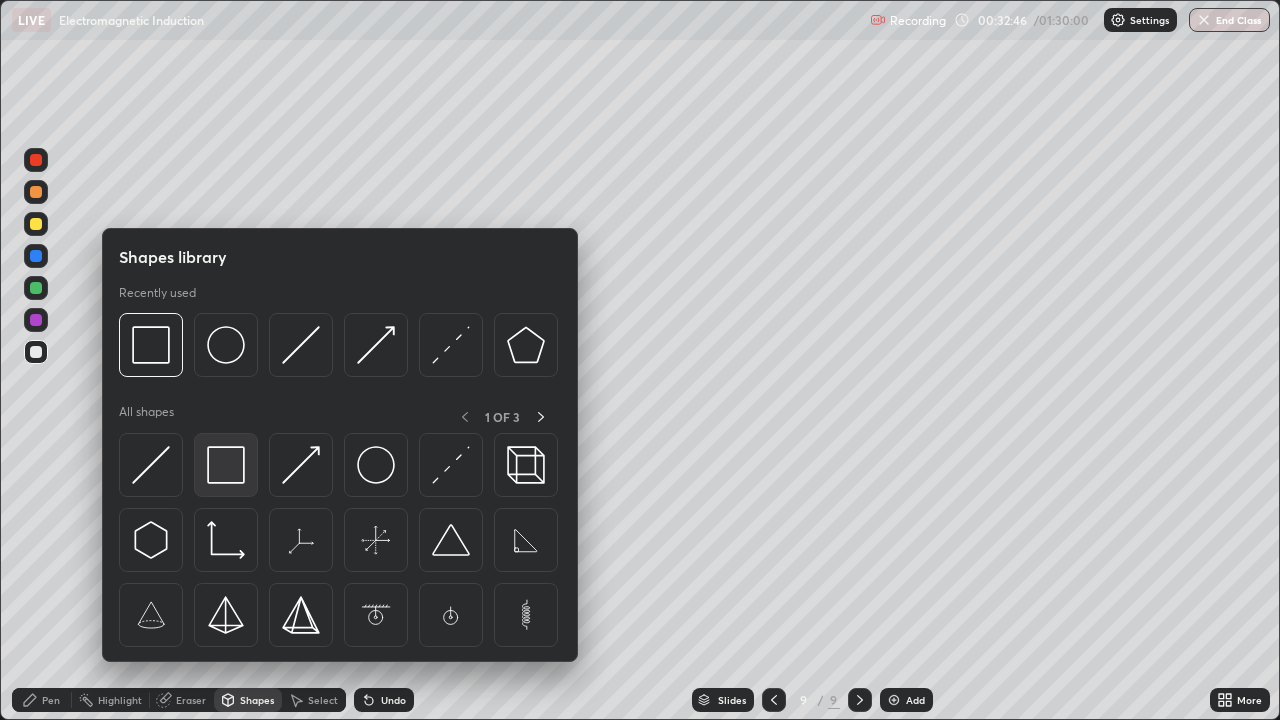 click at bounding box center [226, 465] 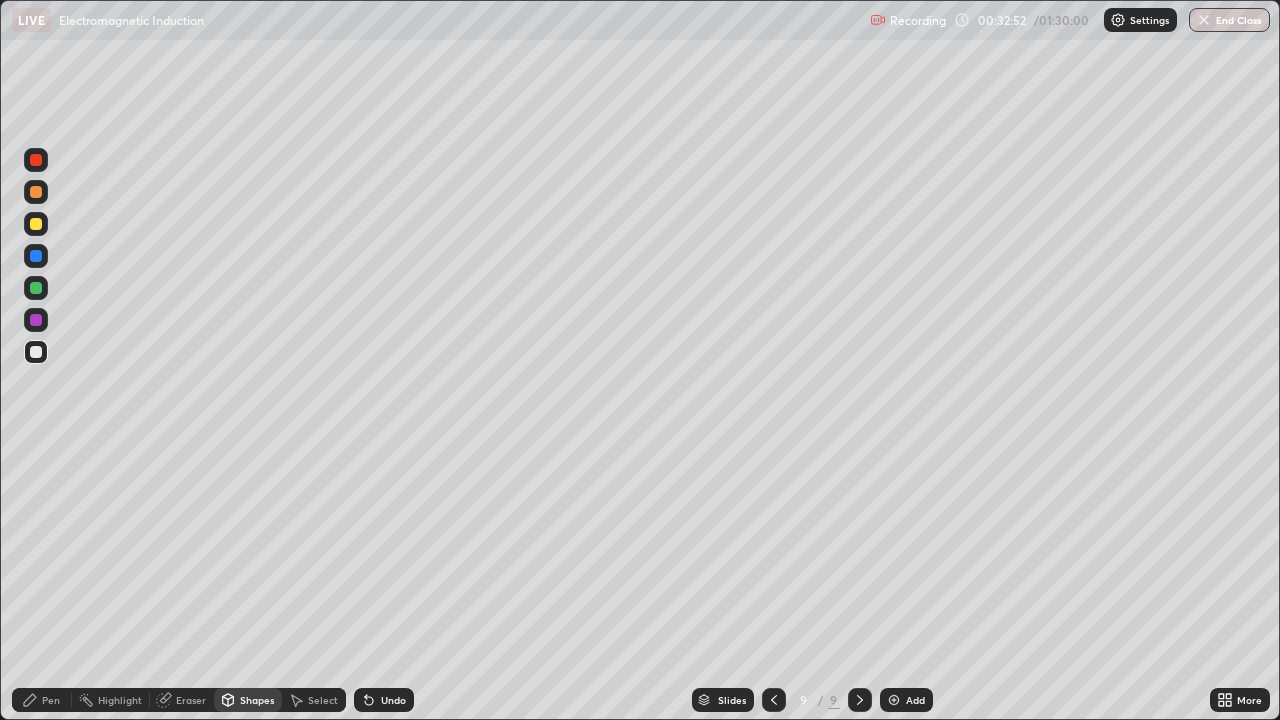 click on "Shapes" at bounding box center [248, 700] 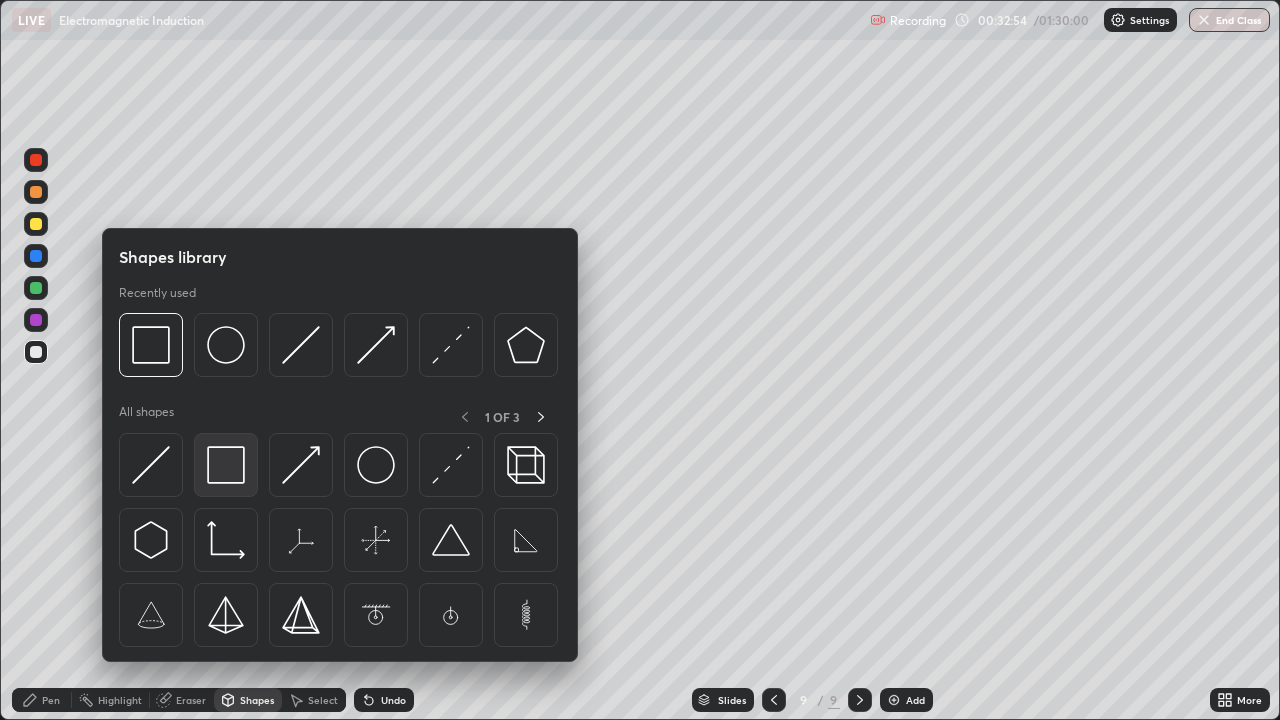 click at bounding box center [226, 465] 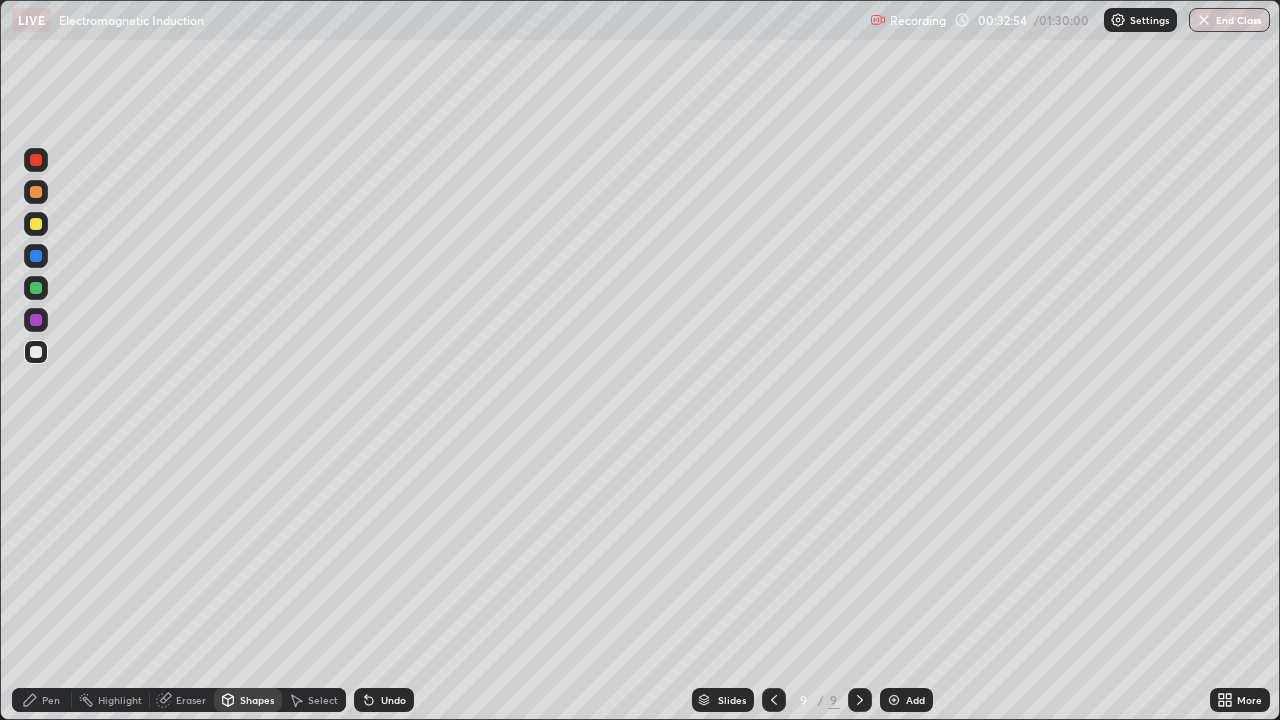 click at bounding box center (36, 224) 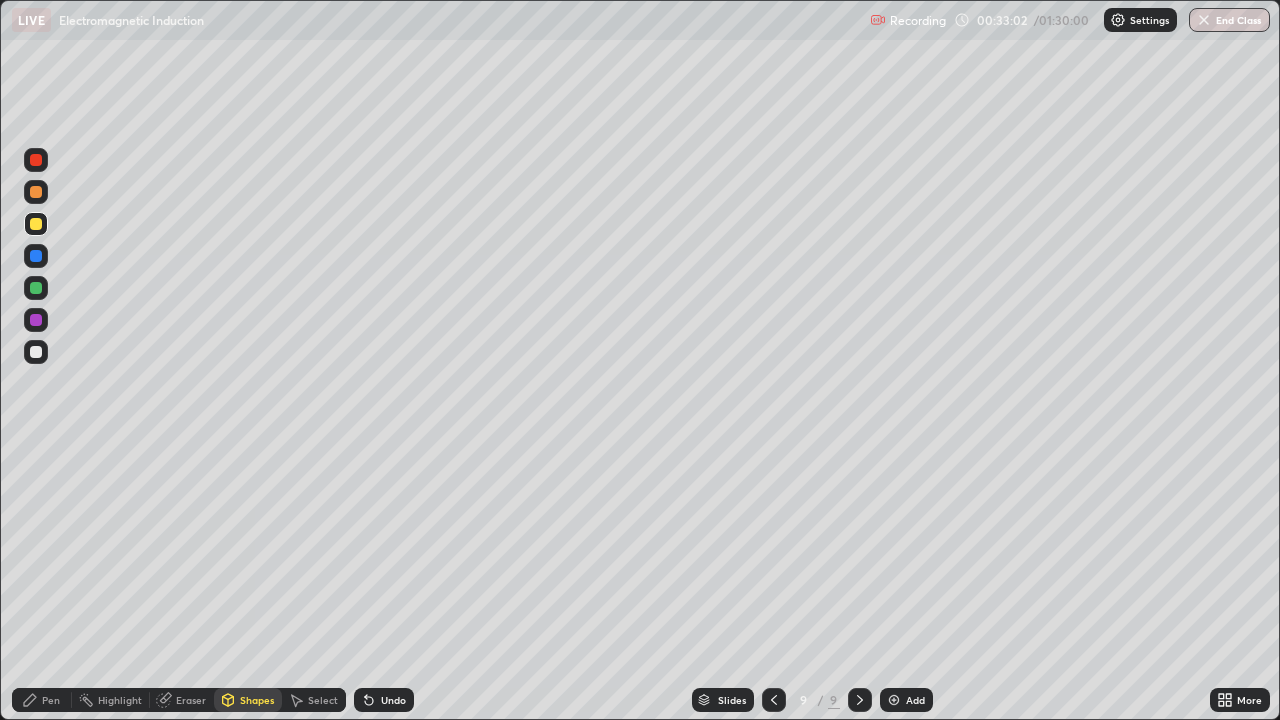 click 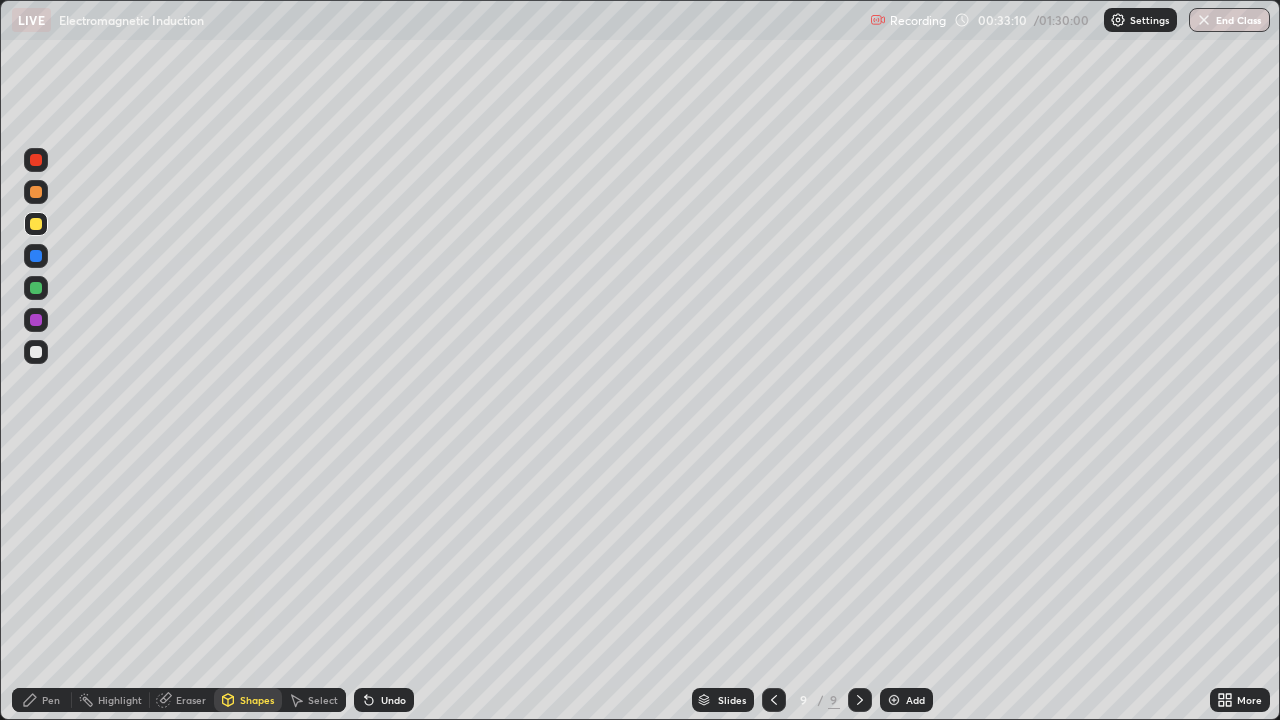 click on "Pen" at bounding box center [51, 700] 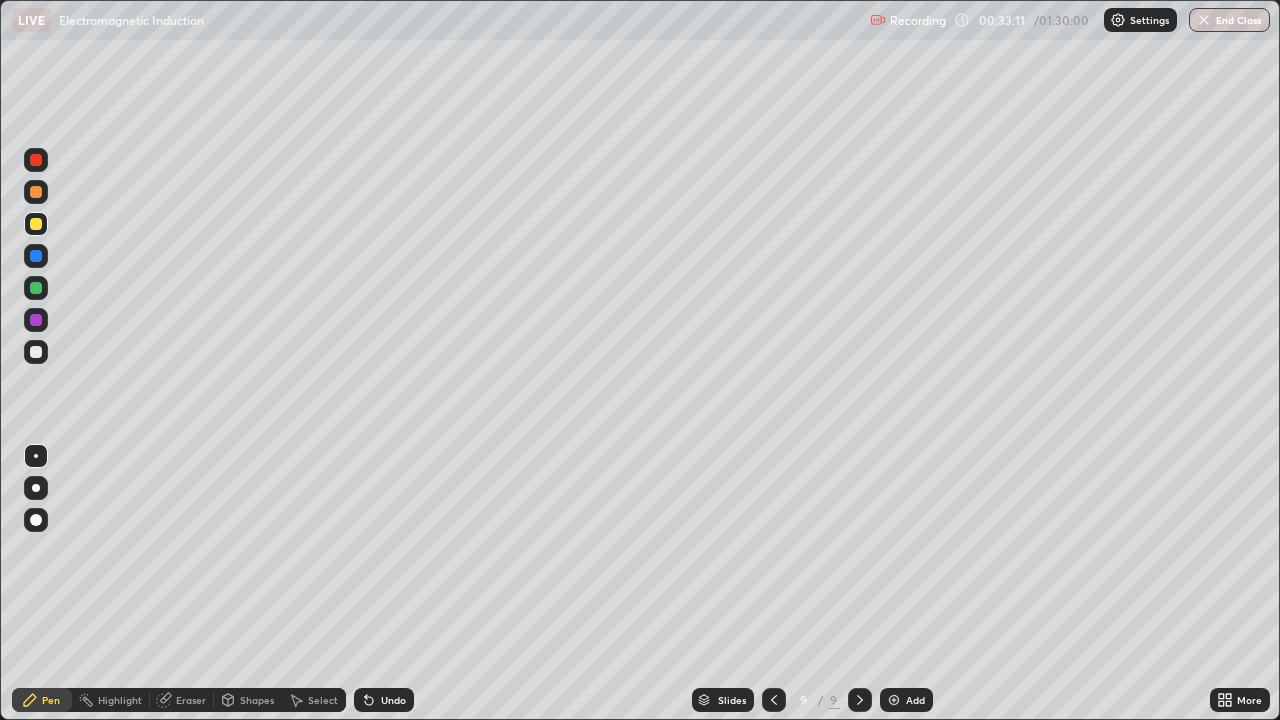 click at bounding box center [36, 352] 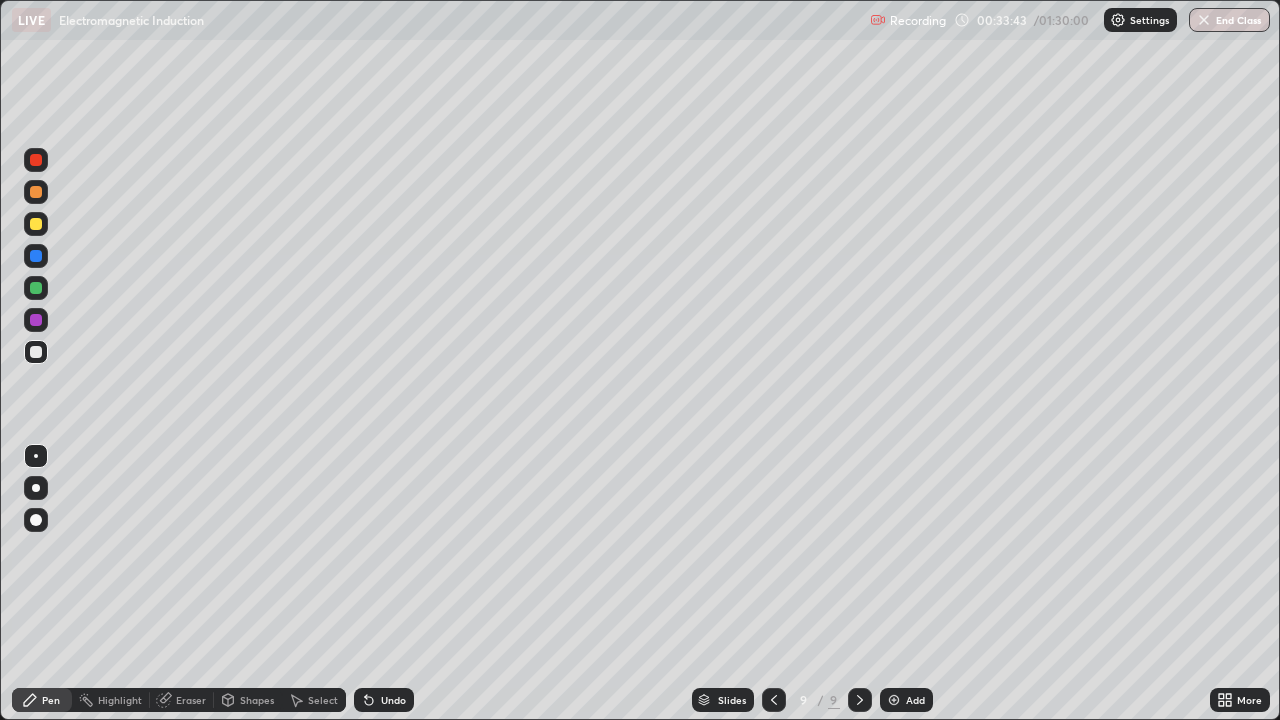 click on "Undo" at bounding box center [393, 700] 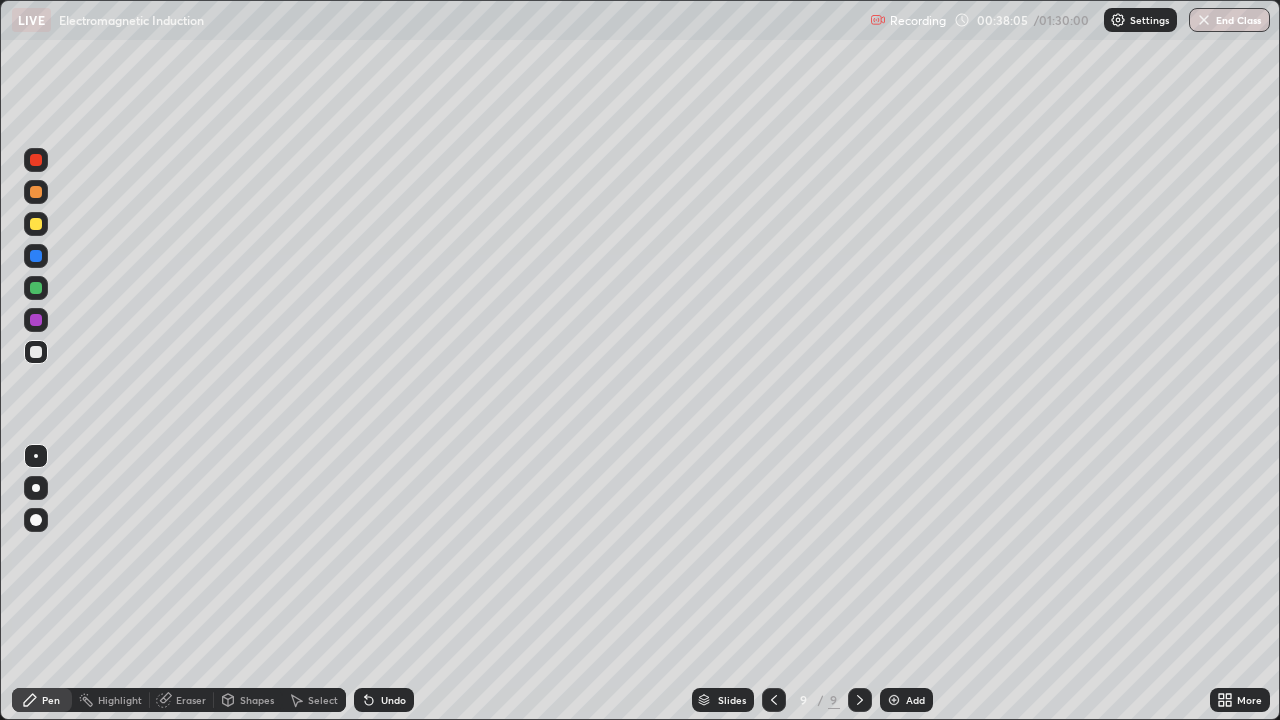 click on "Add" at bounding box center [906, 700] 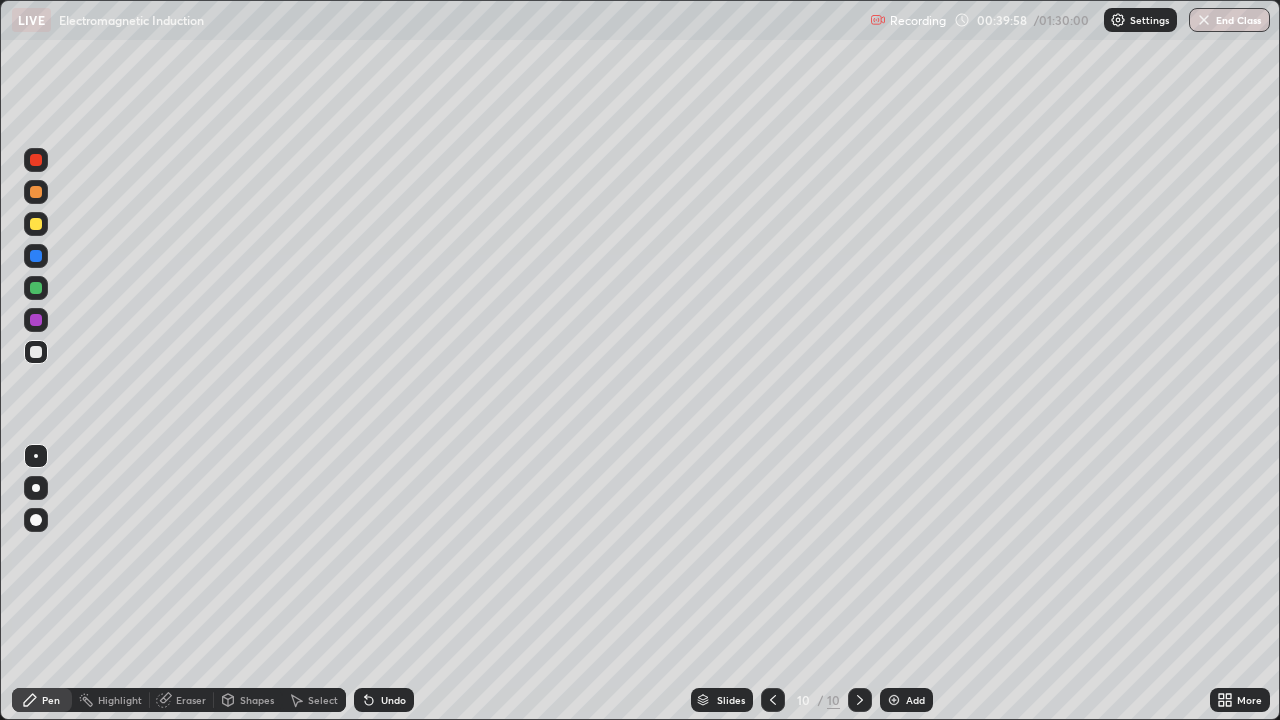 click on "Shapes" at bounding box center (257, 700) 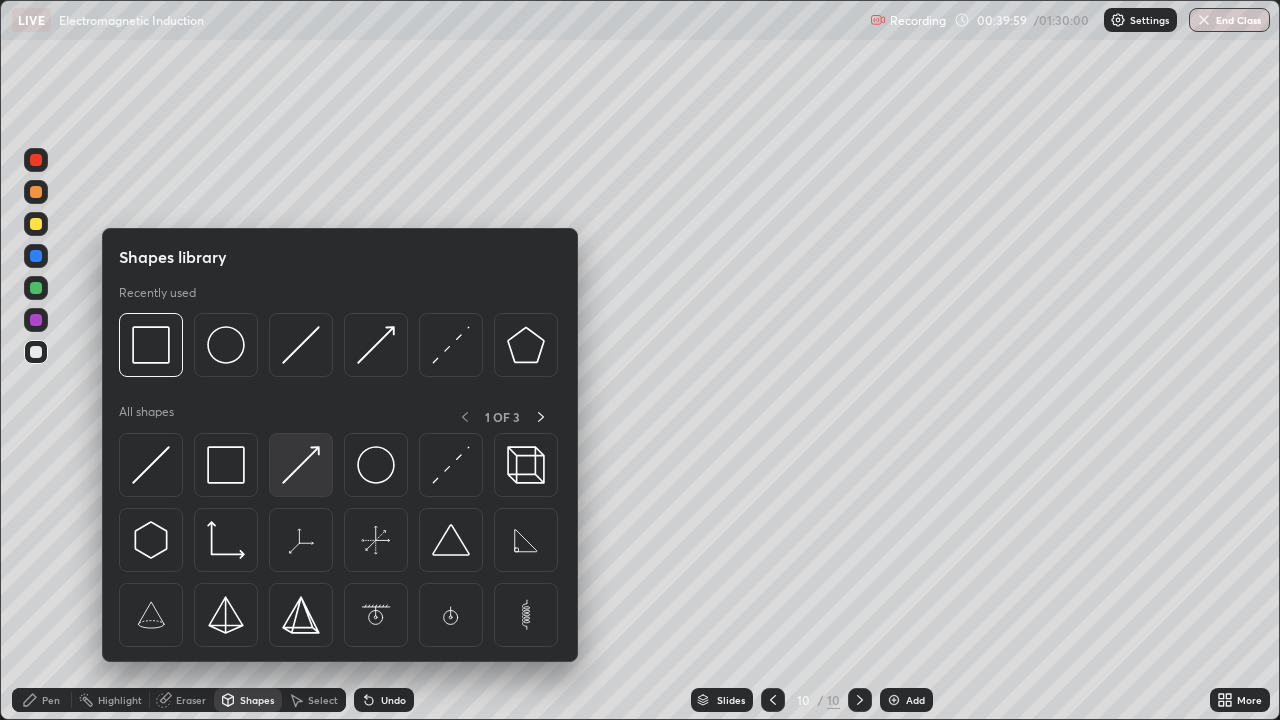 click at bounding box center [301, 465] 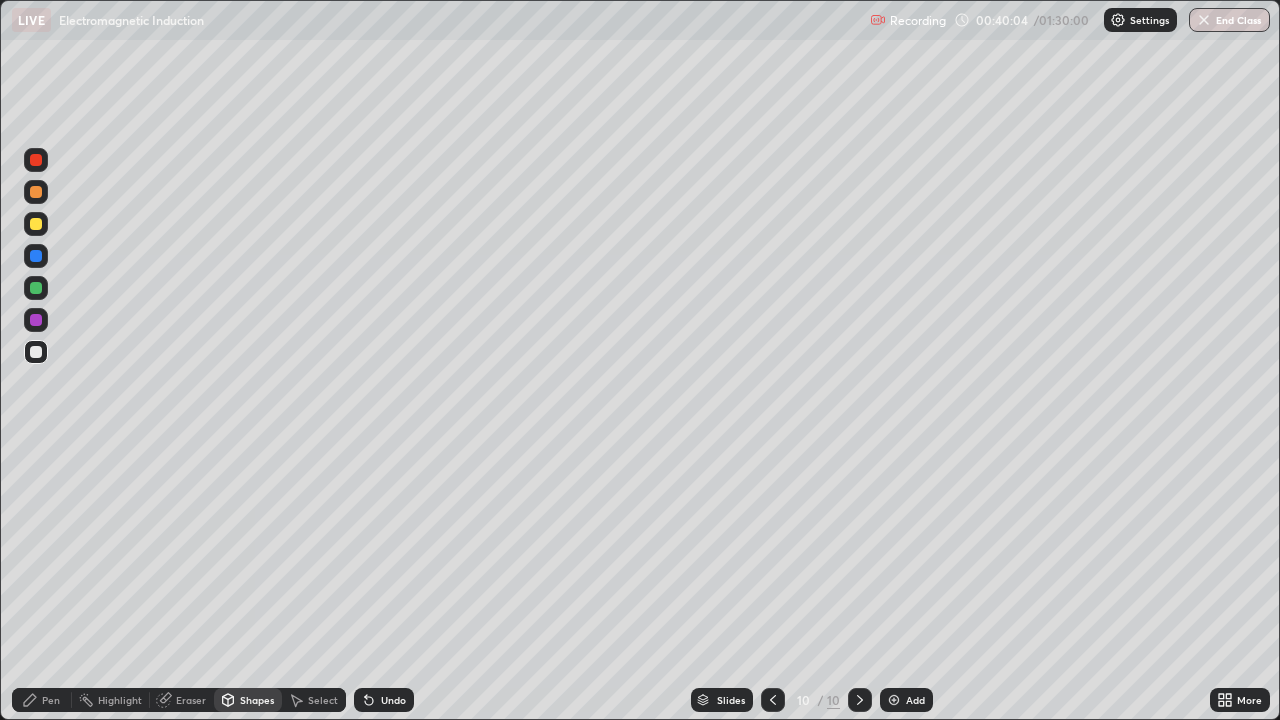 click on "Pen" at bounding box center (51, 700) 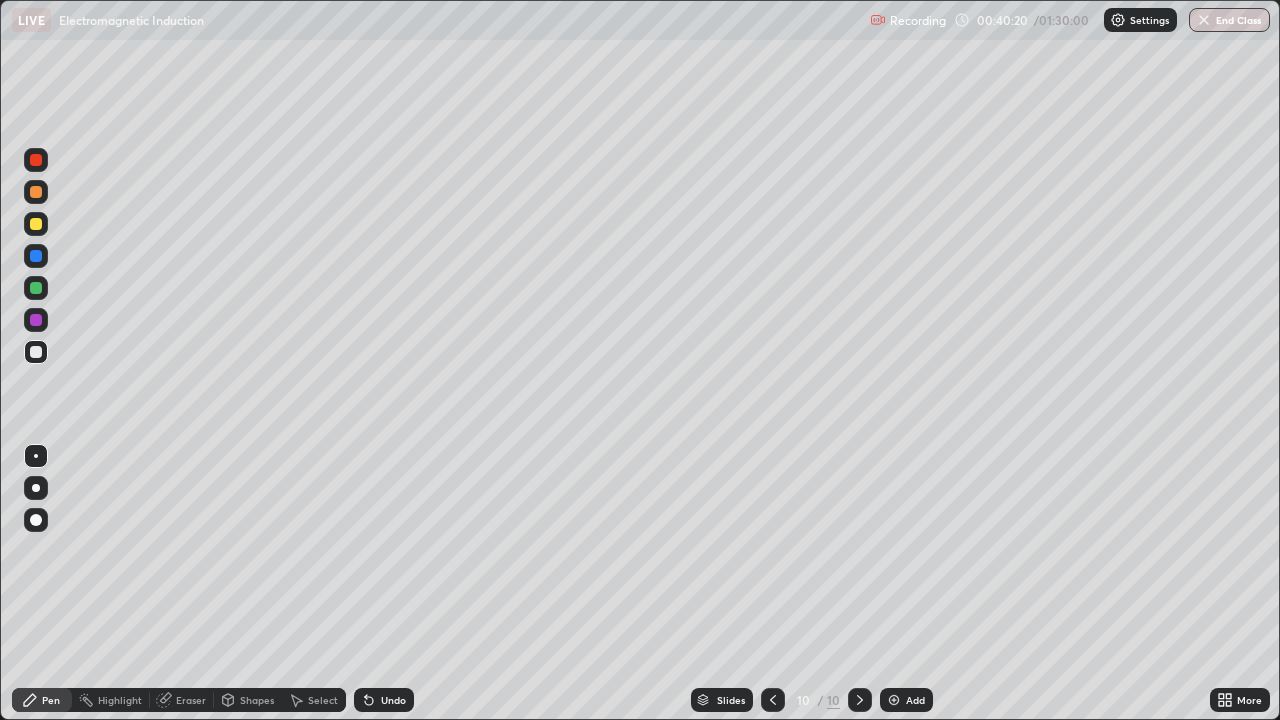 click on "Shapes" at bounding box center (257, 700) 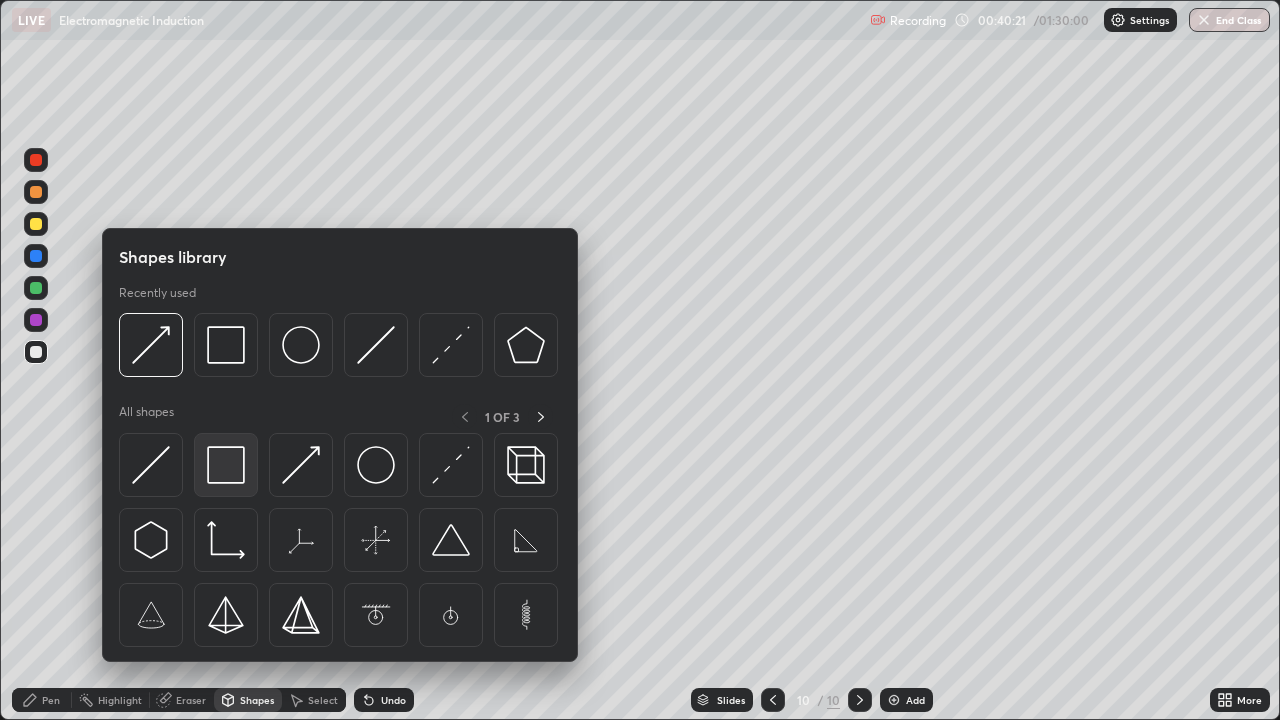 click at bounding box center (226, 465) 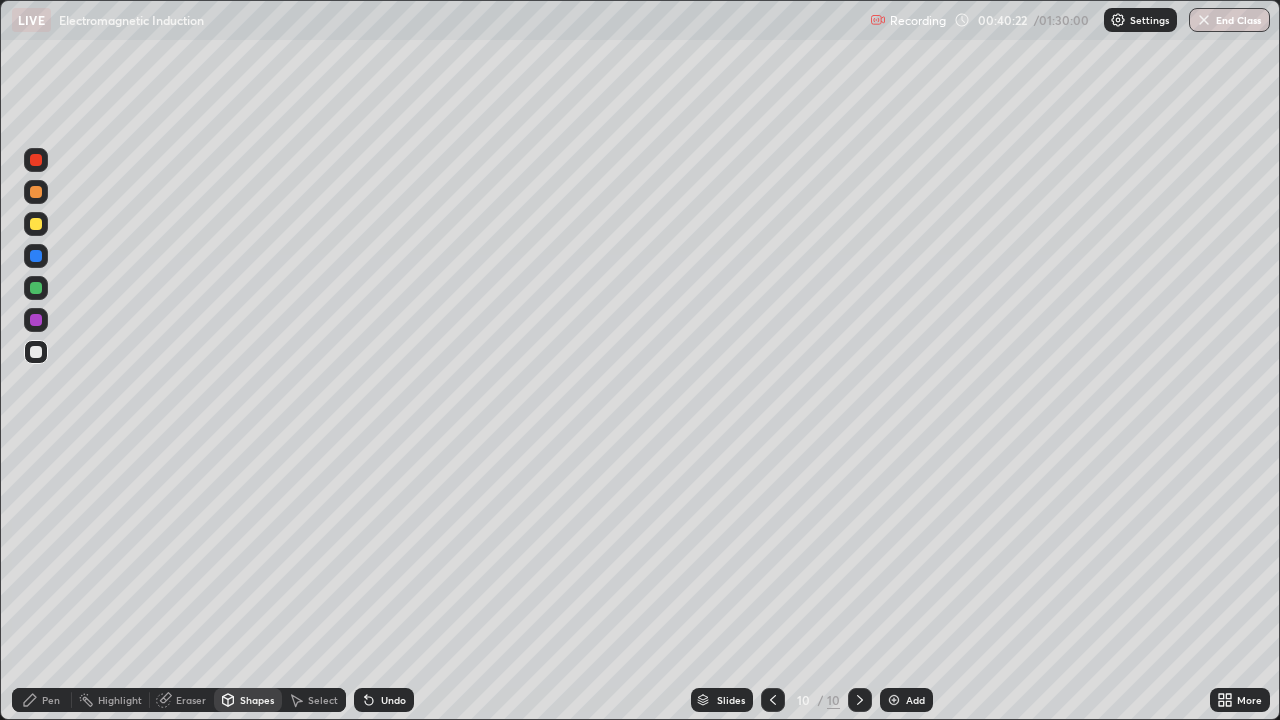 click at bounding box center (36, 224) 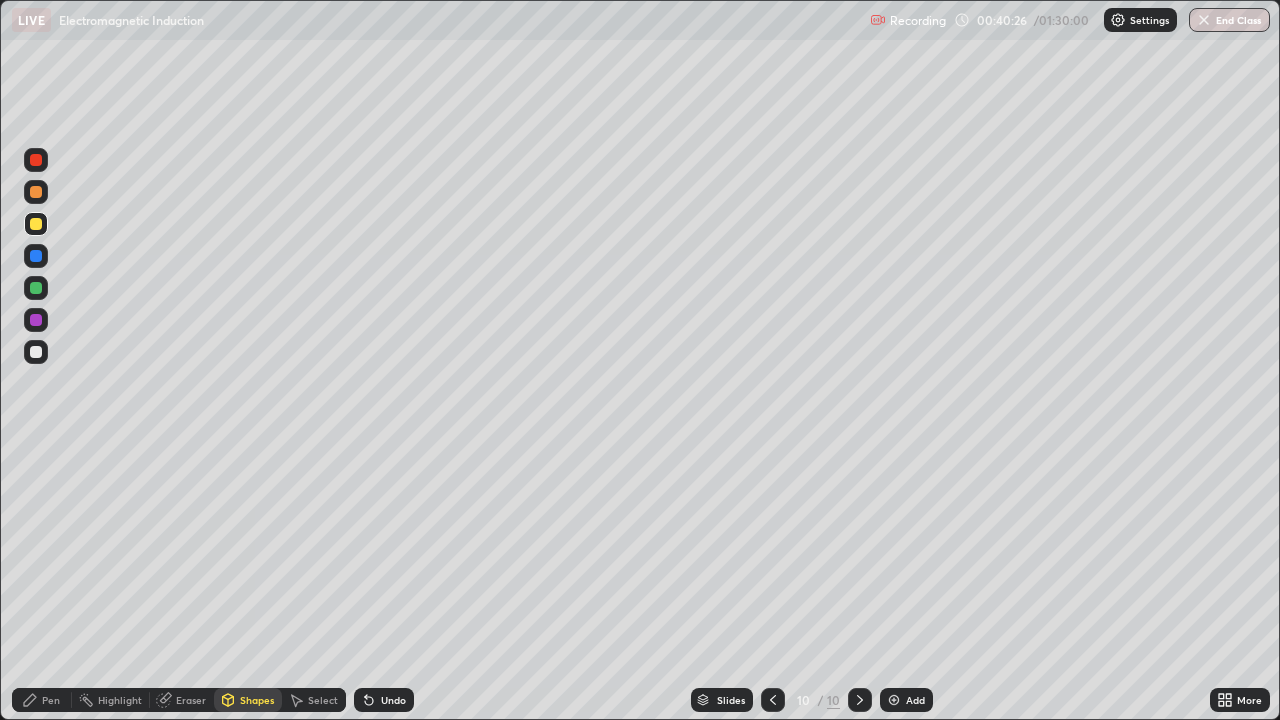 click on "Pen" at bounding box center (51, 700) 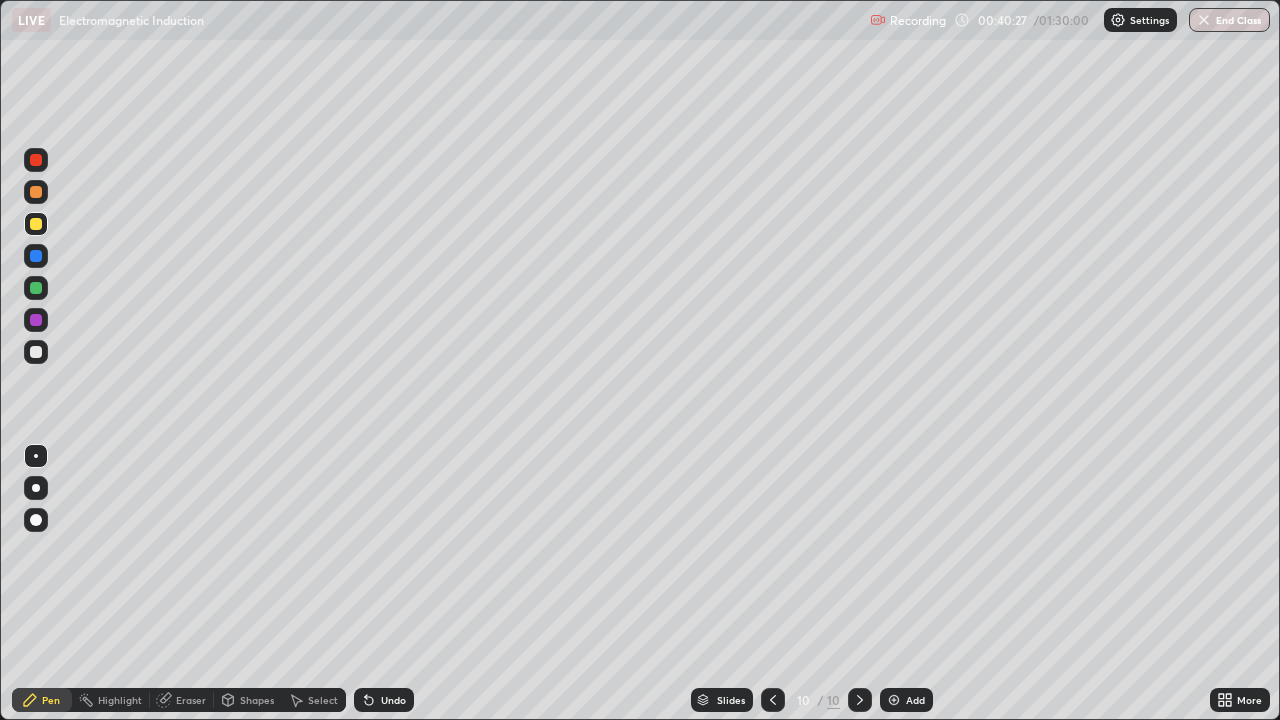 click at bounding box center (36, 352) 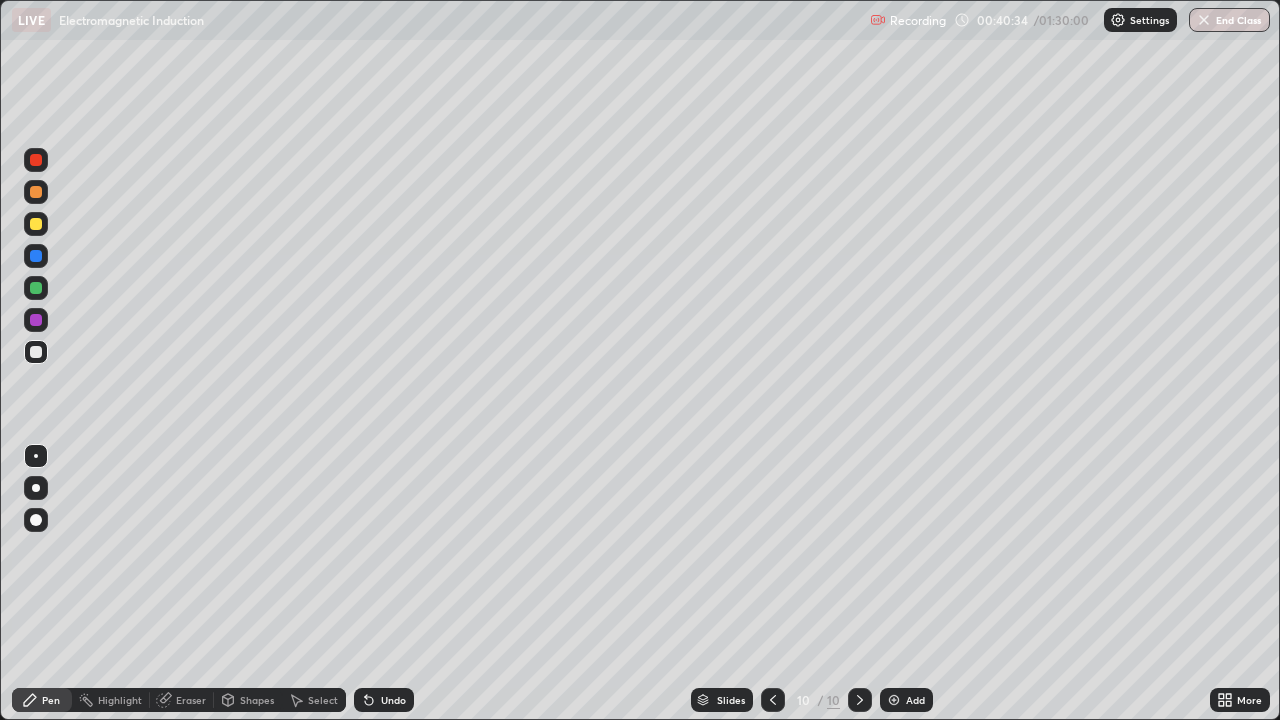 click on "Shapes" at bounding box center (257, 700) 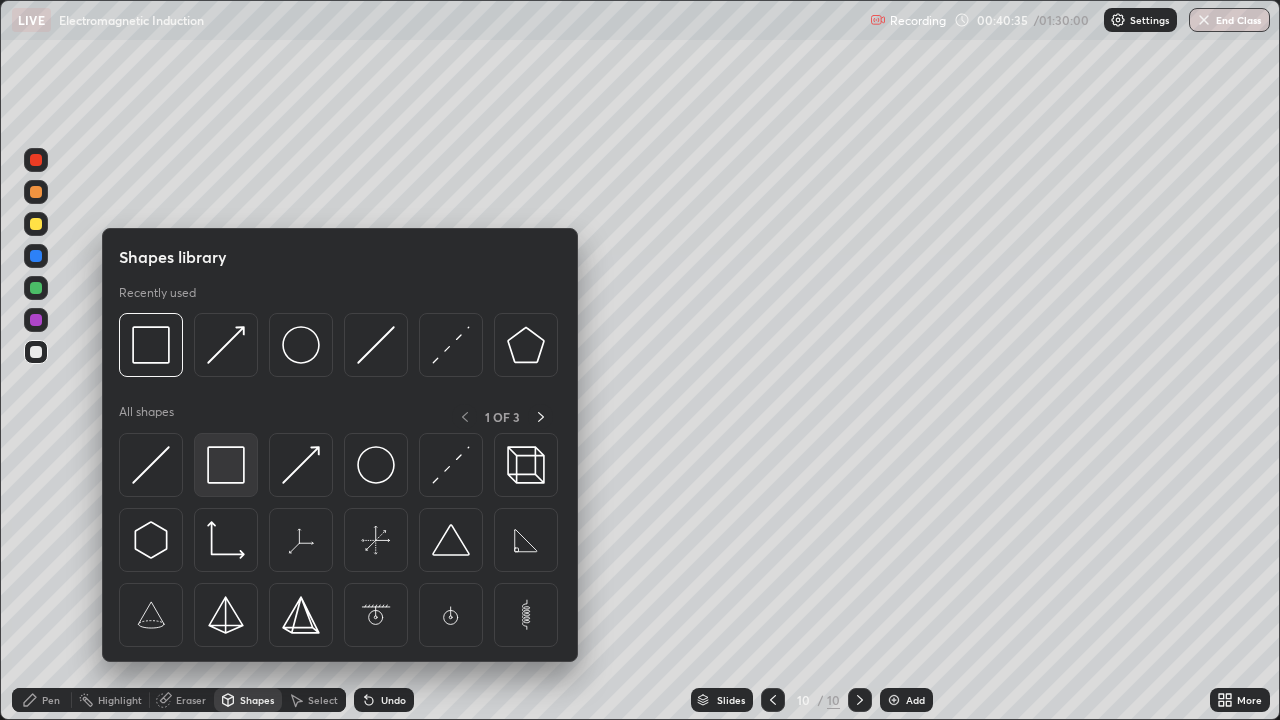 click at bounding box center (226, 465) 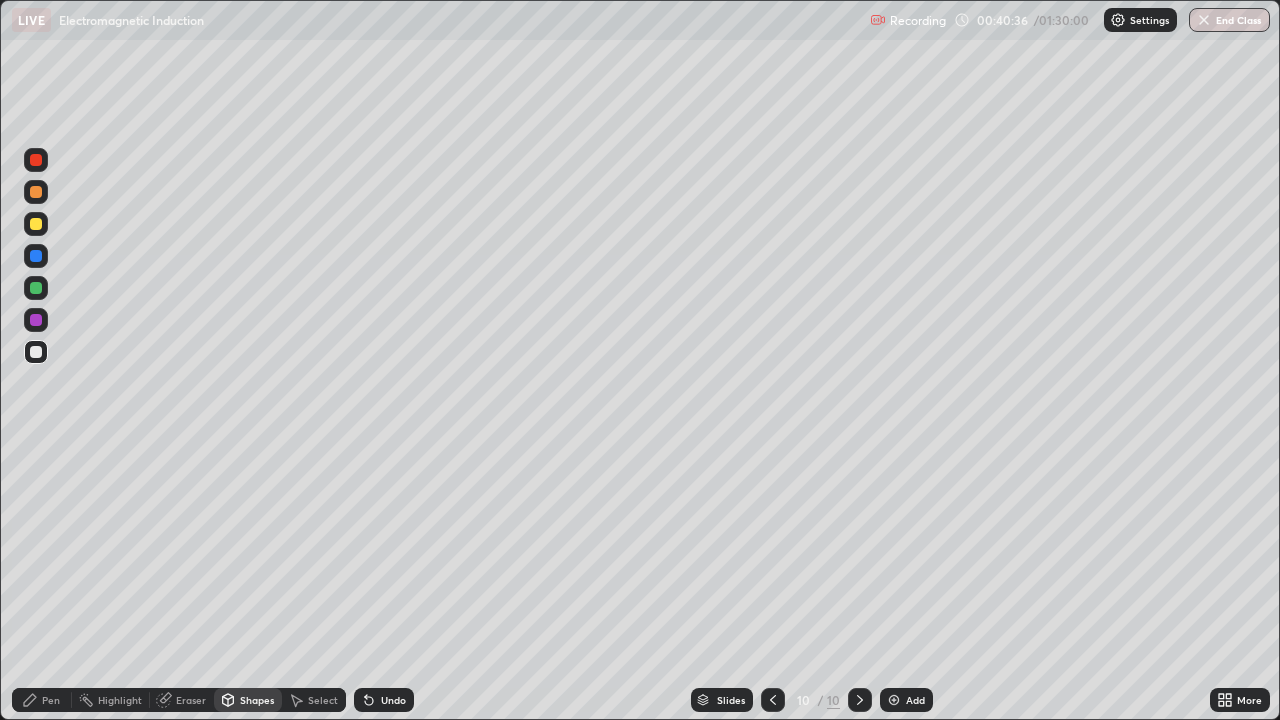 click at bounding box center [36, 224] 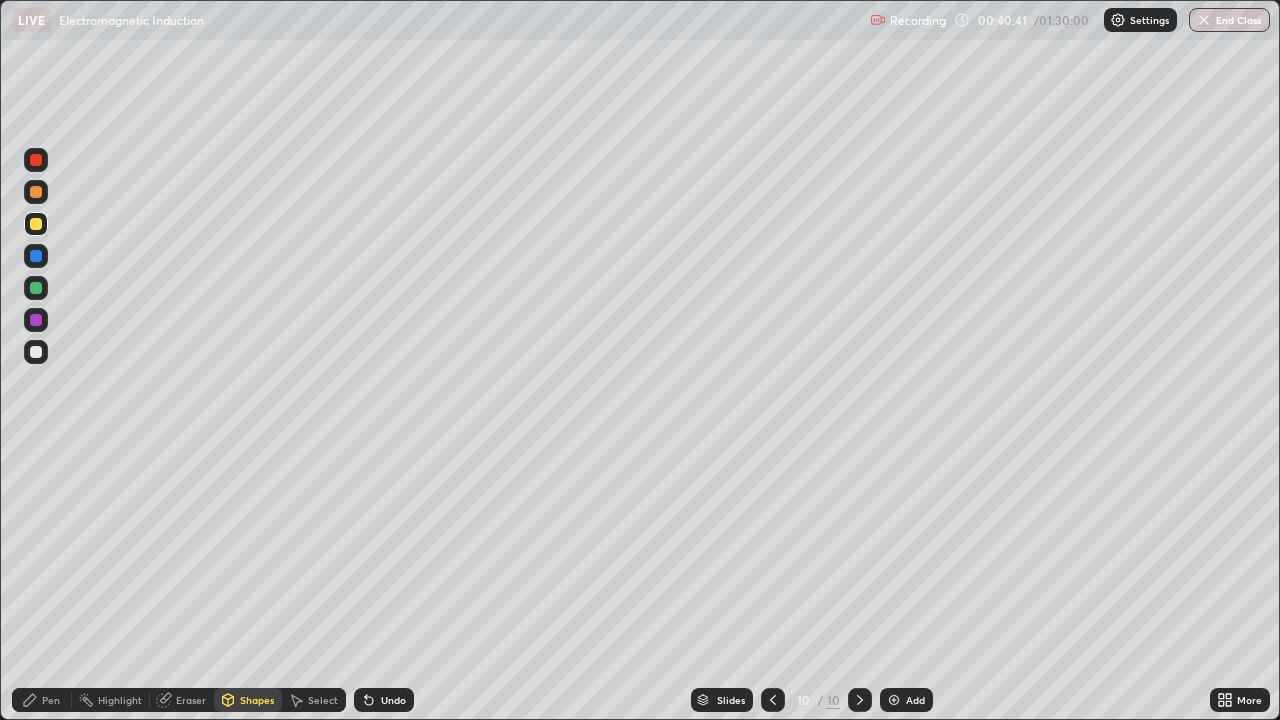 click on "Undo" at bounding box center (393, 700) 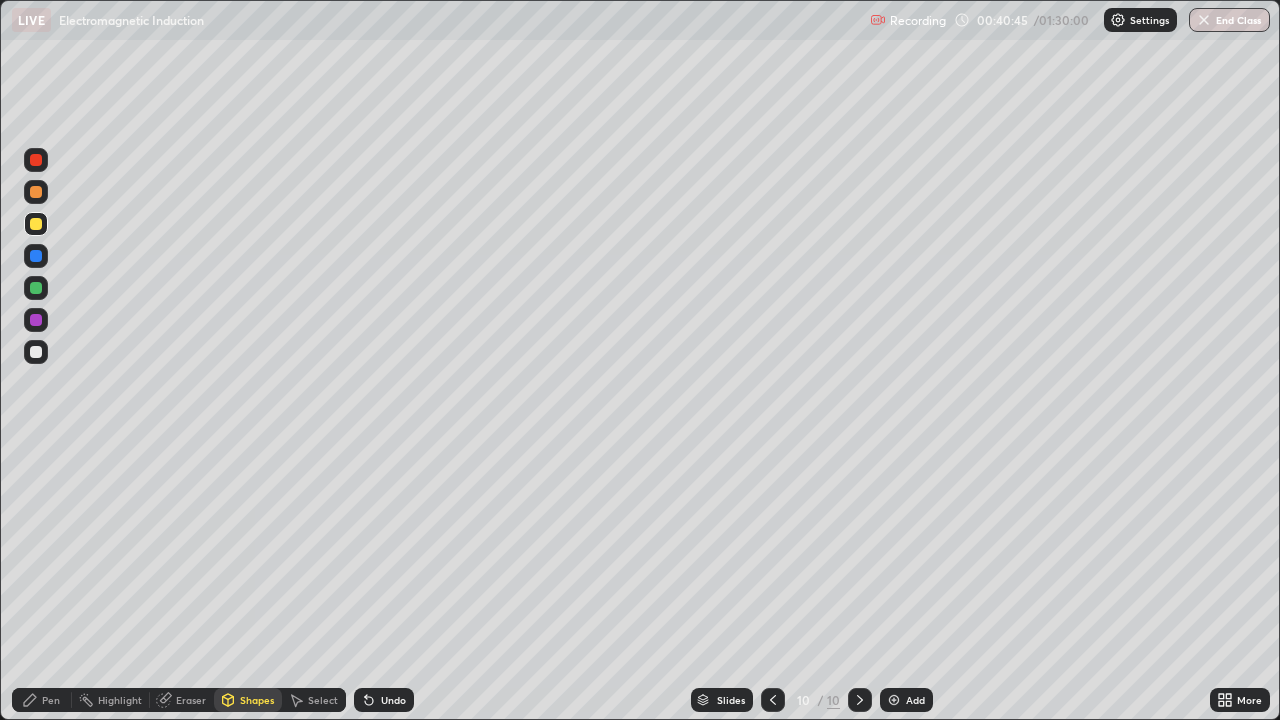 click on "Pen" at bounding box center (51, 700) 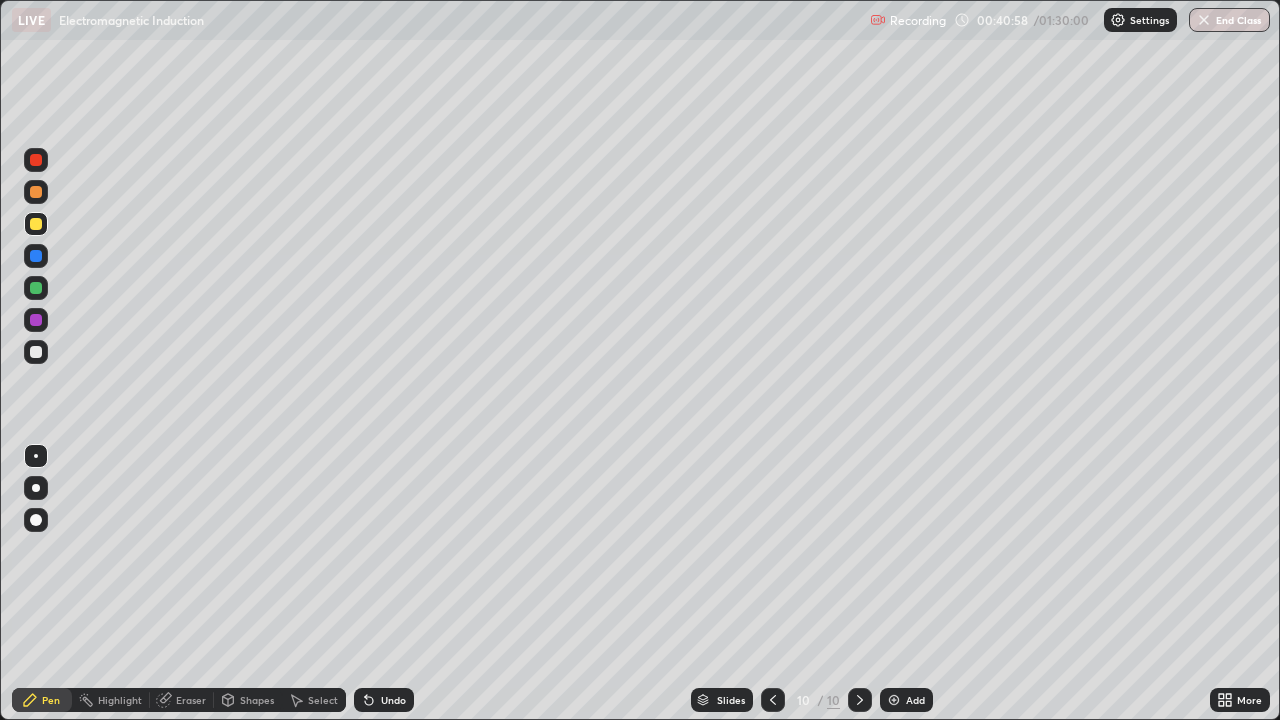 click at bounding box center (36, 352) 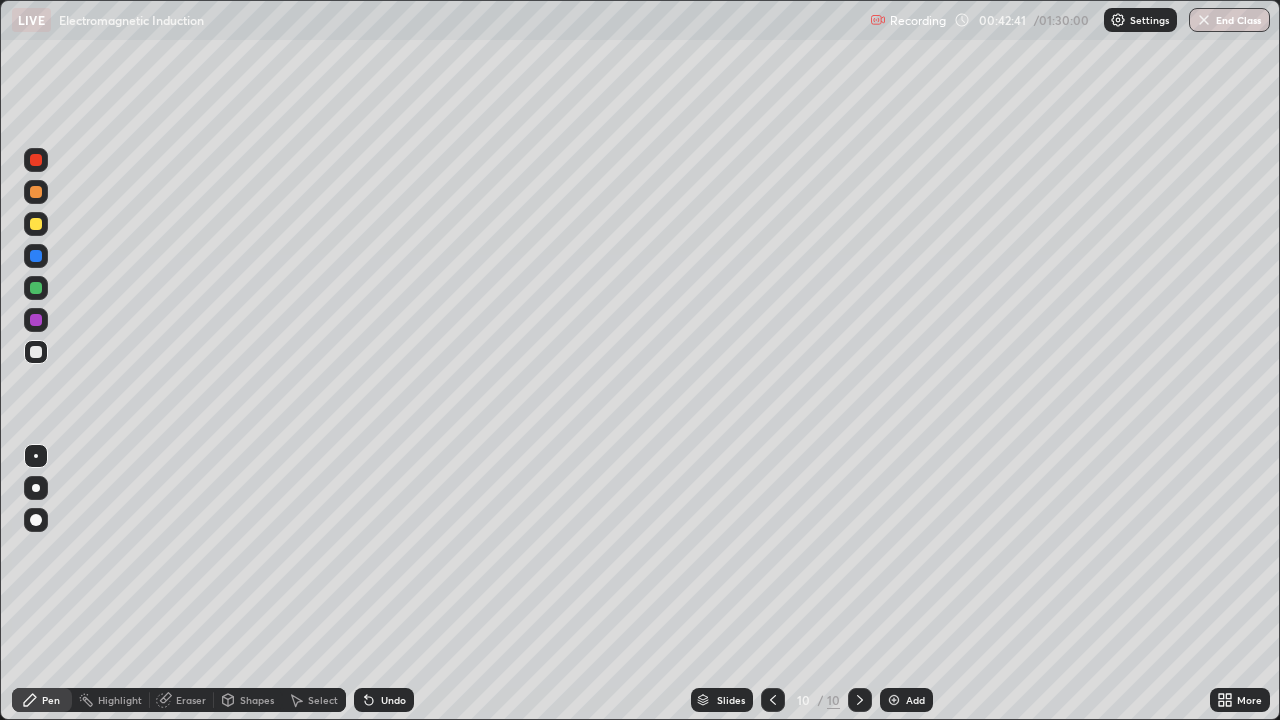 click at bounding box center (36, 224) 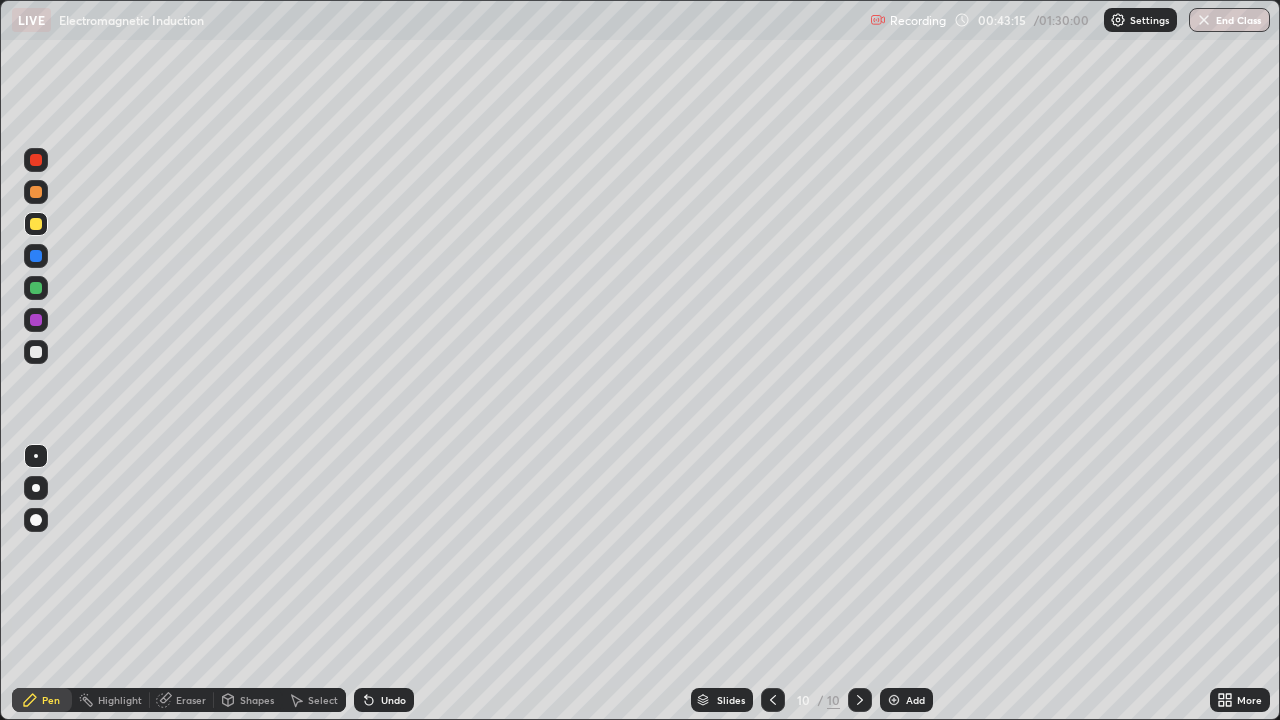 click on "Undo" at bounding box center (393, 700) 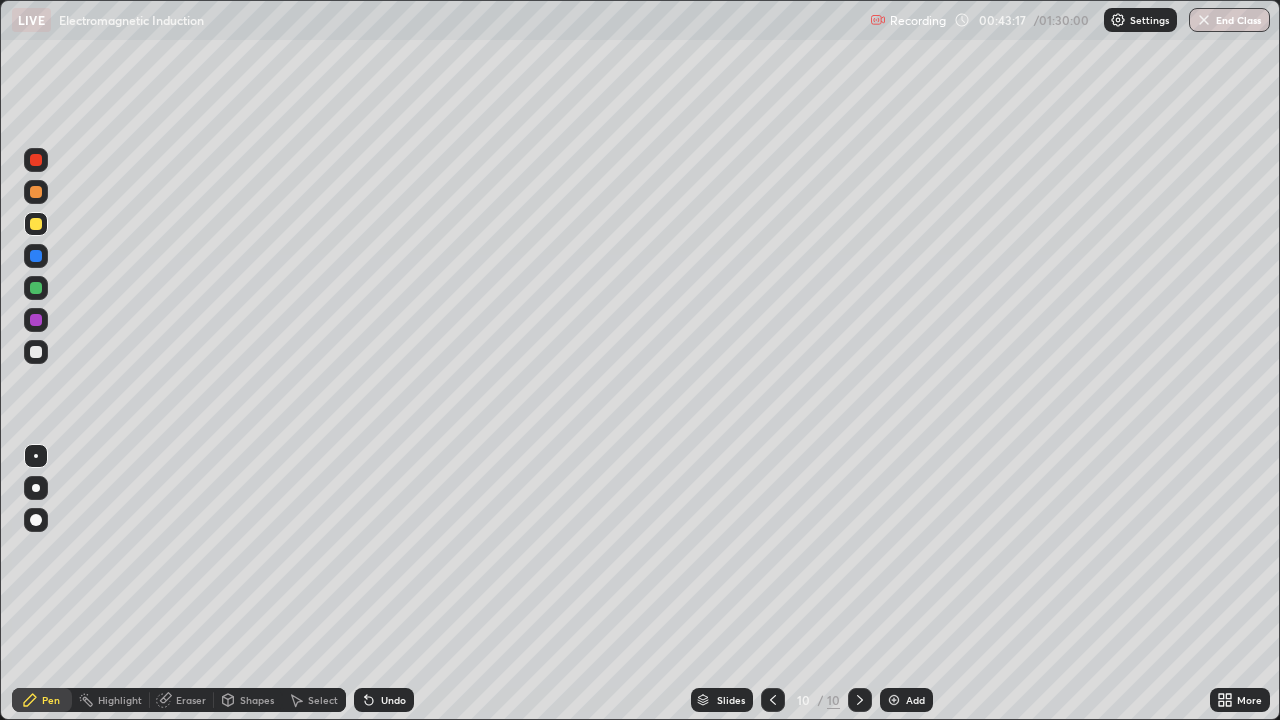 click on "Undo" at bounding box center [393, 700] 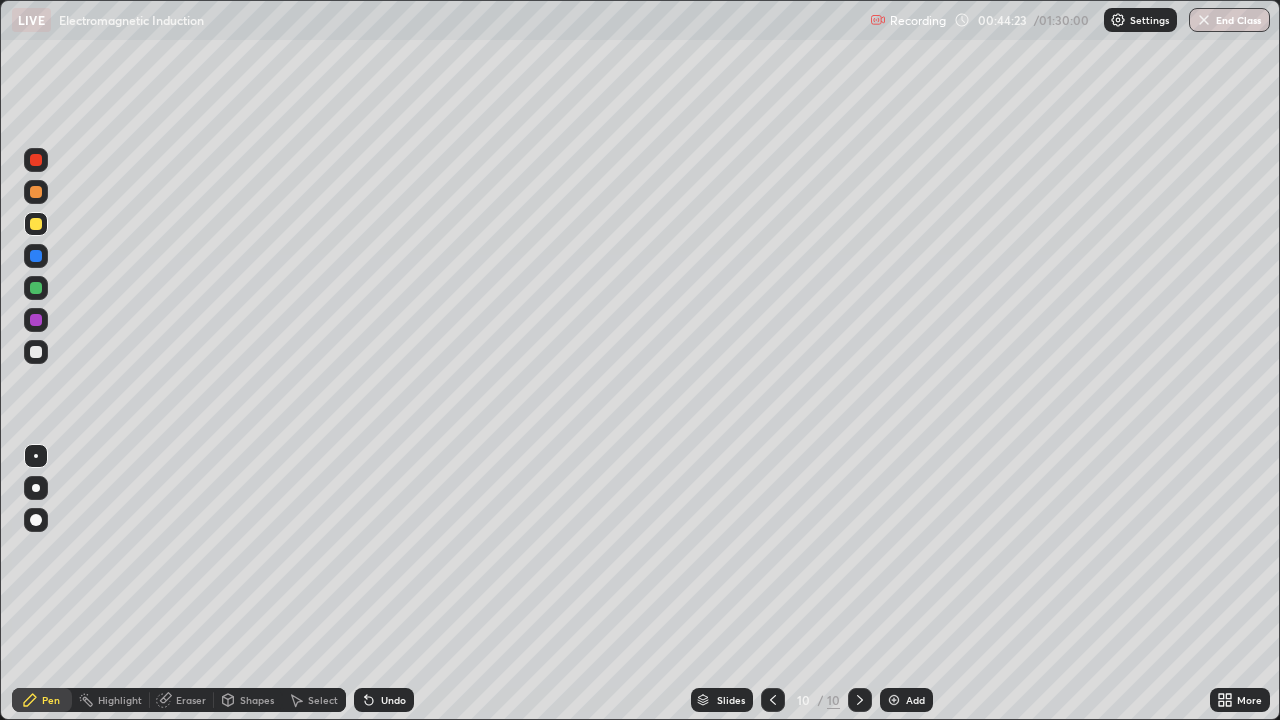 click on "Undo" at bounding box center (384, 700) 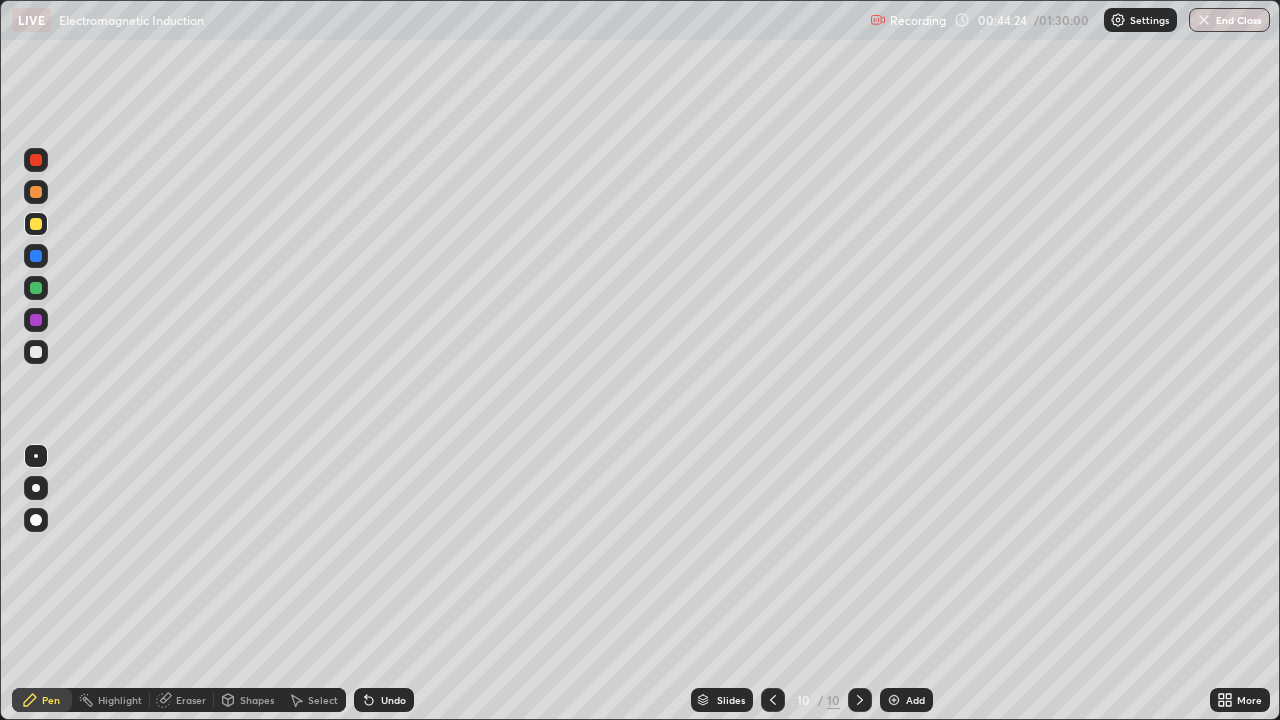 click on "Undo" at bounding box center [384, 700] 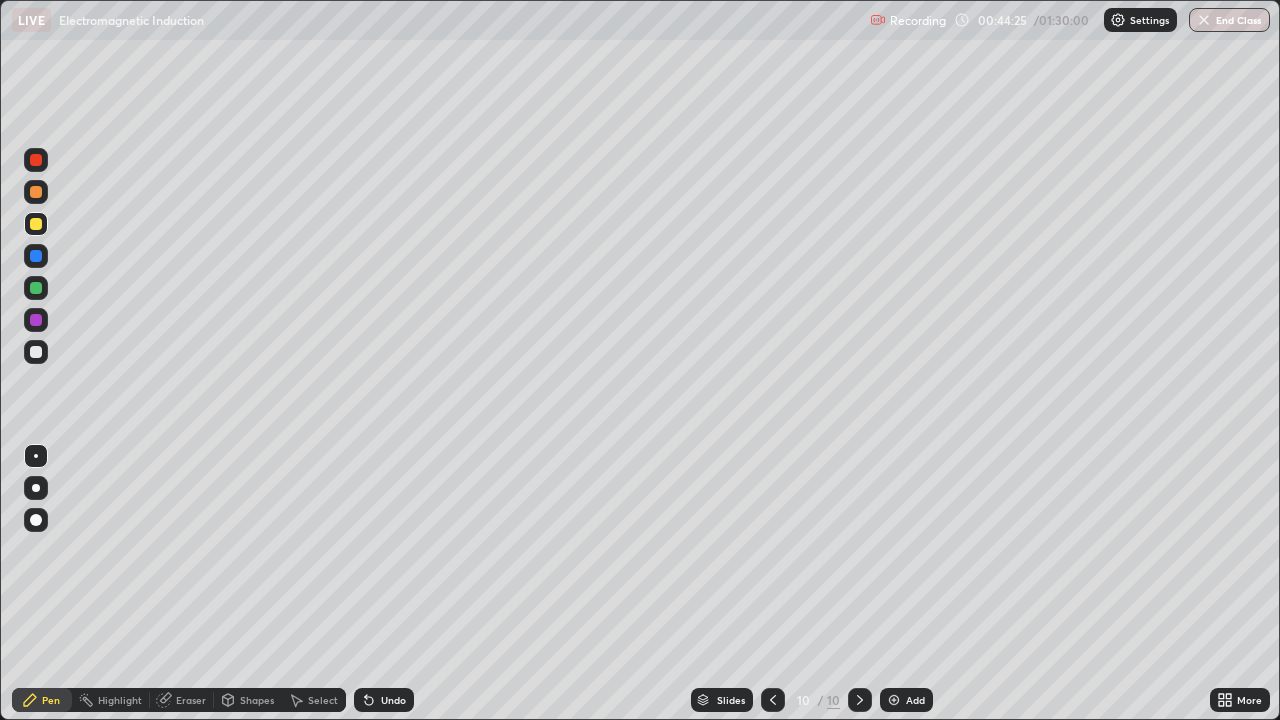 click on "Undo" at bounding box center [384, 700] 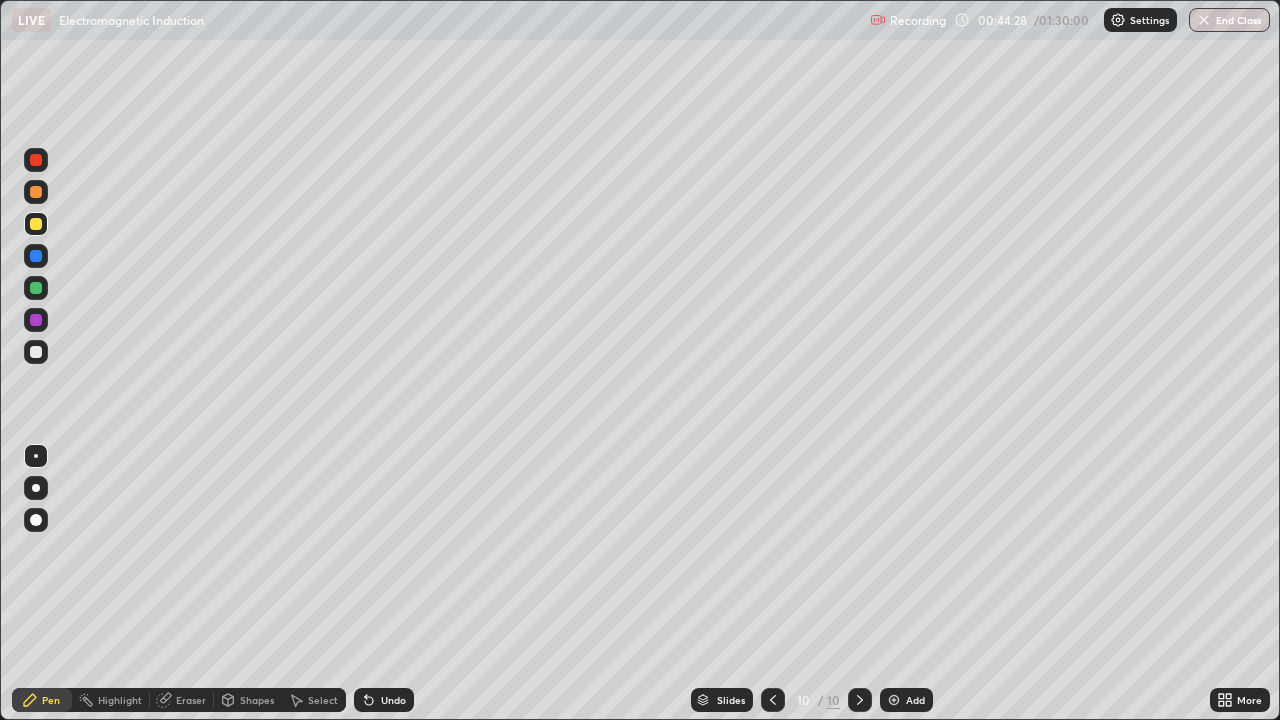 click on "Undo" at bounding box center [393, 700] 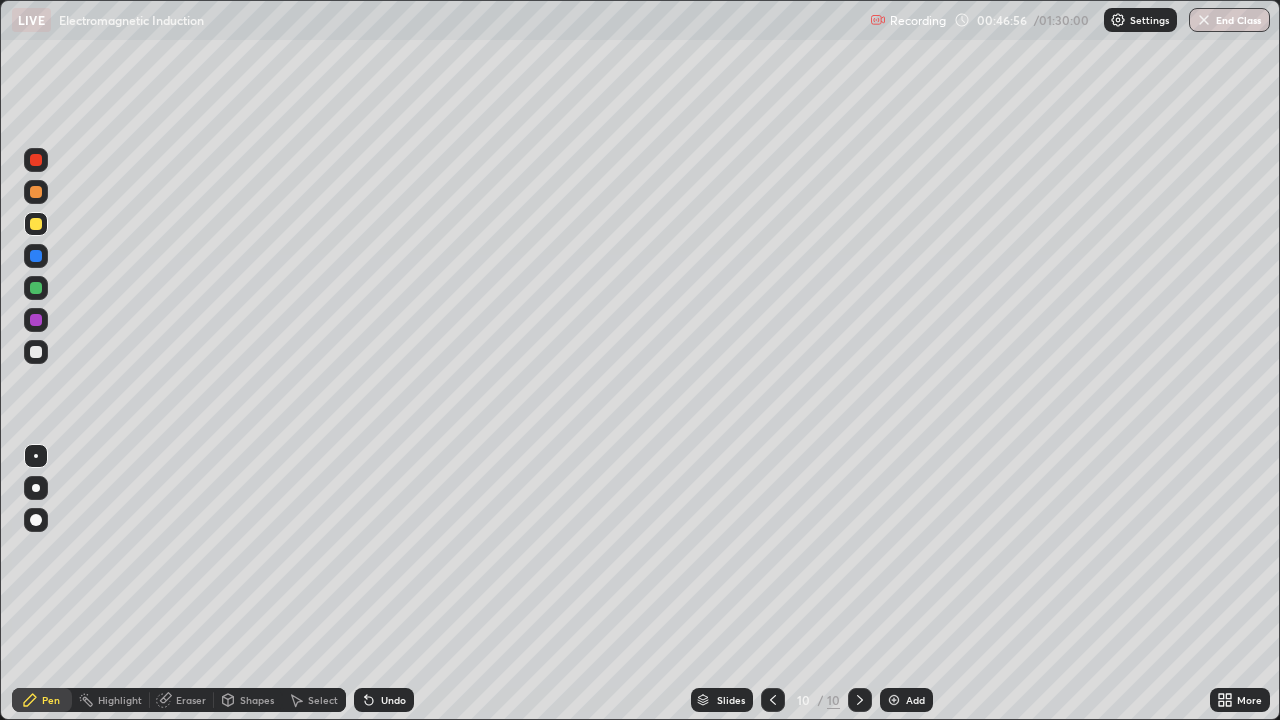 click on "Highlight" at bounding box center [120, 700] 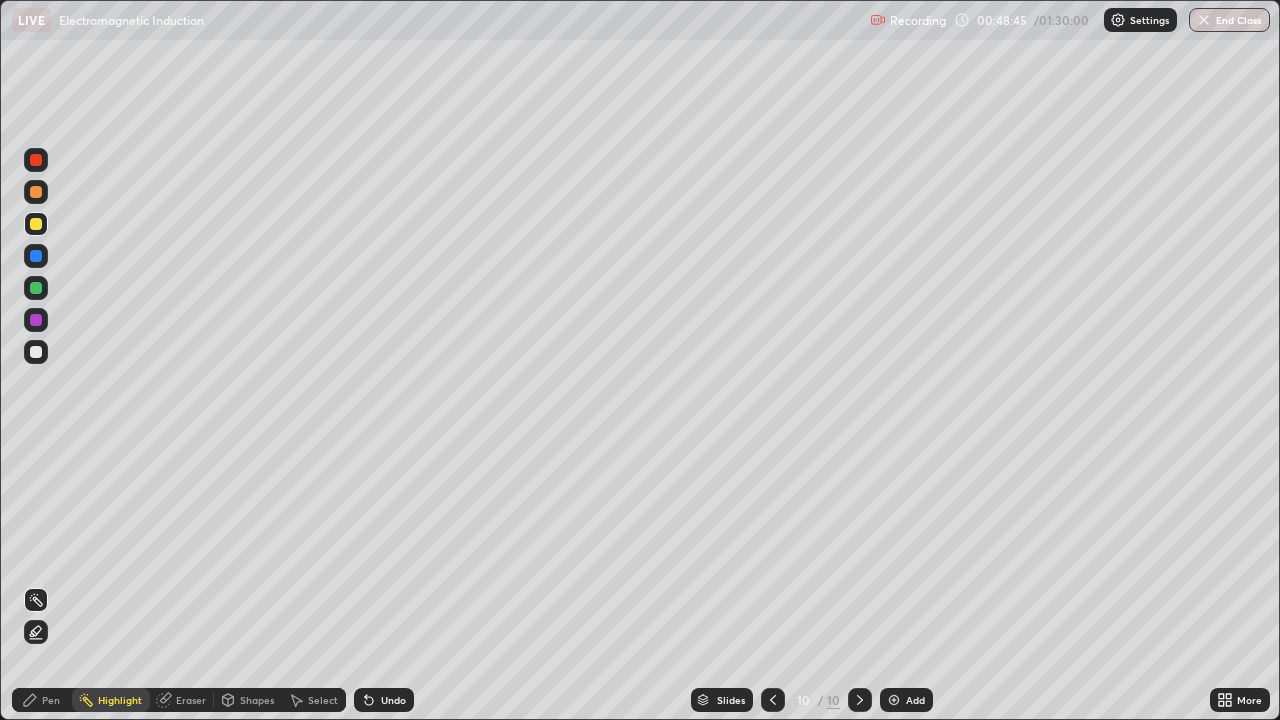 click at bounding box center [894, 700] 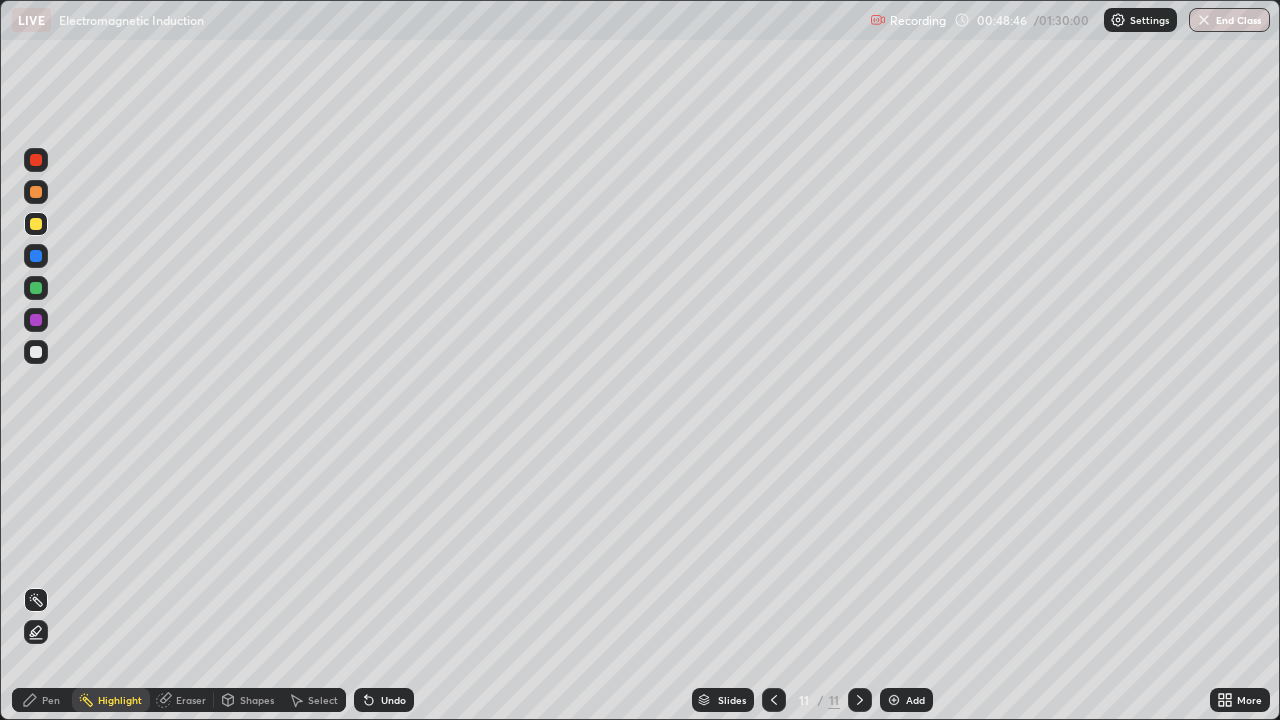 click on "Shapes" at bounding box center [248, 700] 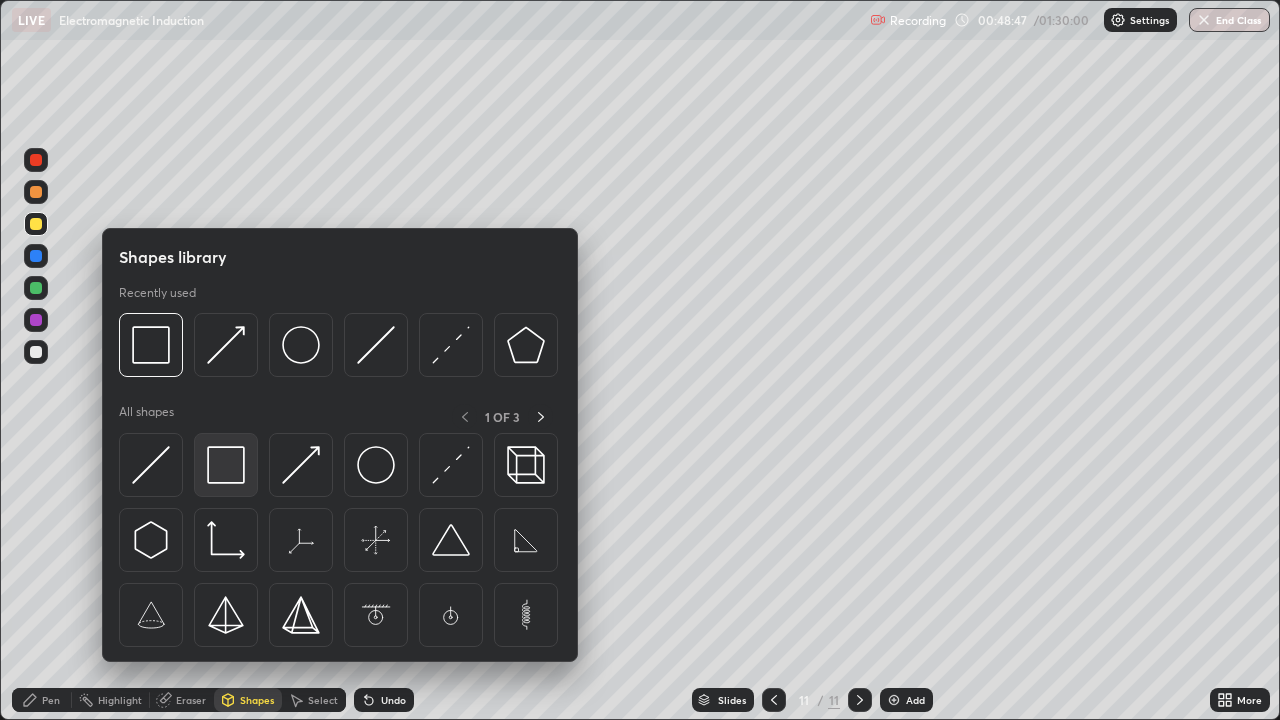 click at bounding box center [226, 465] 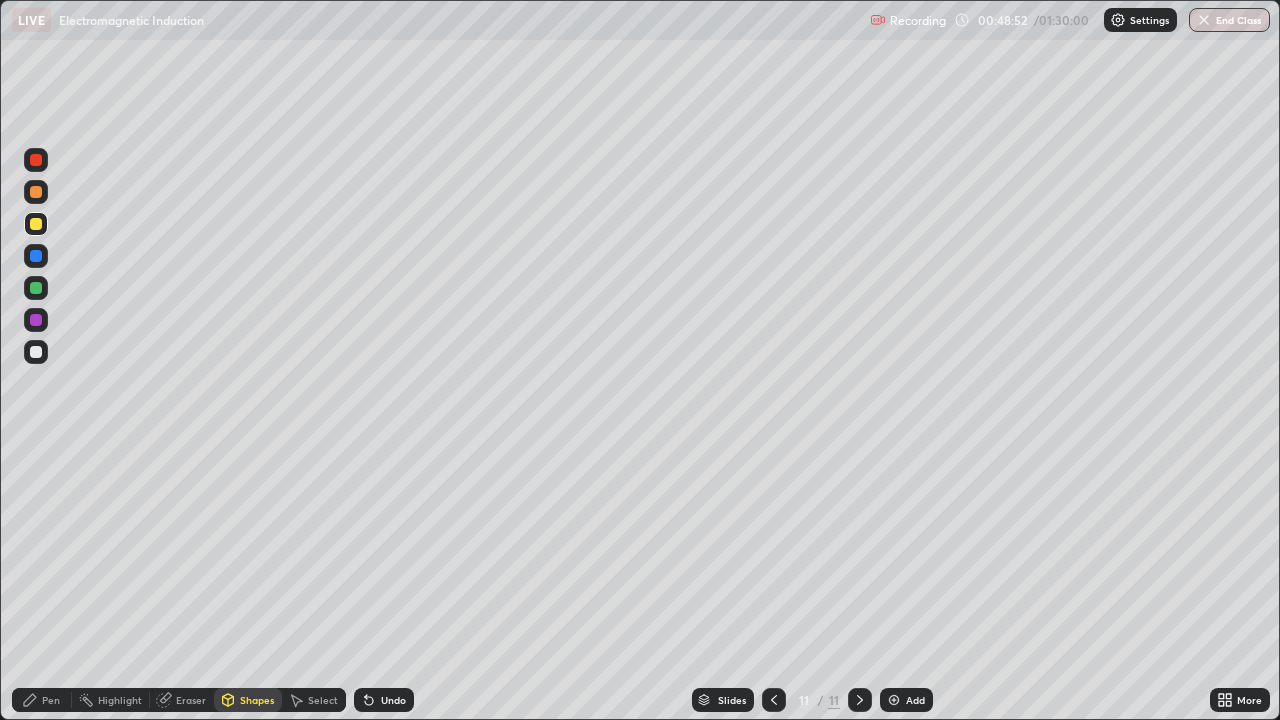 click on "Pen" at bounding box center (42, 700) 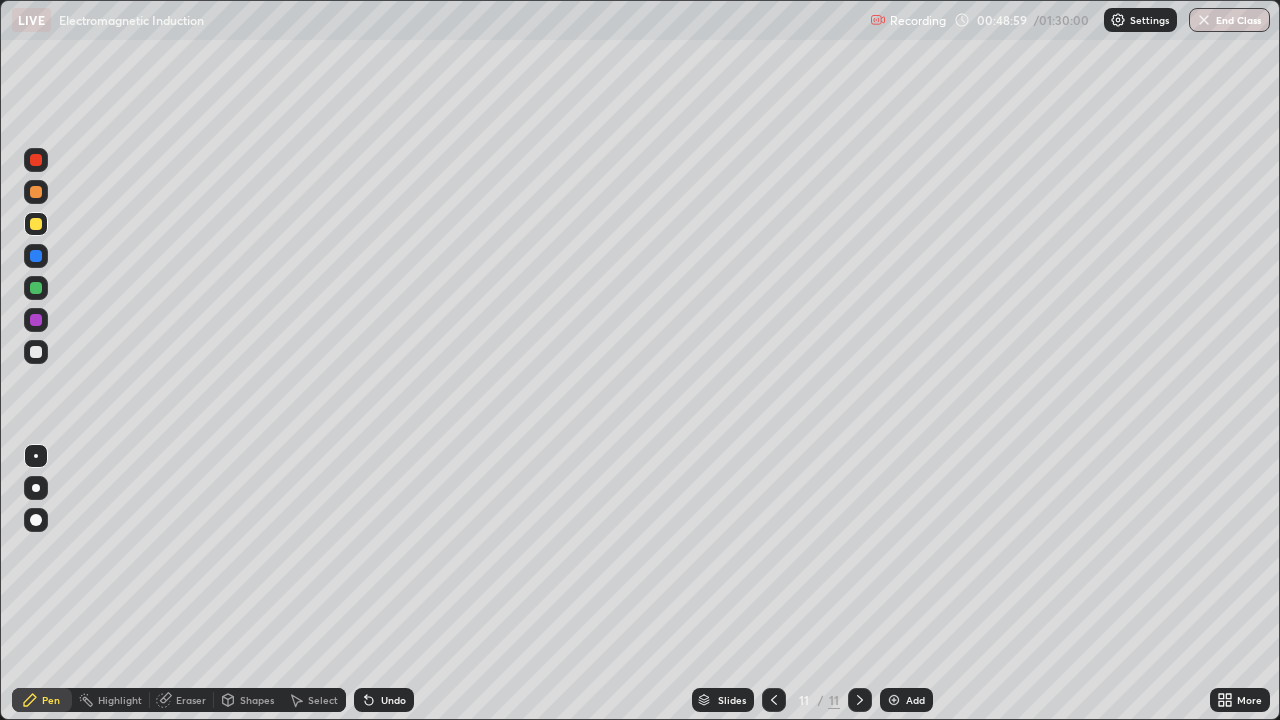 click 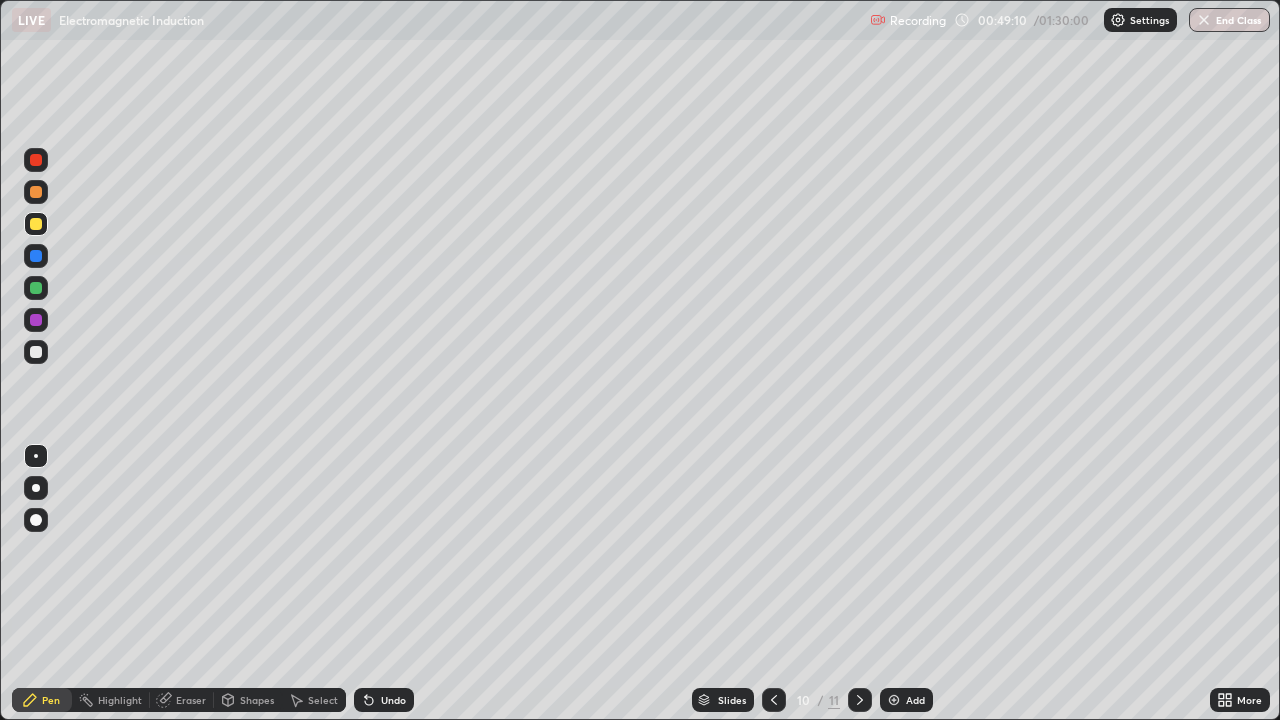 click 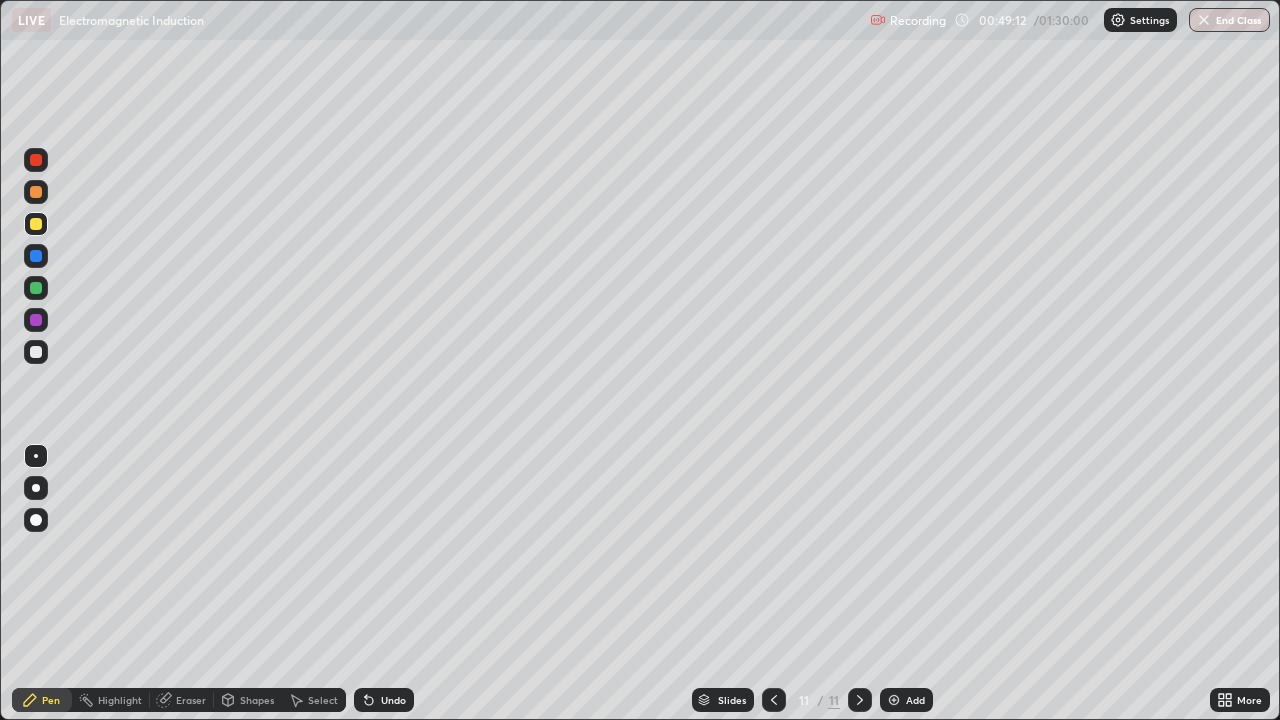 click on "Shapes" at bounding box center (257, 700) 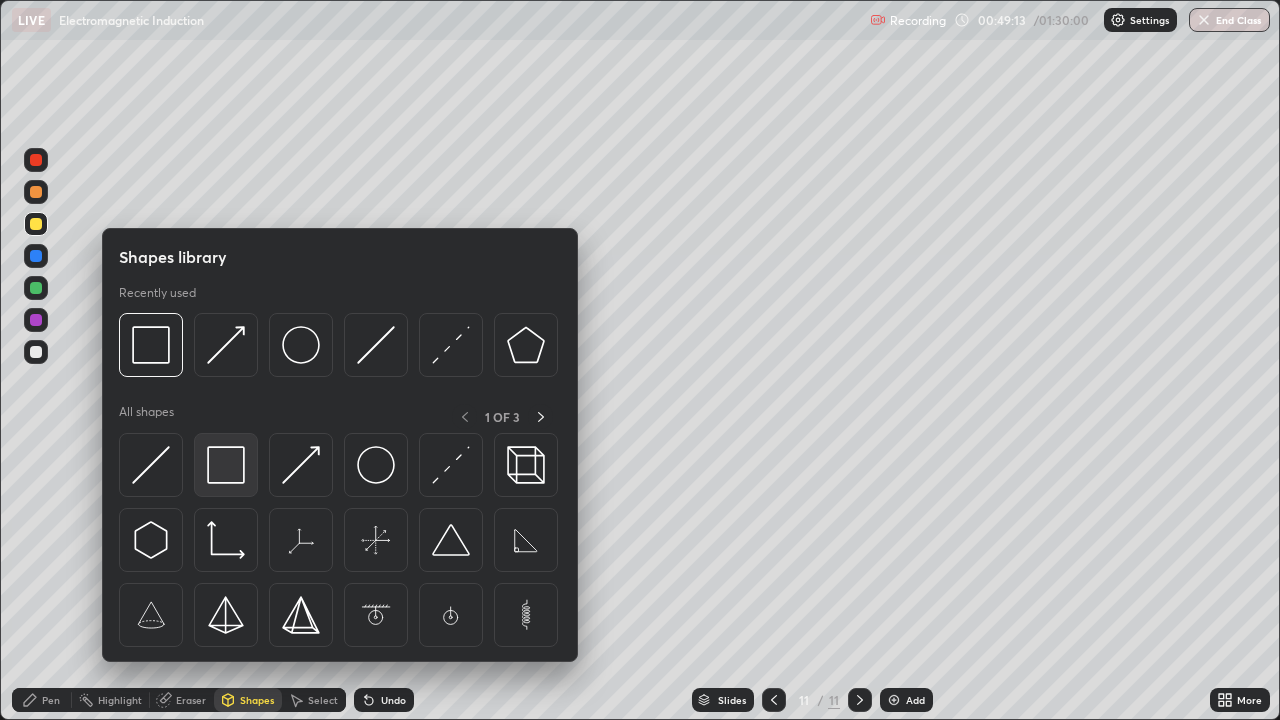 click at bounding box center [226, 465] 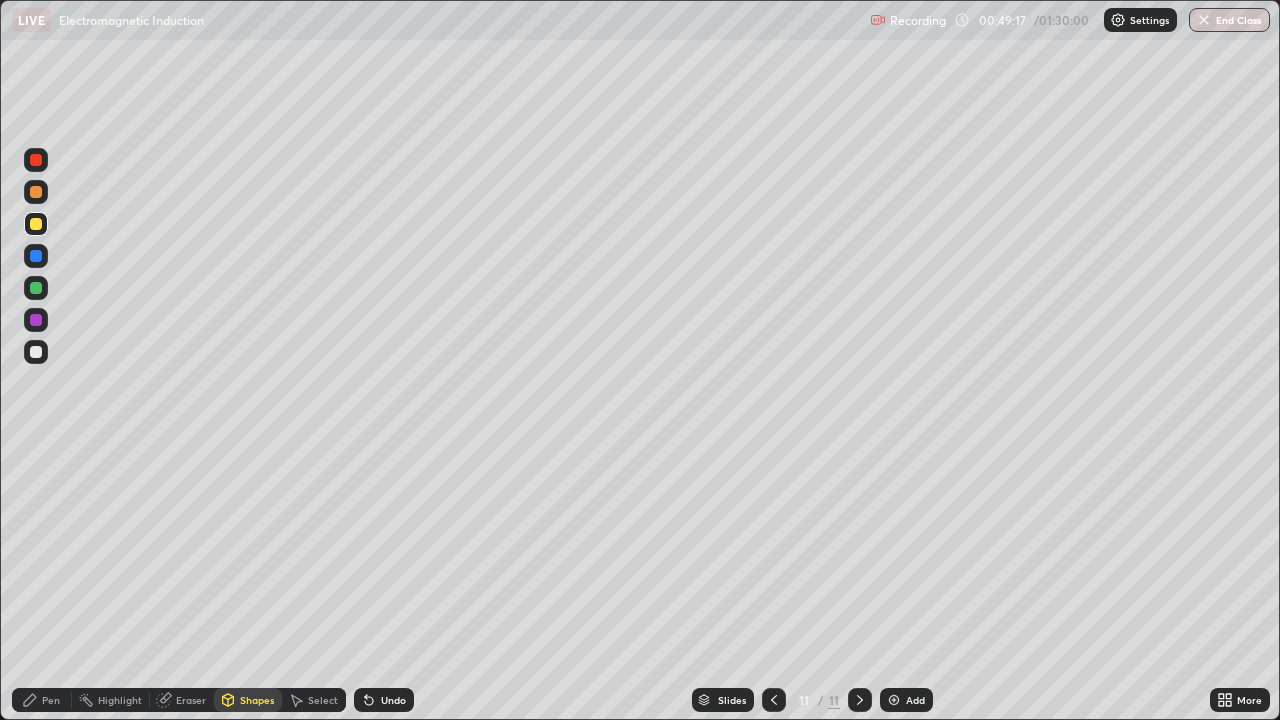 click on "Pen" at bounding box center [51, 700] 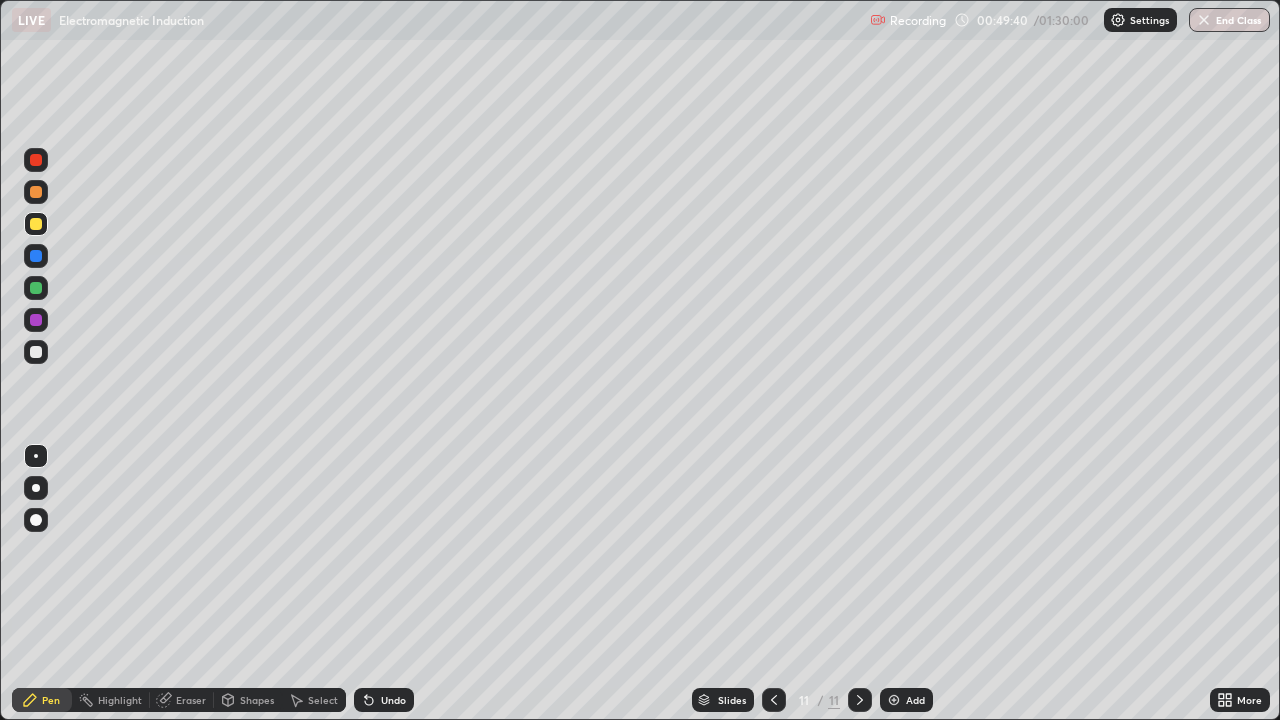 click at bounding box center (36, 160) 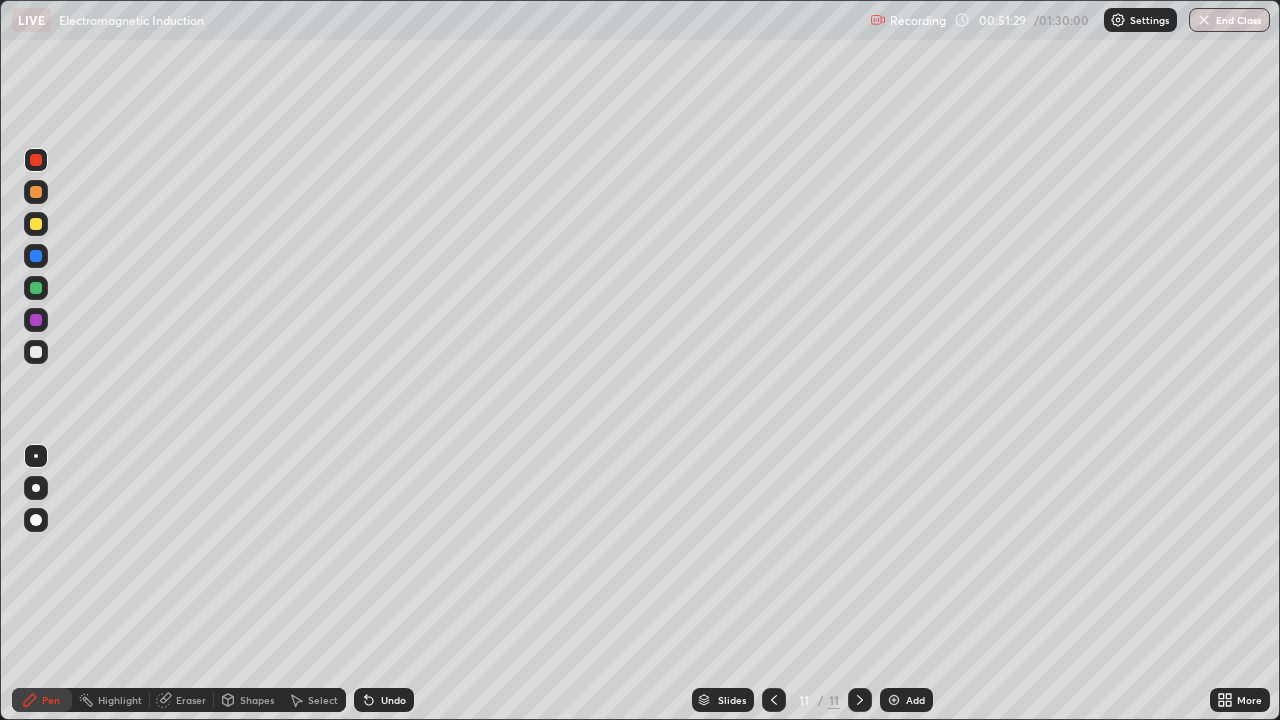 click at bounding box center (894, 700) 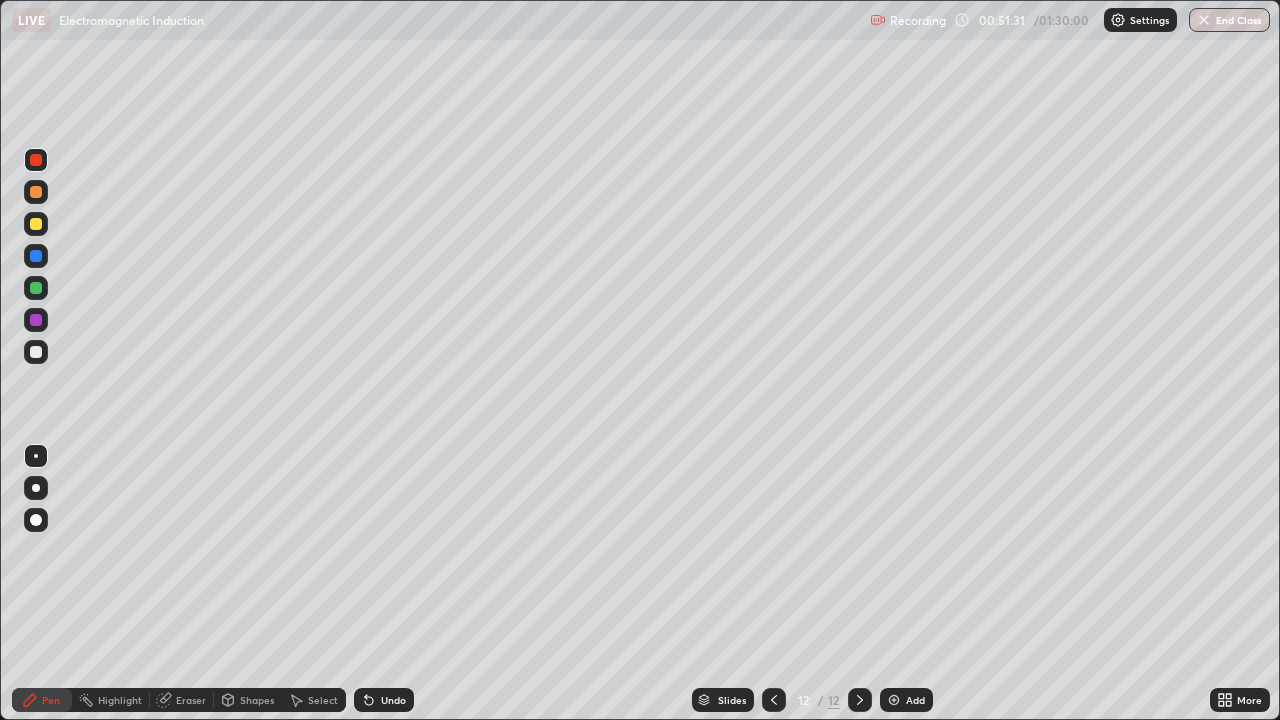 click 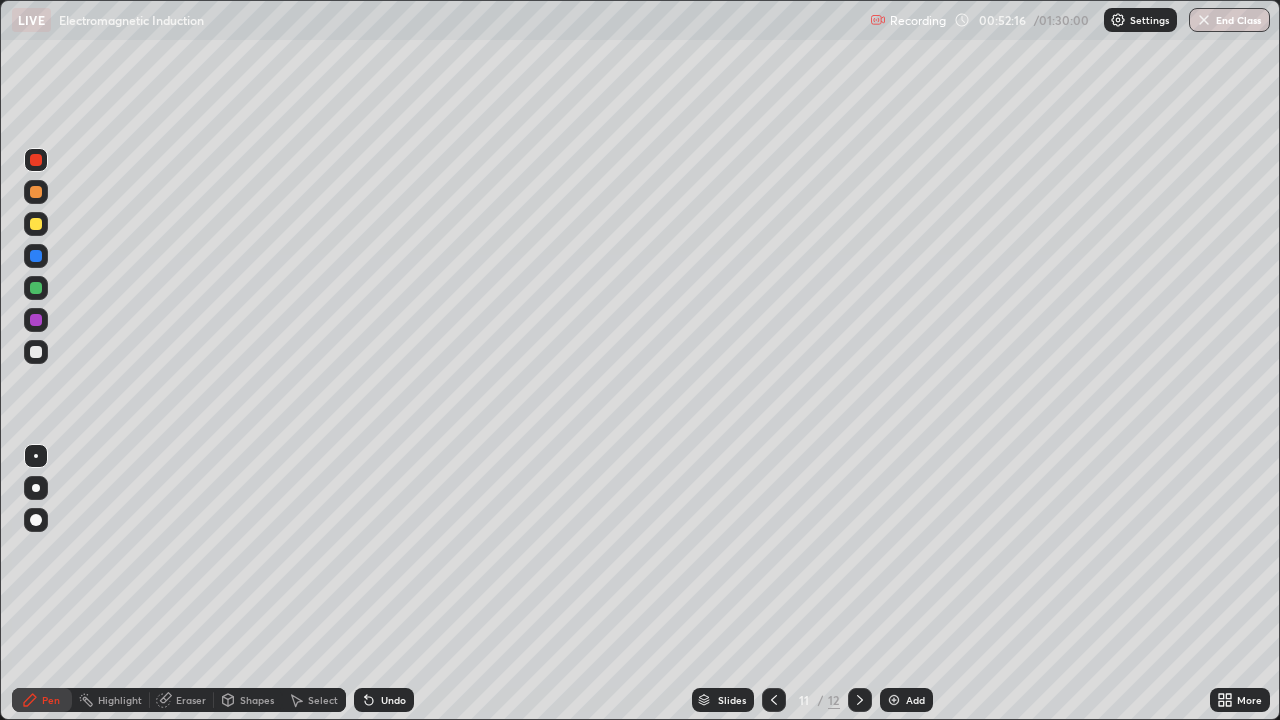 click at bounding box center [860, 700] 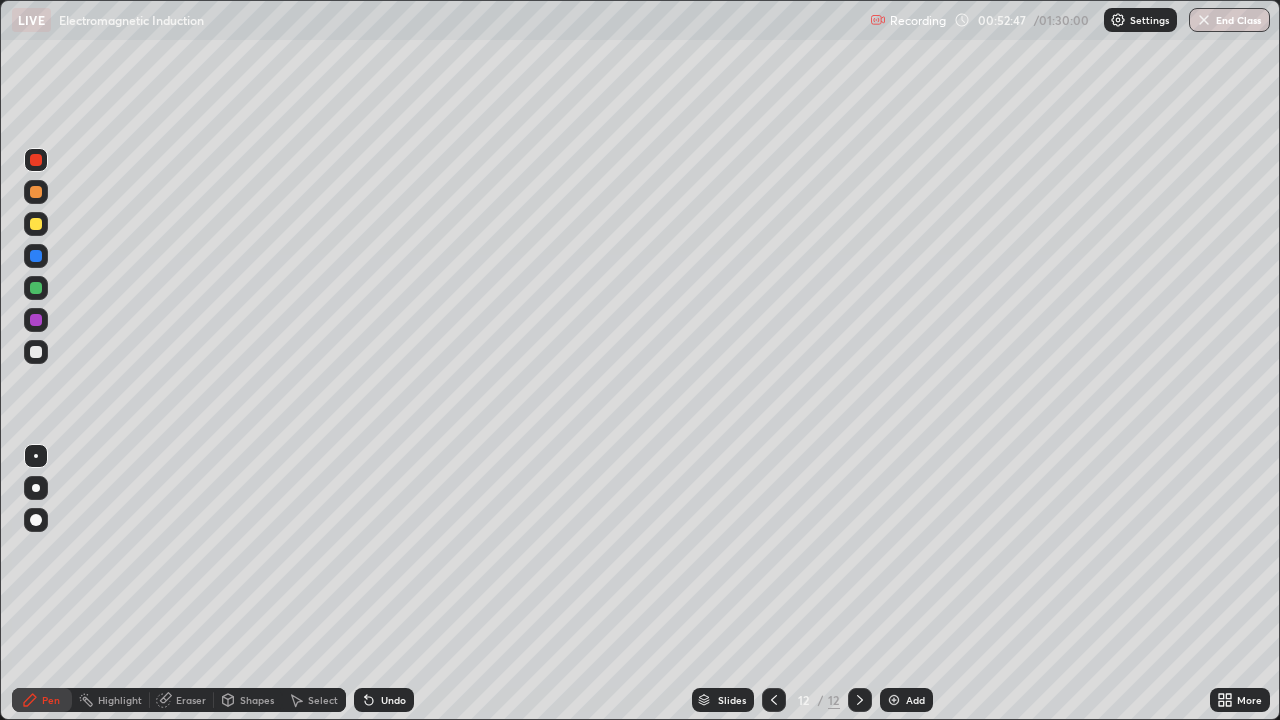 click on "Shapes" at bounding box center [248, 700] 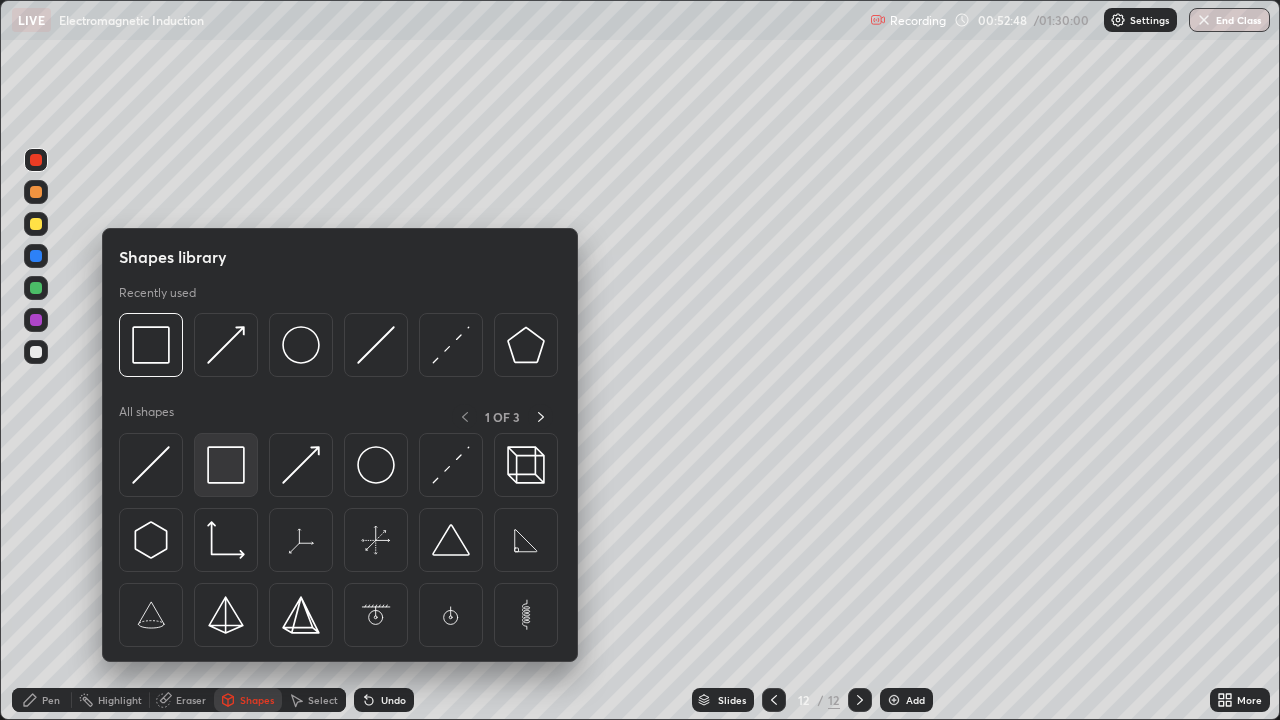 click at bounding box center [226, 465] 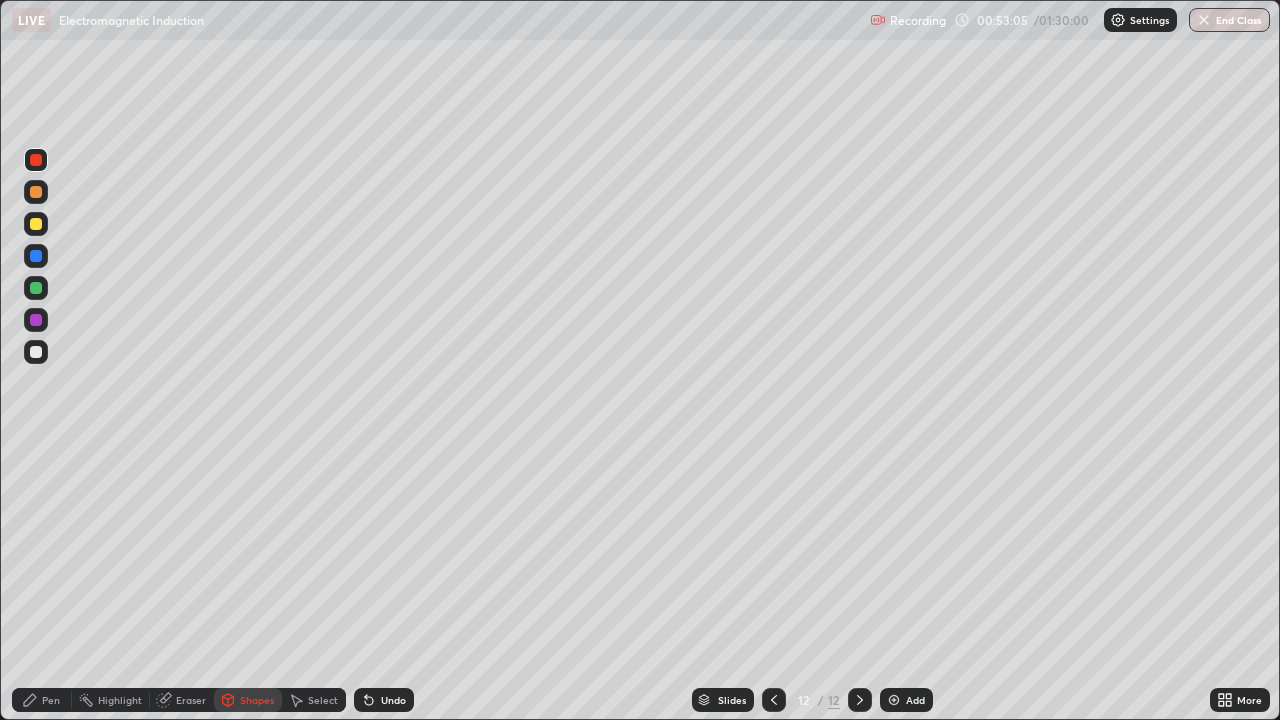 click on "Undo" at bounding box center [393, 700] 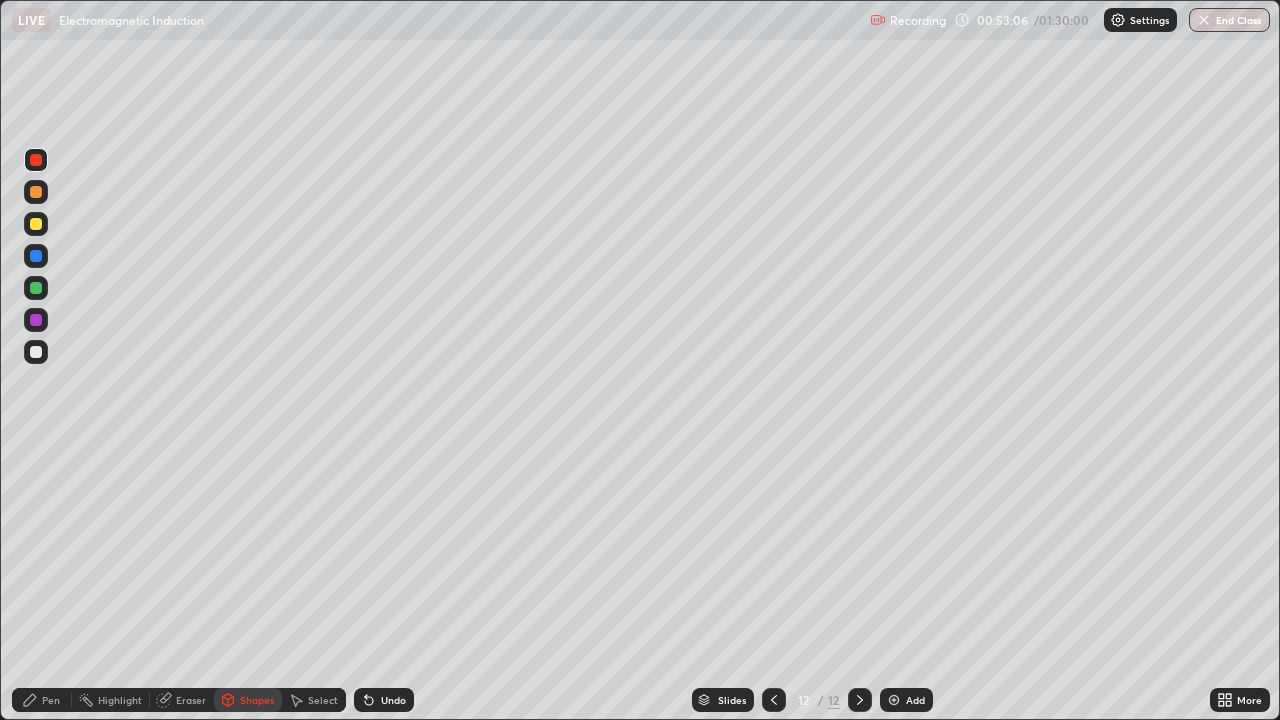 click on "Pen" at bounding box center (51, 700) 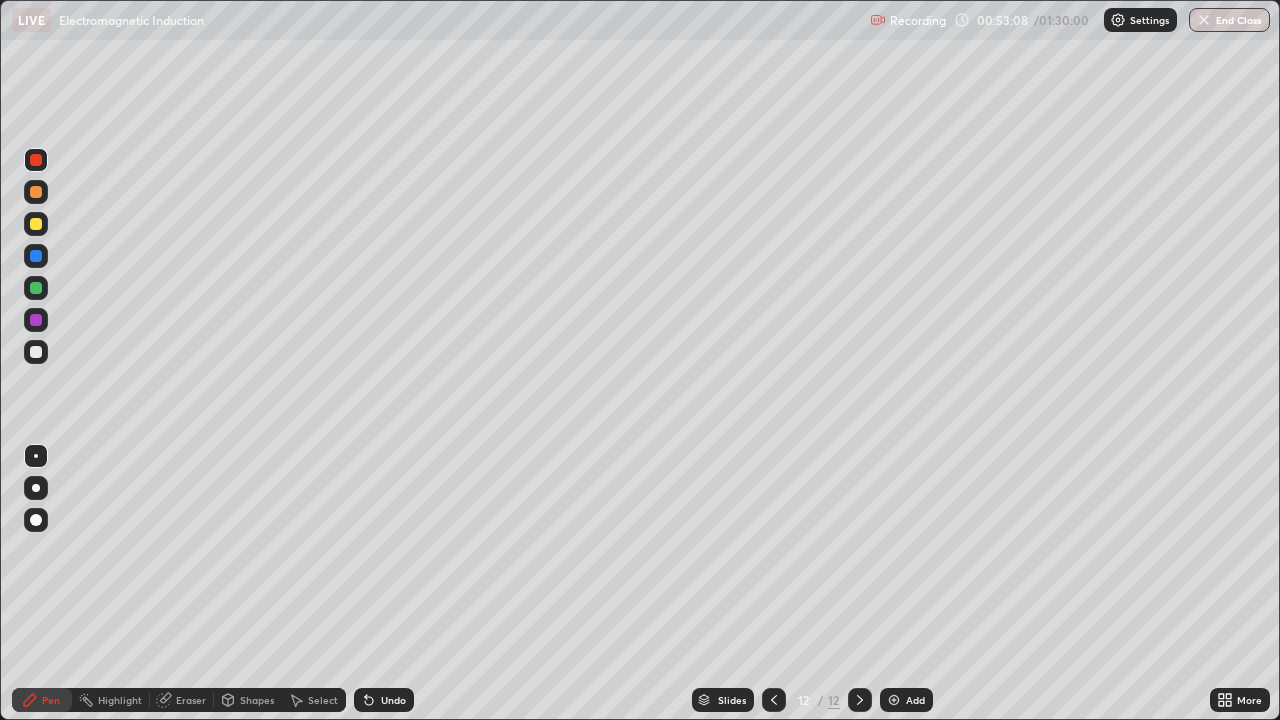 click on "Undo" at bounding box center [384, 700] 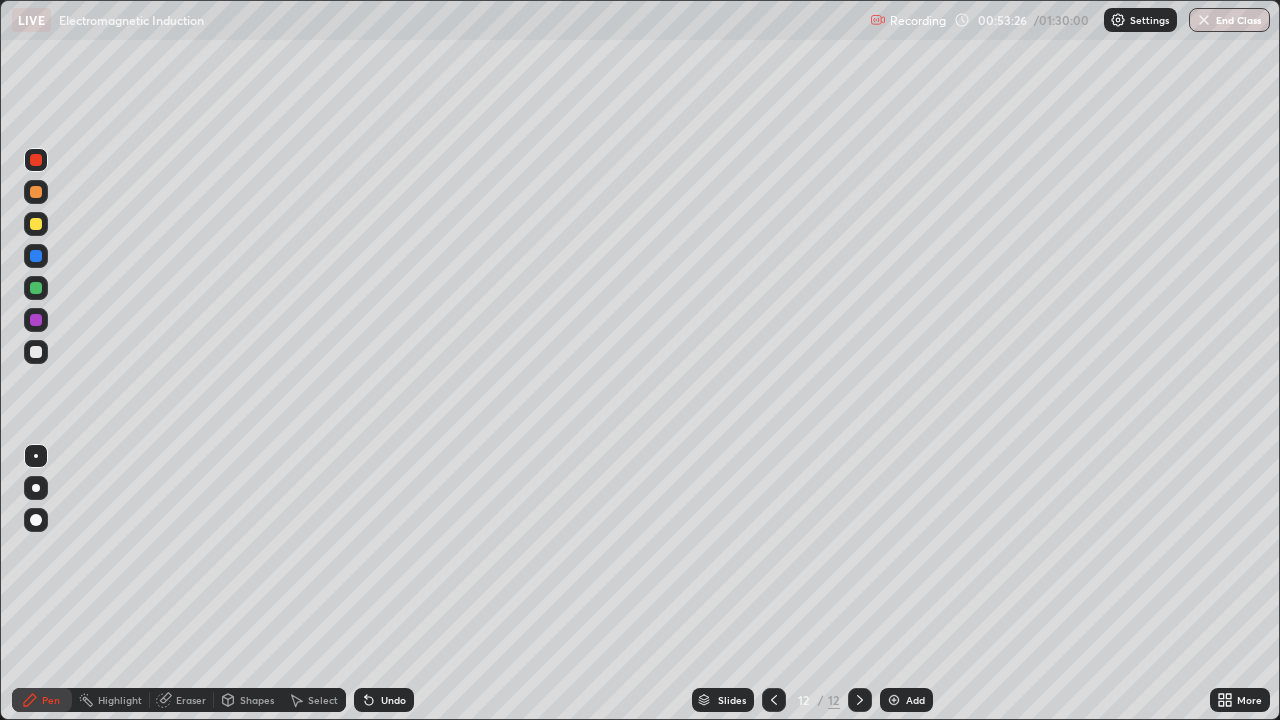 click at bounding box center [36, 352] 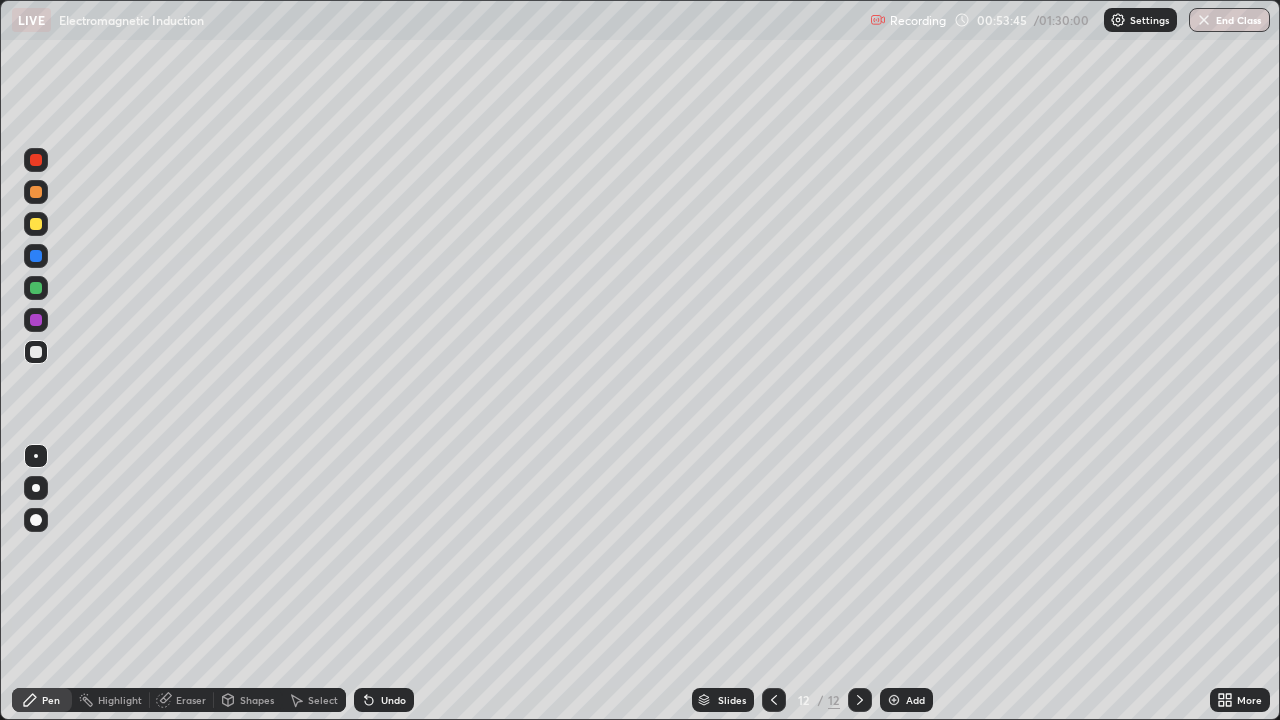 click at bounding box center (36, 224) 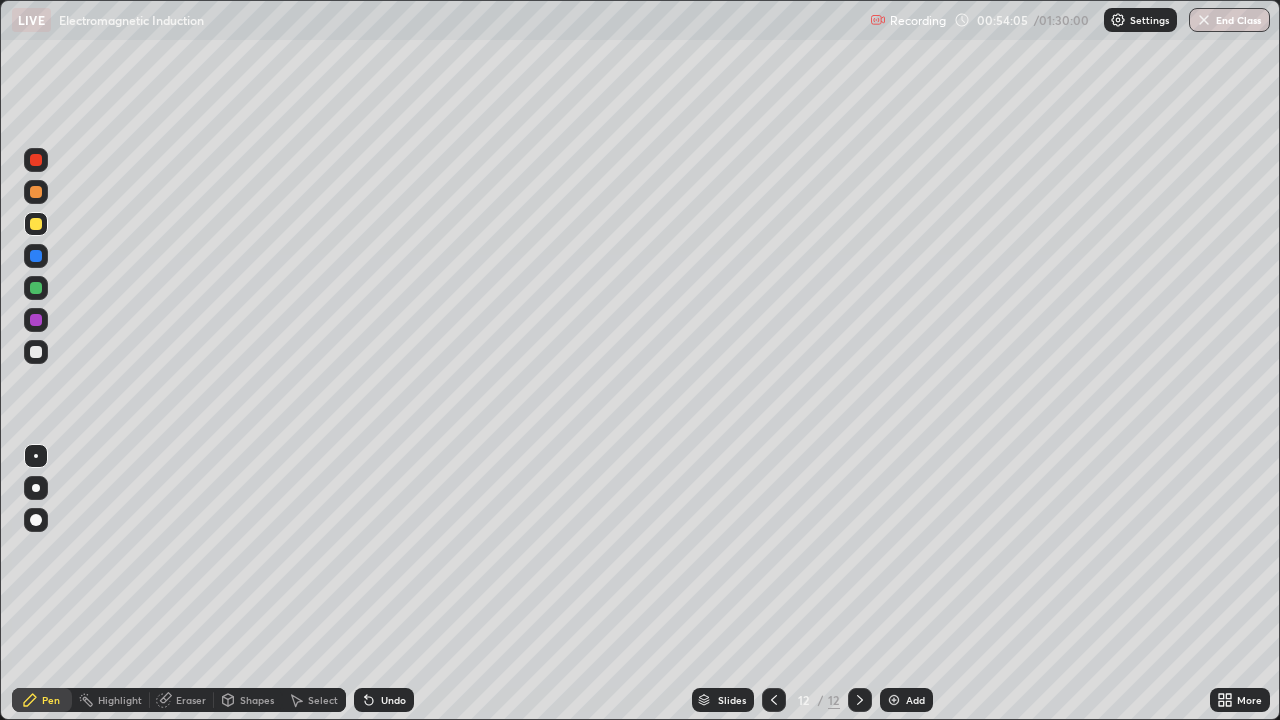 click on "Undo" at bounding box center [393, 700] 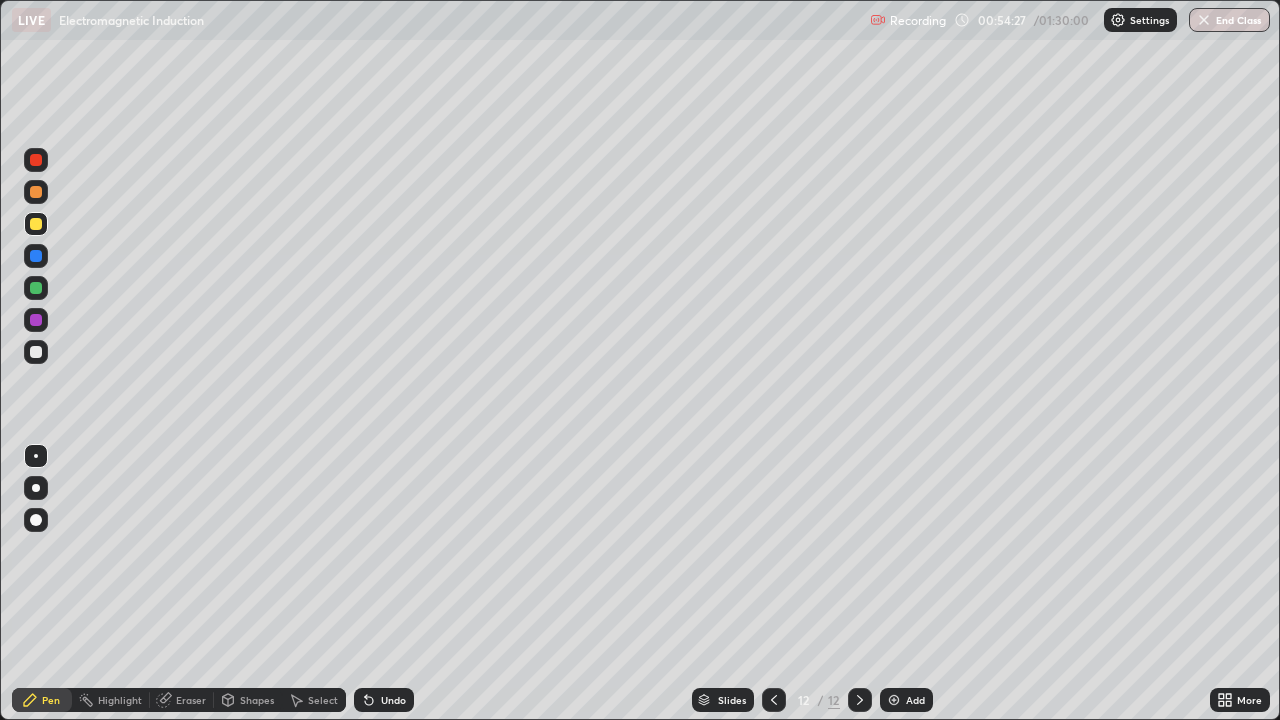 click on "Undo" at bounding box center [393, 700] 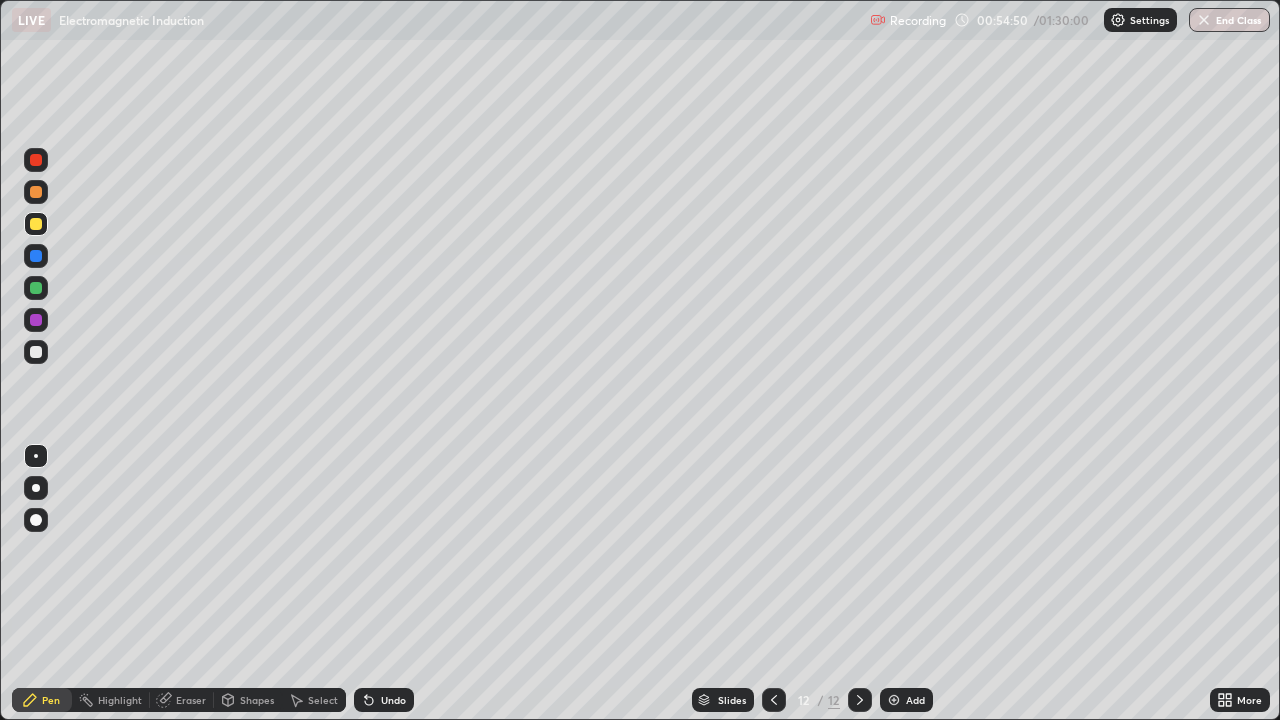 click on "Eraser" at bounding box center [191, 700] 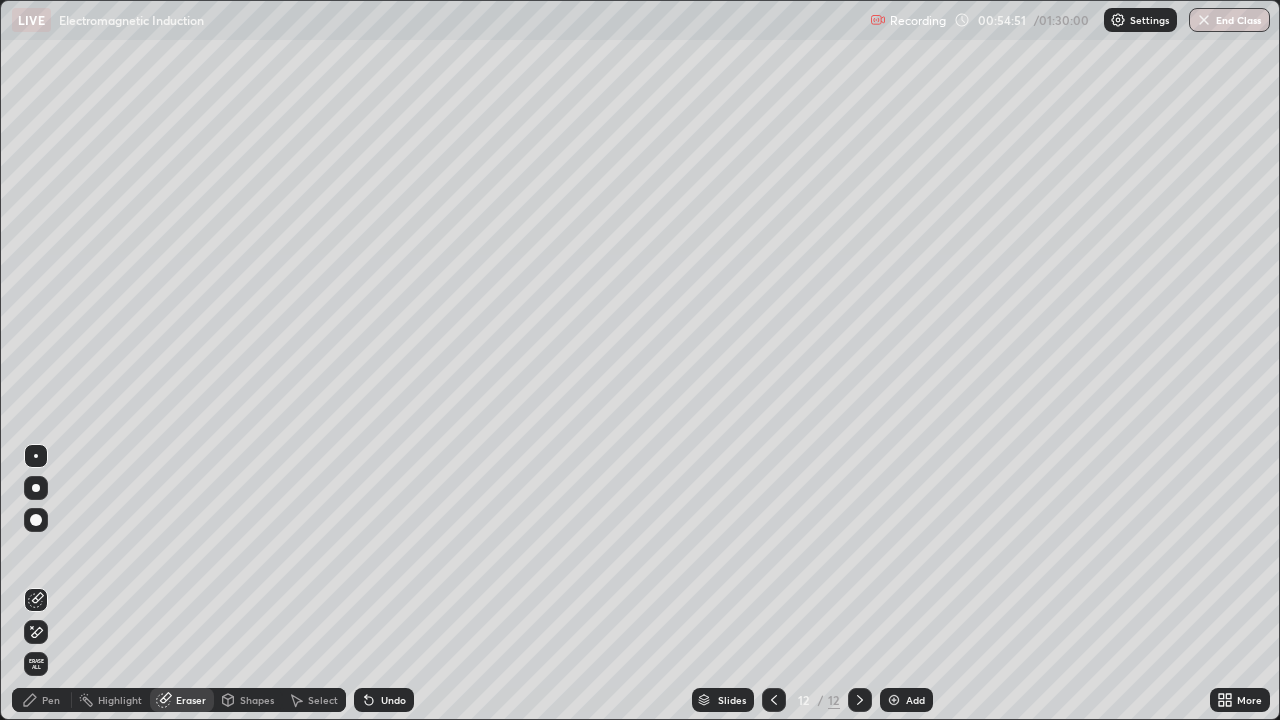 click 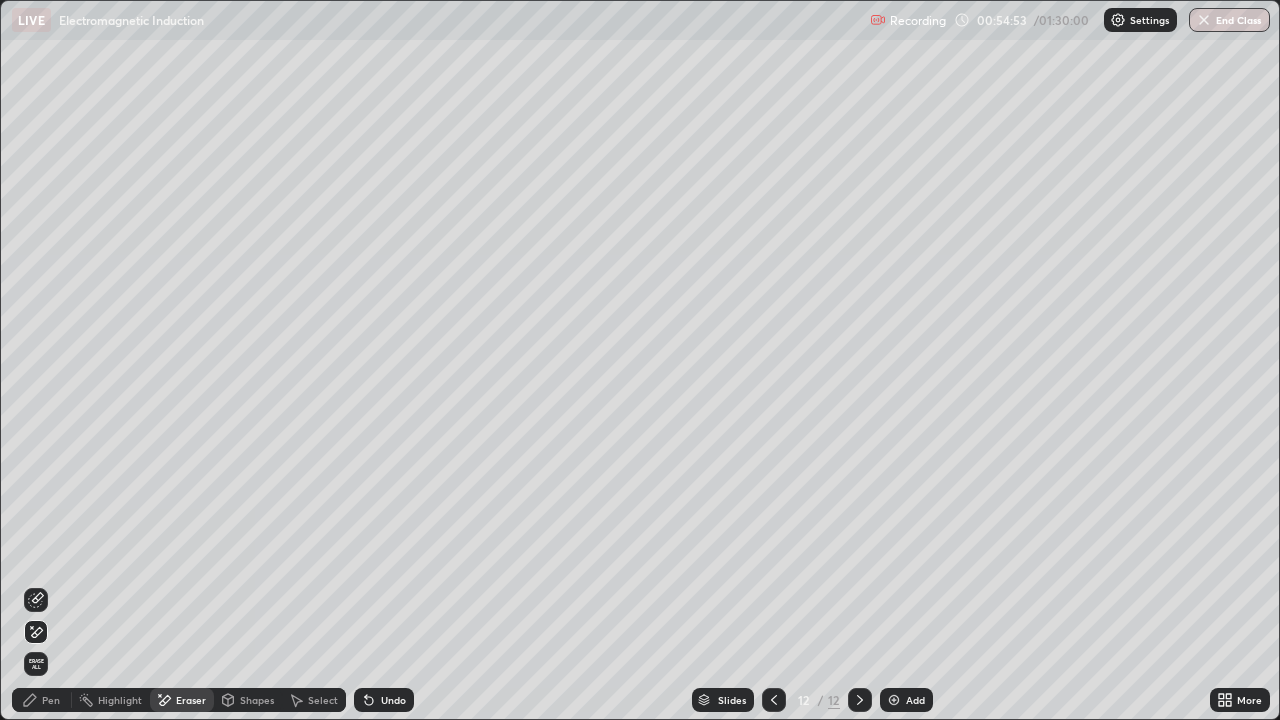 click on "Pen" at bounding box center [42, 700] 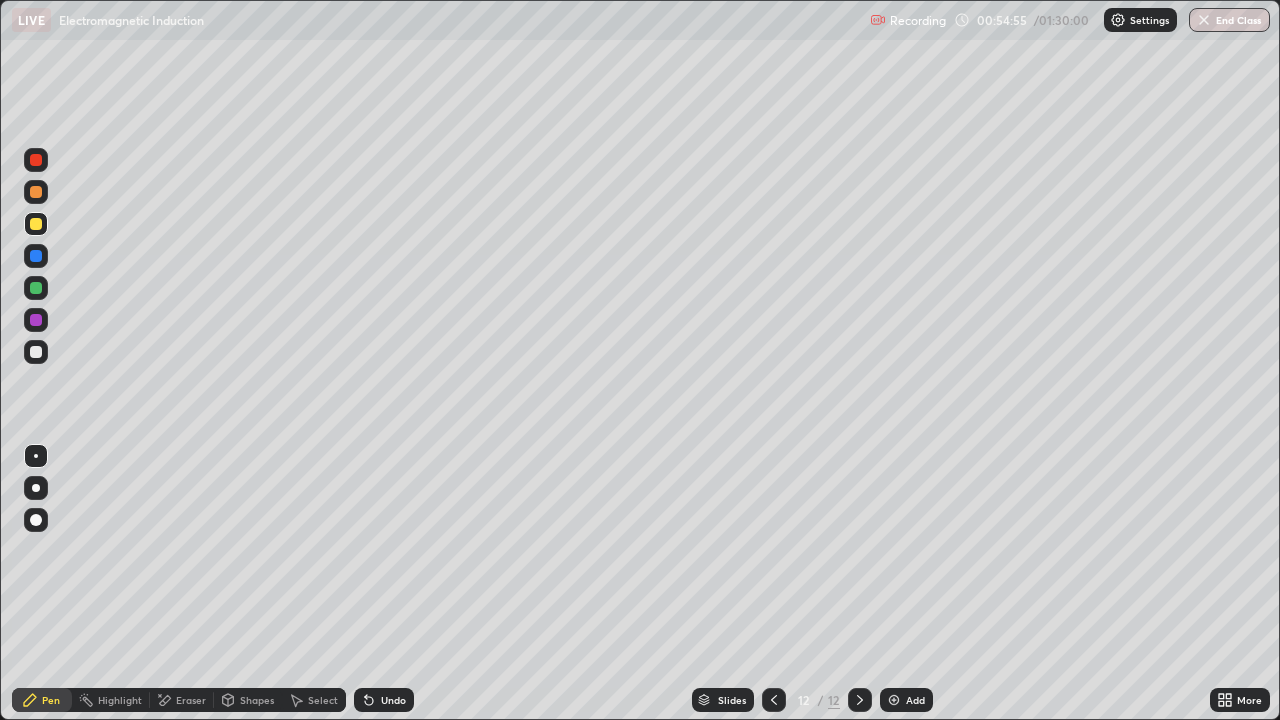 click at bounding box center [36, 352] 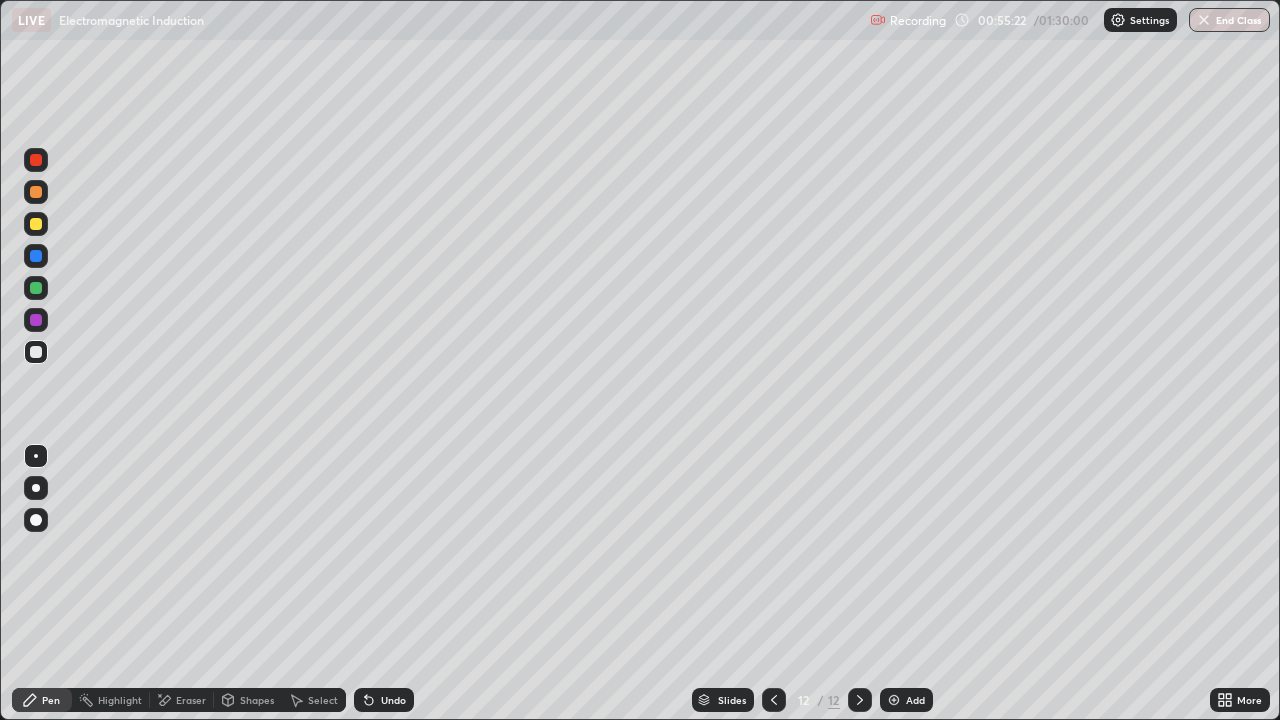 click on "Add" at bounding box center (906, 700) 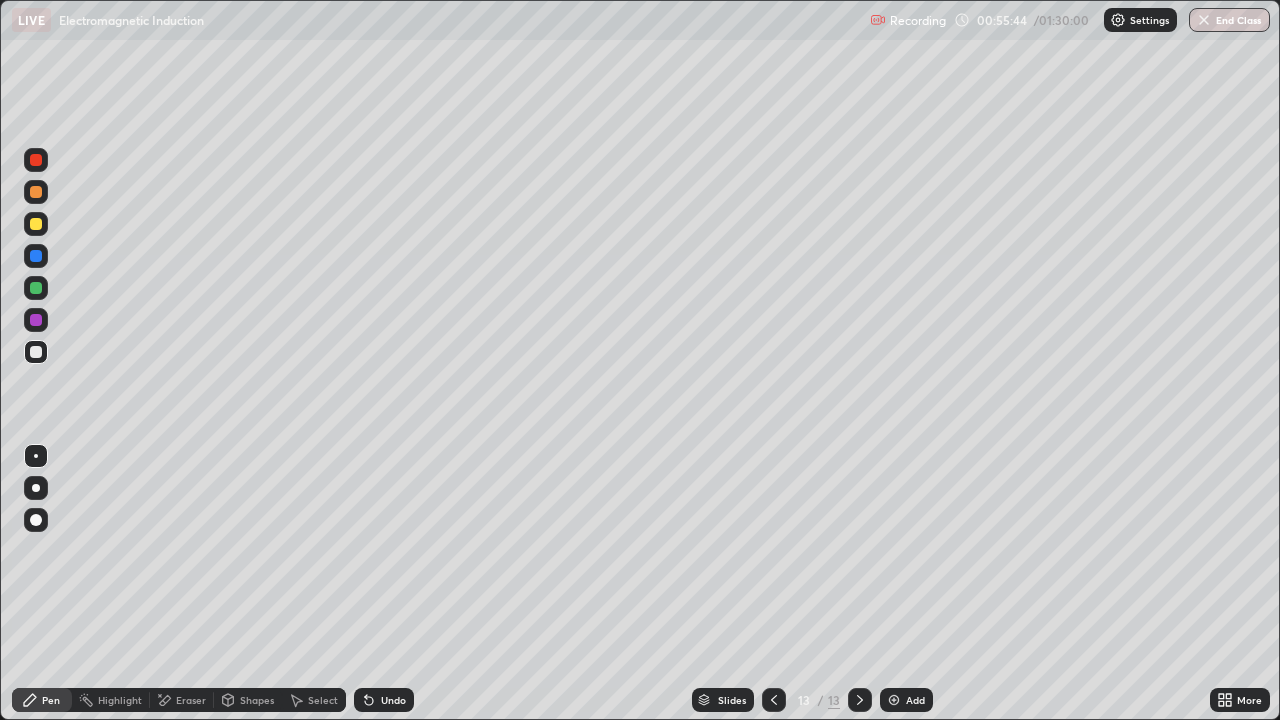 click at bounding box center (36, 224) 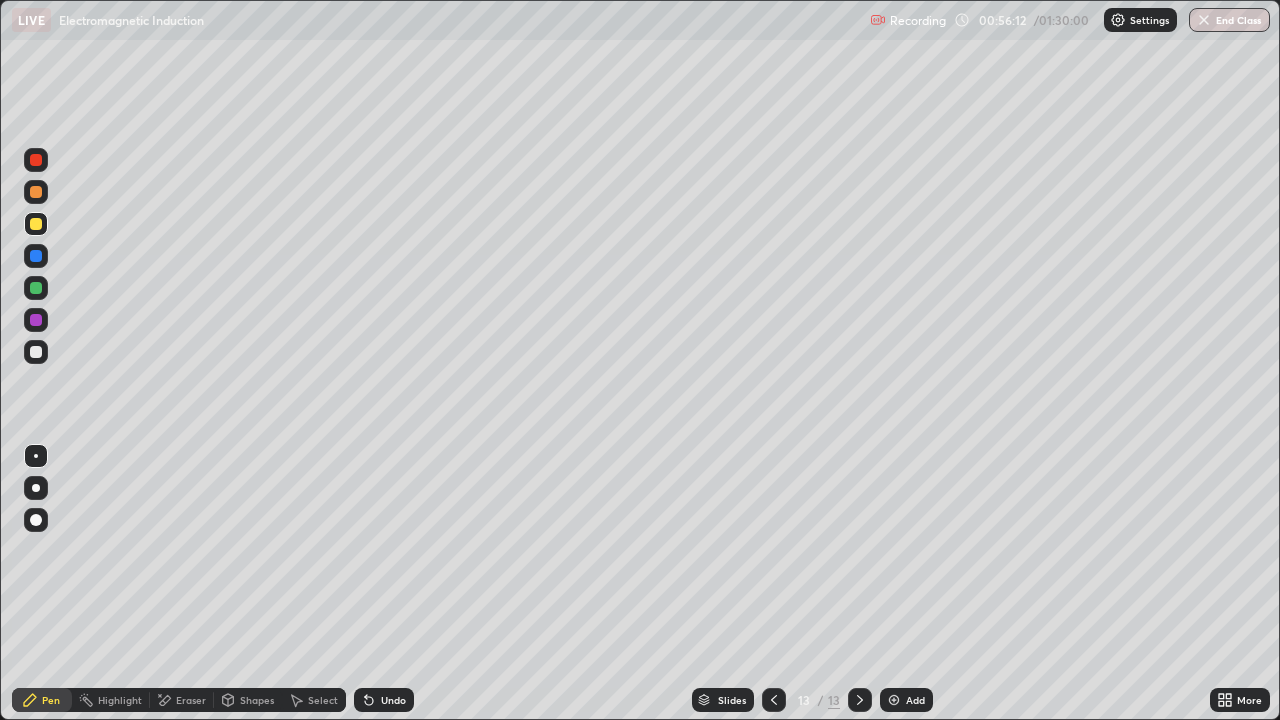 click on "Undo" at bounding box center [393, 700] 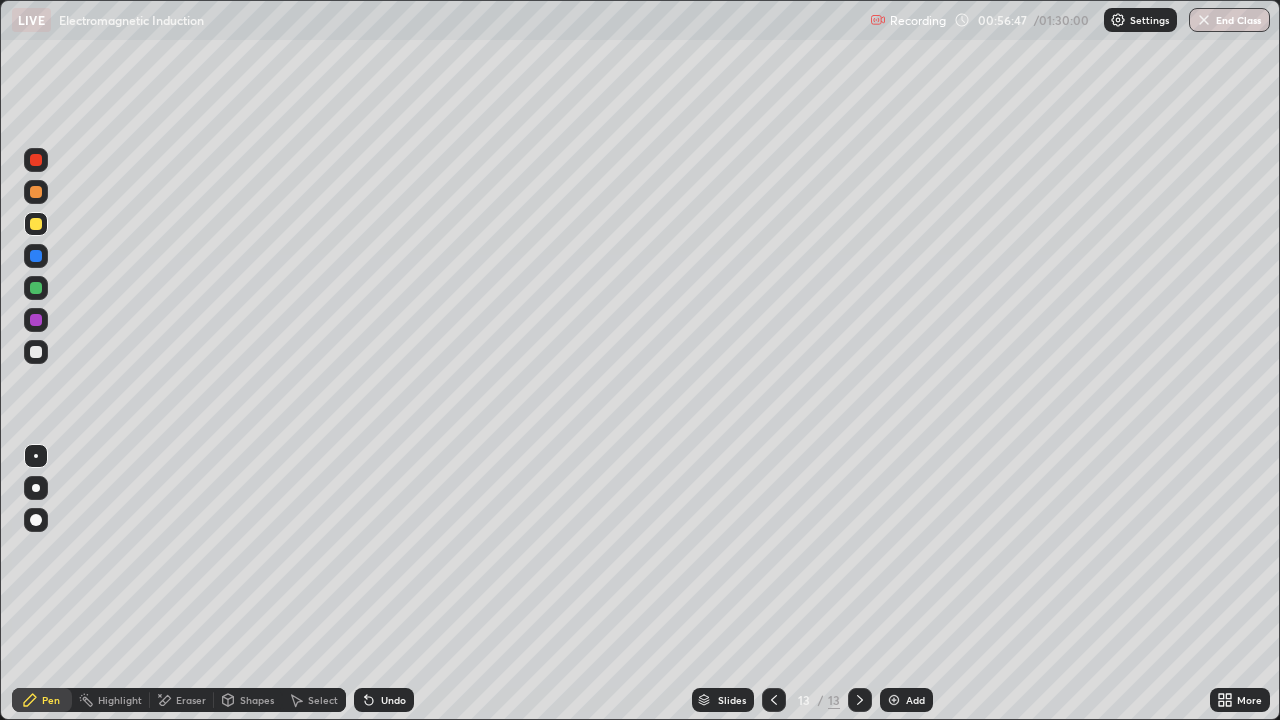 click 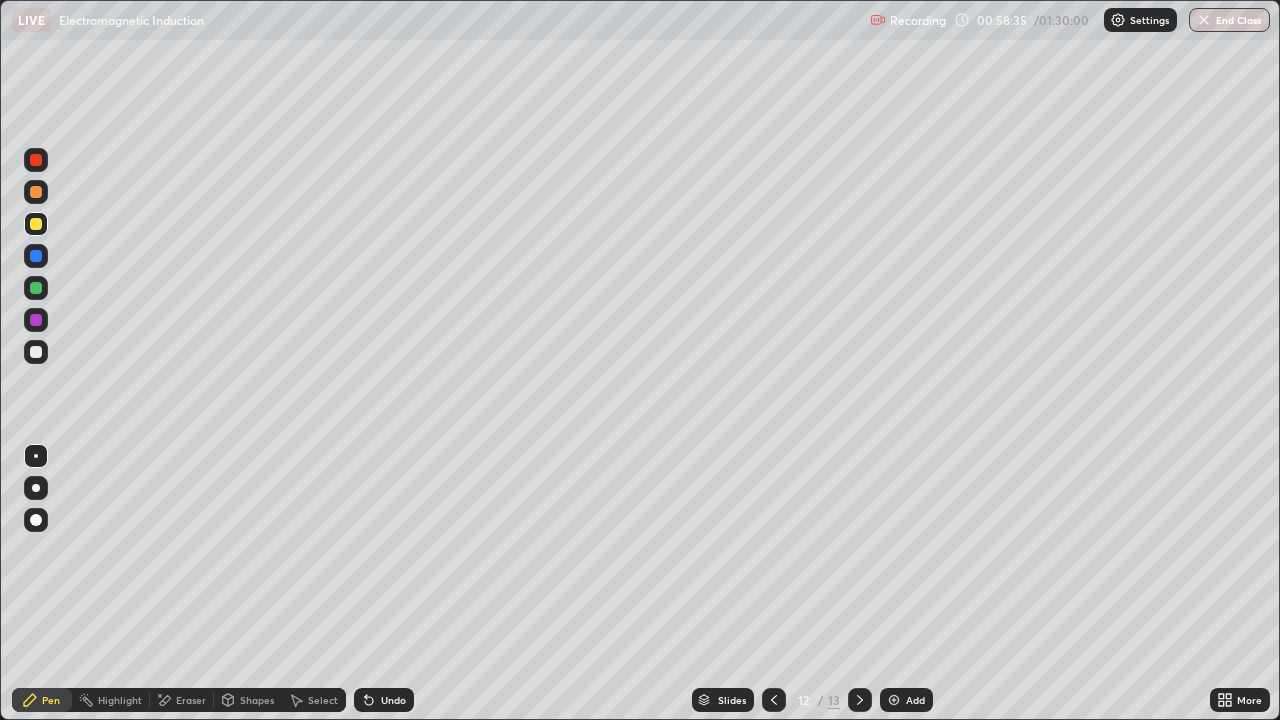 click at bounding box center [860, 700] 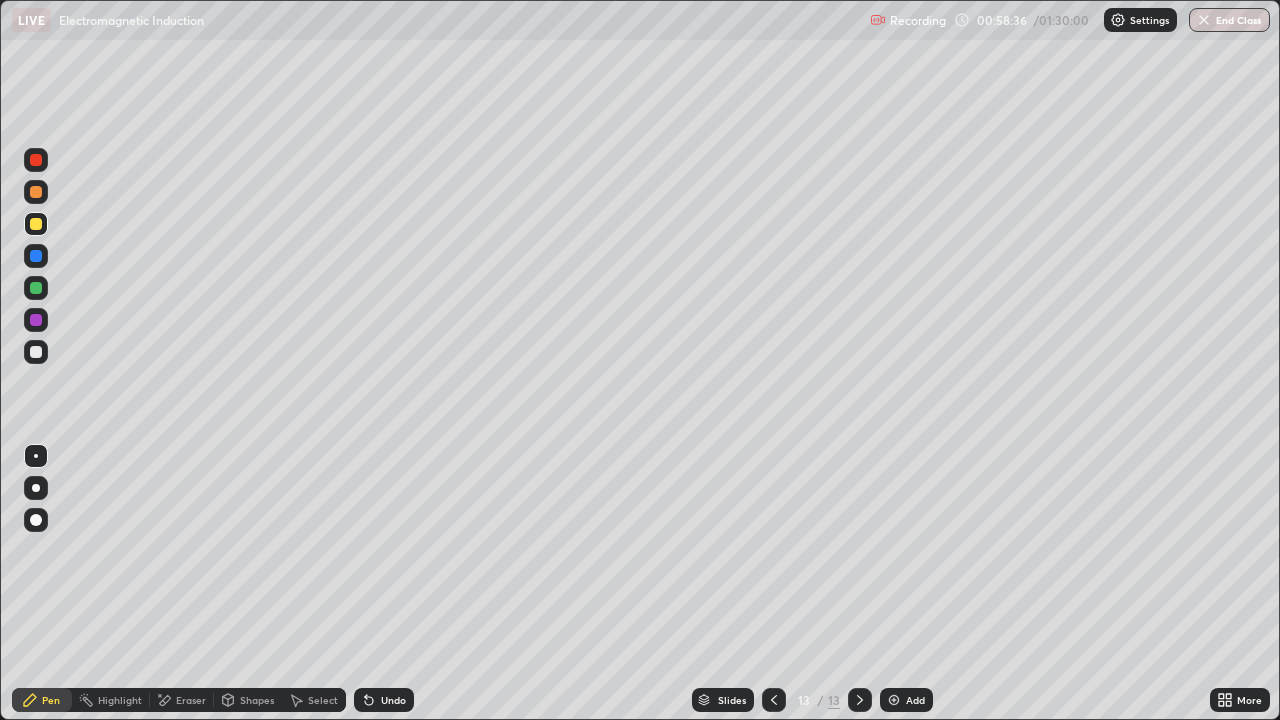 click on "13" at bounding box center [804, 700] 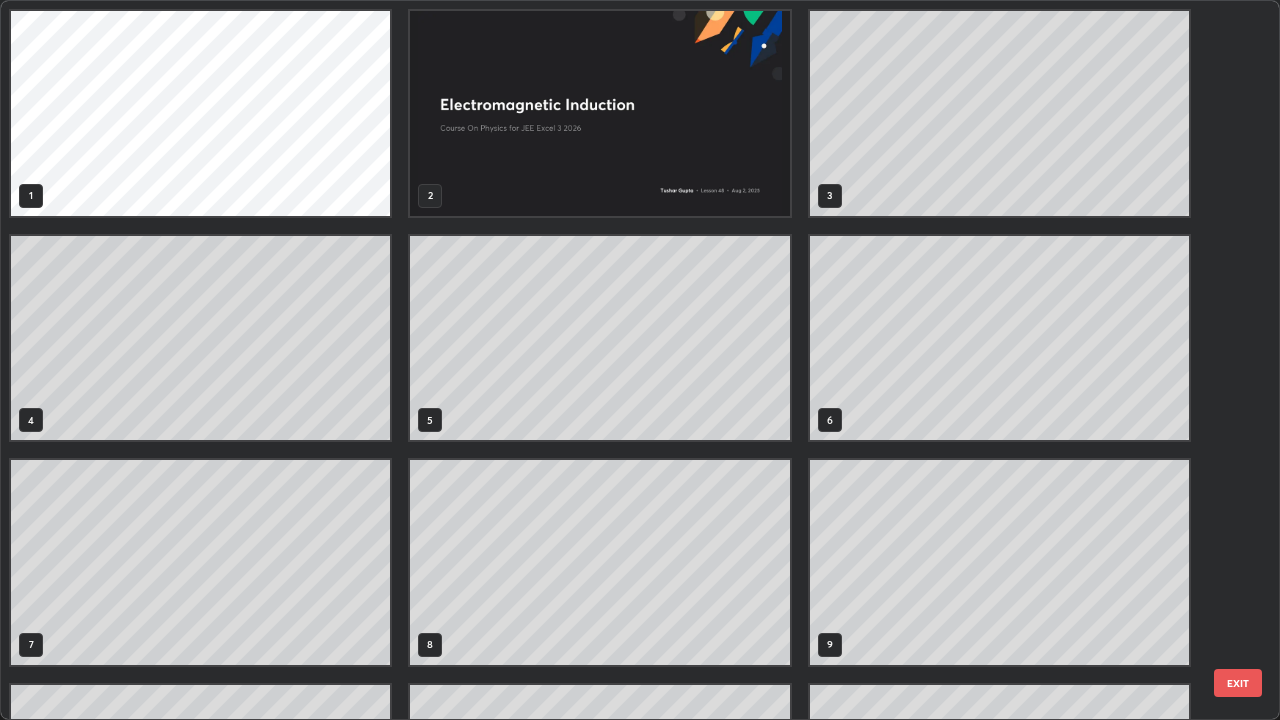 scroll, scrollTop: 405, scrollLeft: 0, axis: vertical 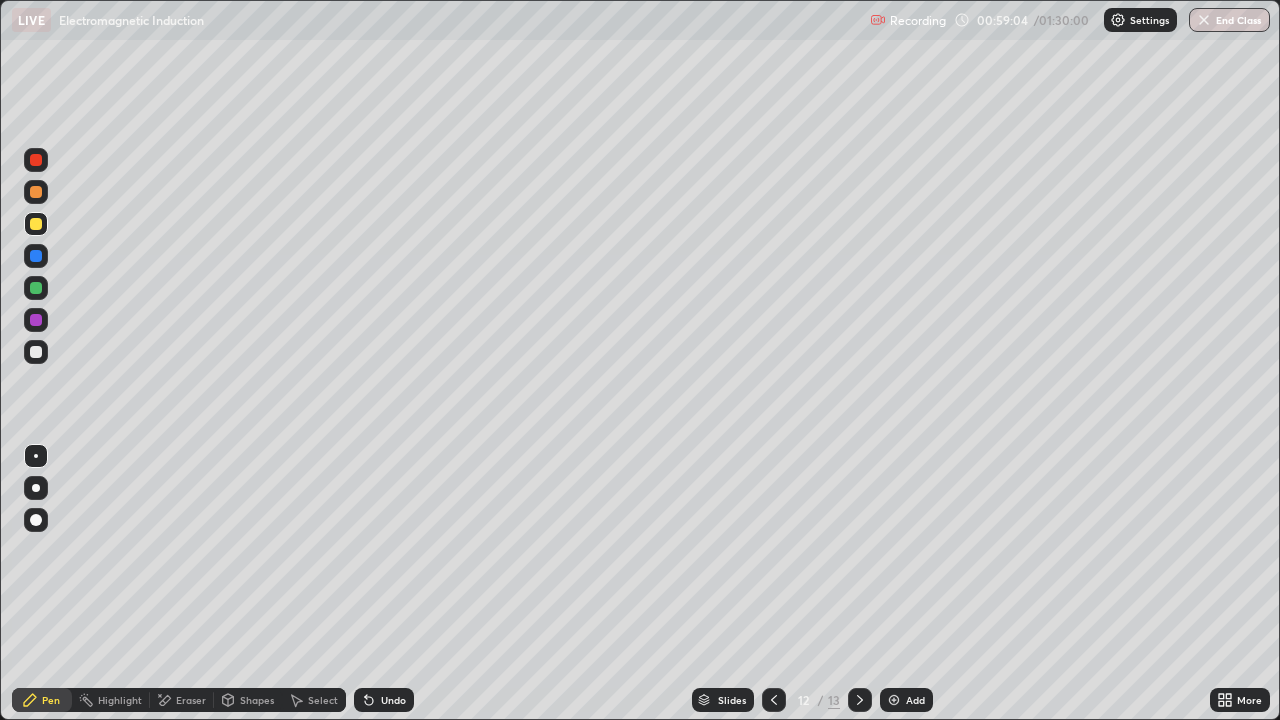 click at bounding box center (860, 700) 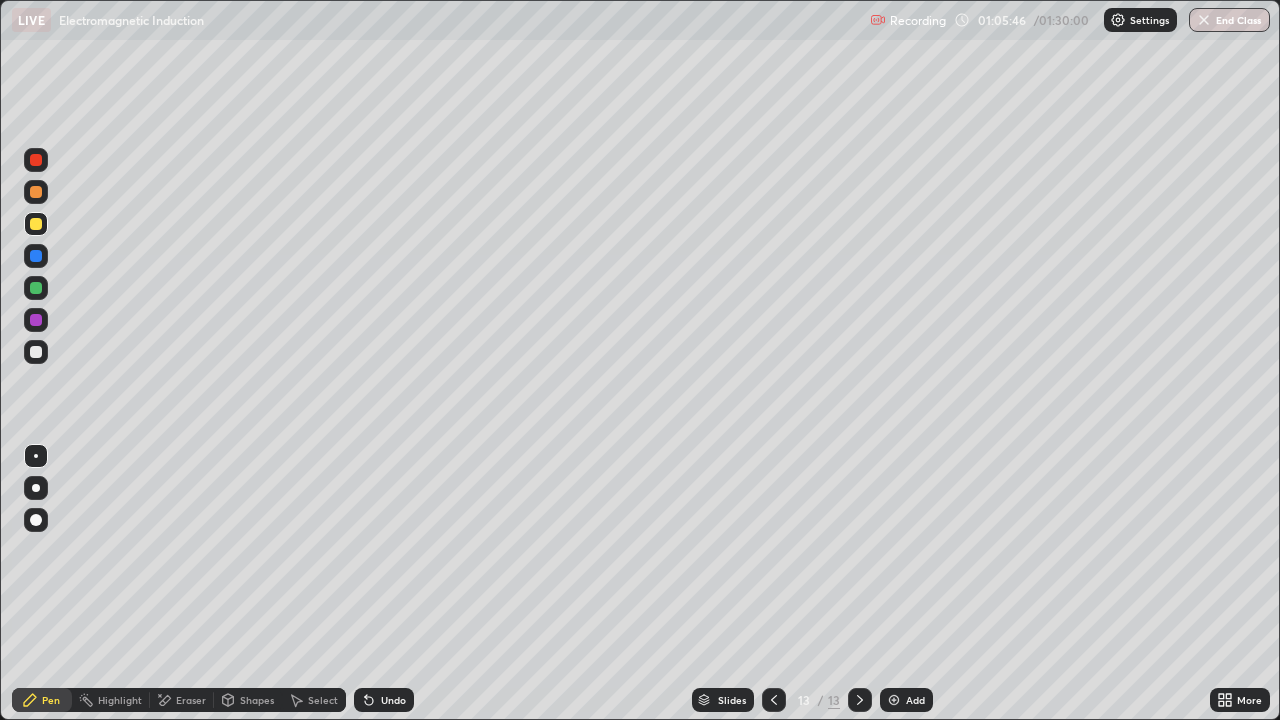 click 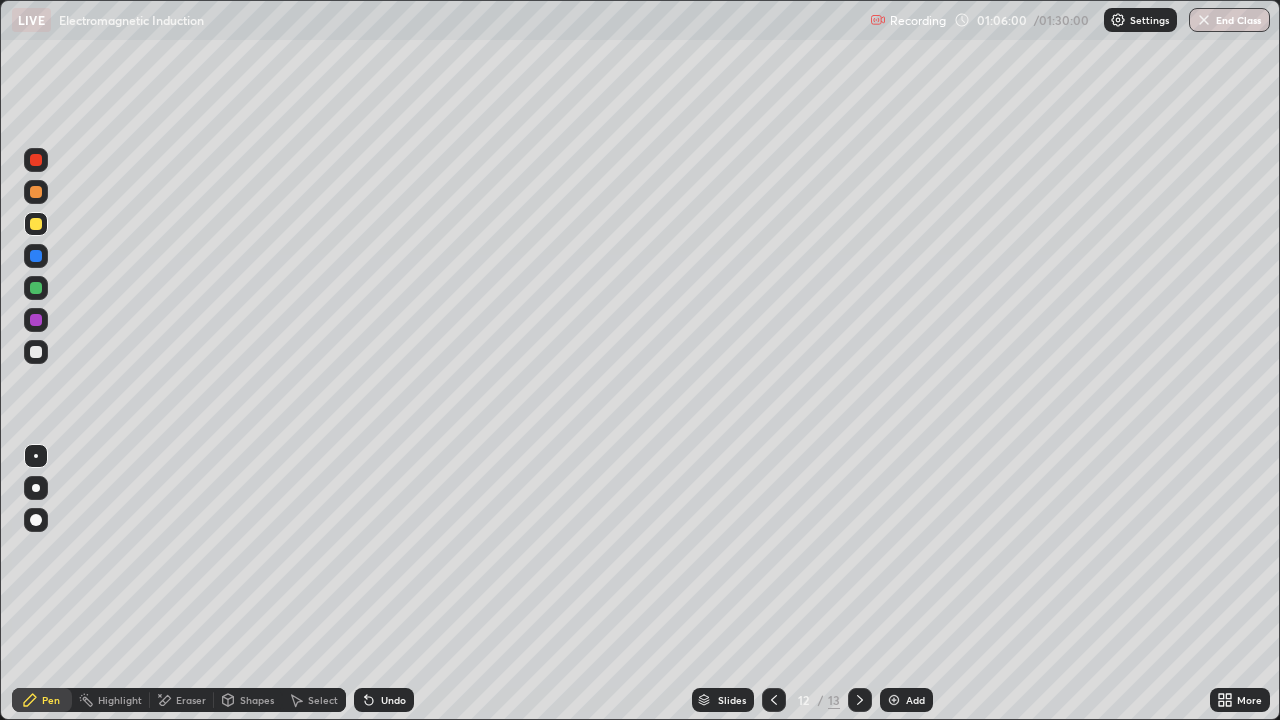 click 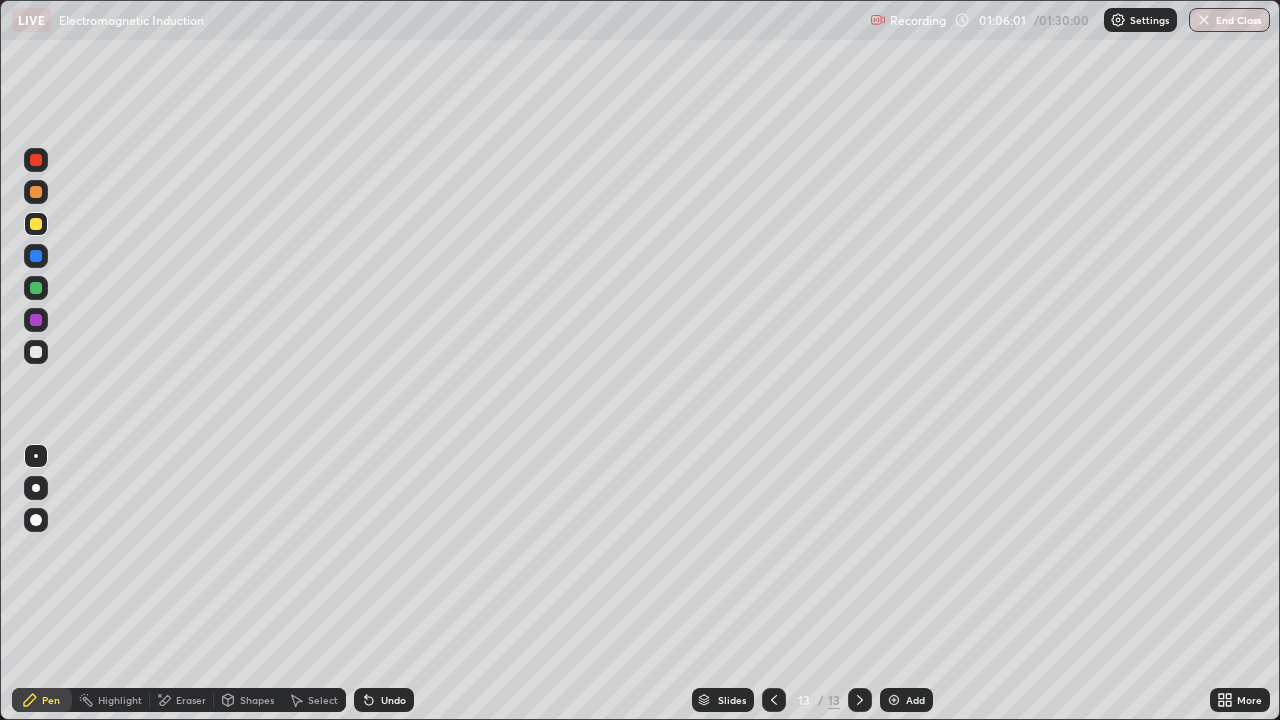 click on "Add" at bounding box center [915, 700] 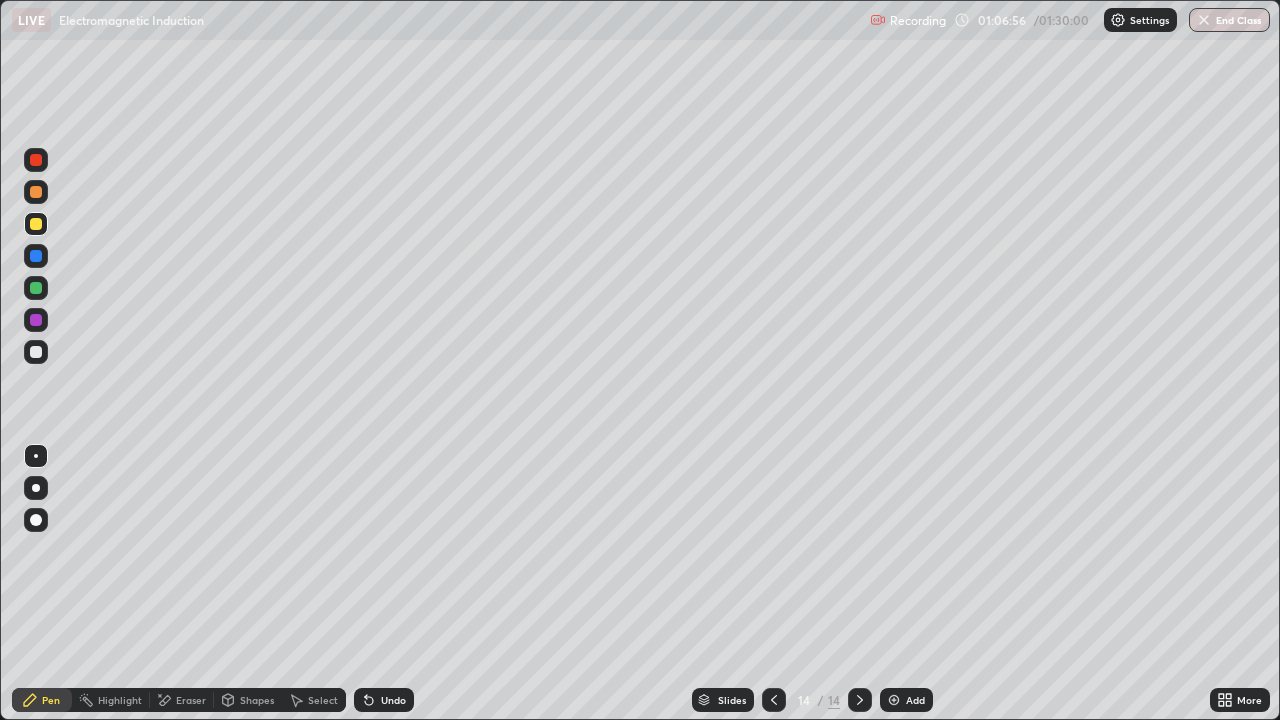 click on "Undo" at bounding box center [384, 700] 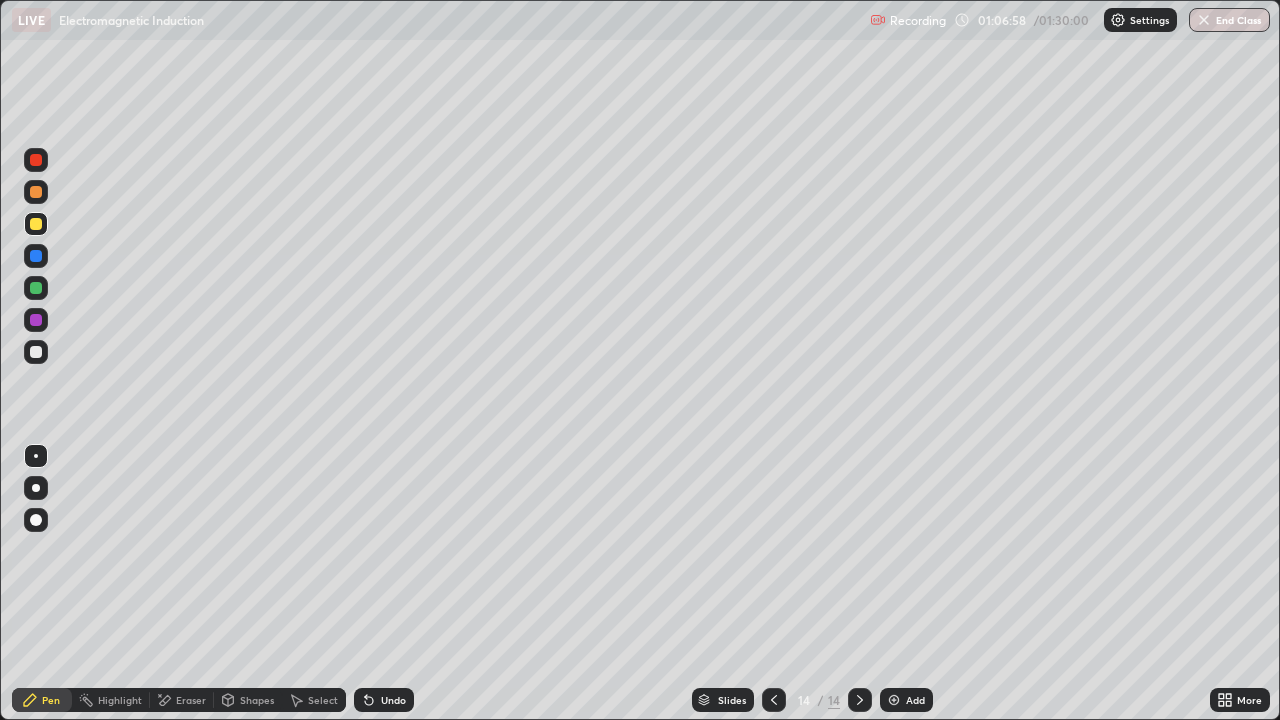 click on "Undo" at bounding box center [393, 700] 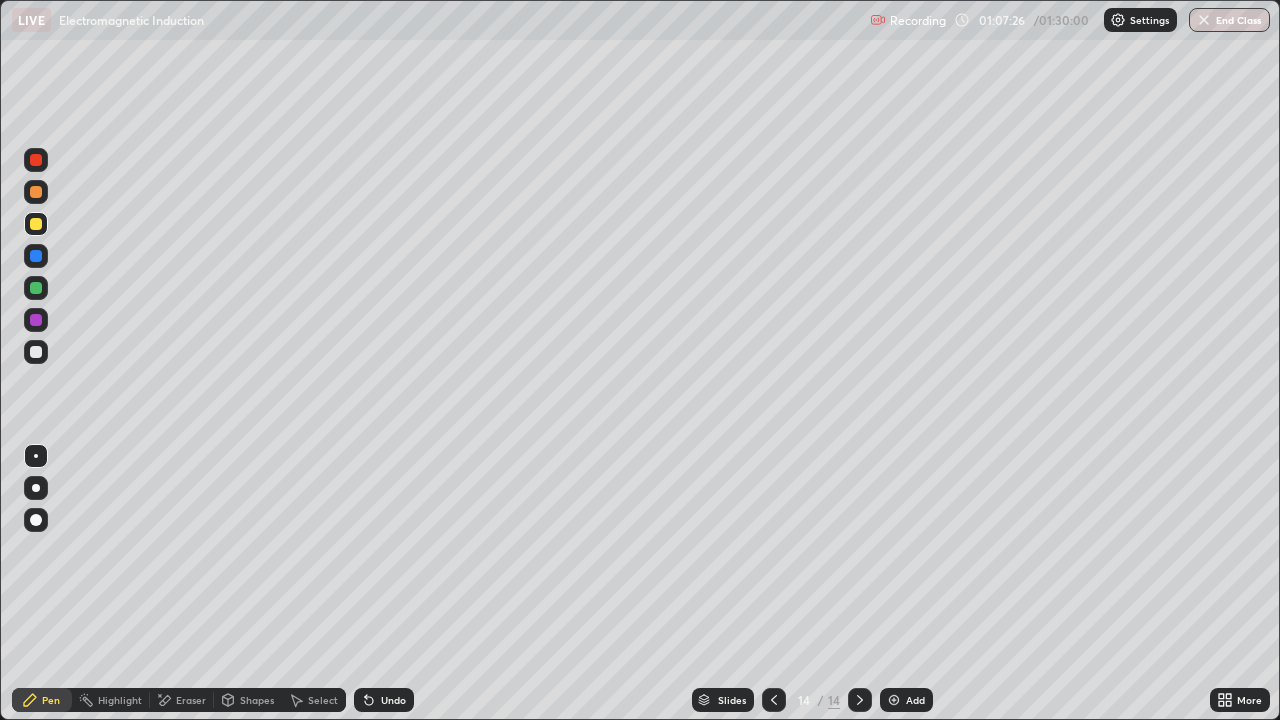 click 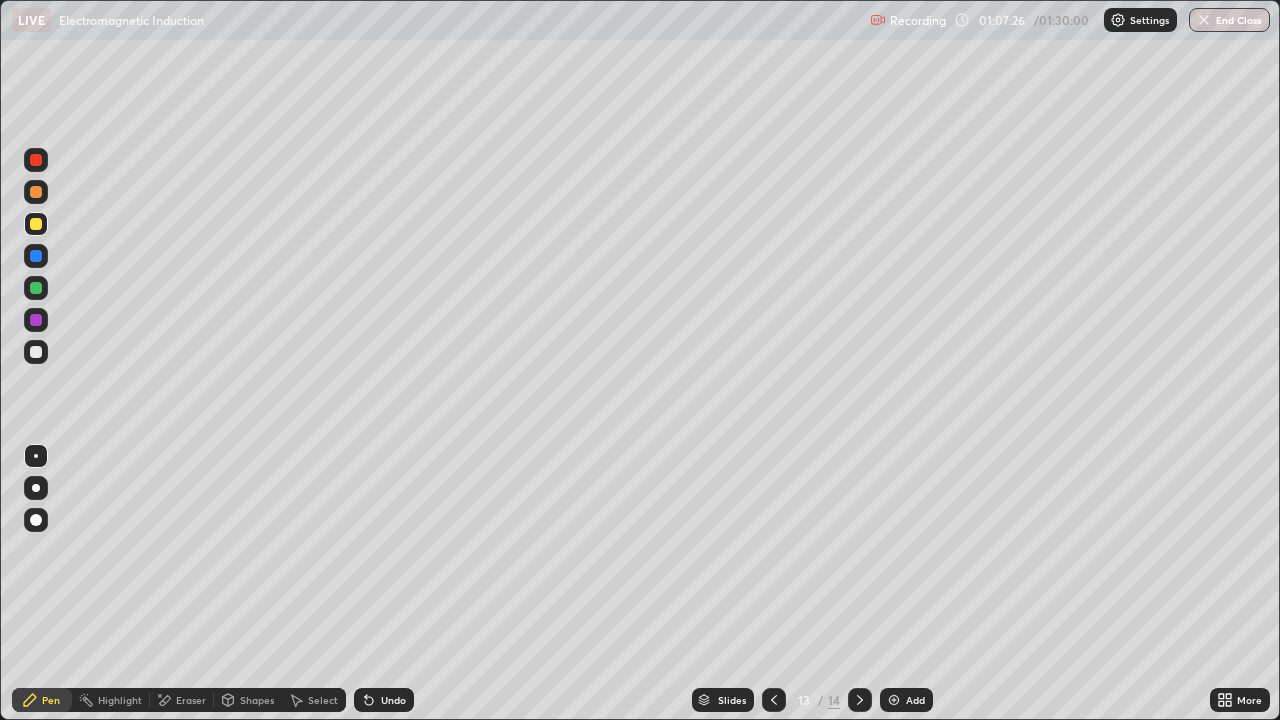 click 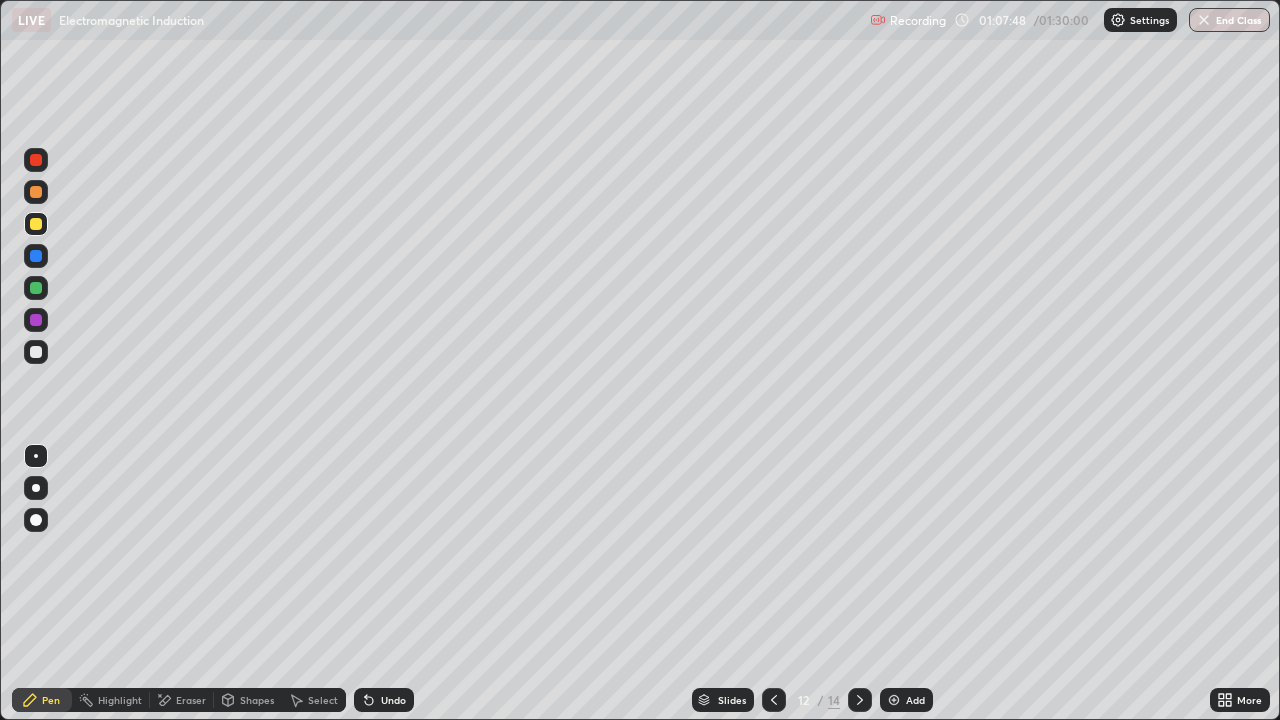 click on "Undo" at bounding box center [384, 700] 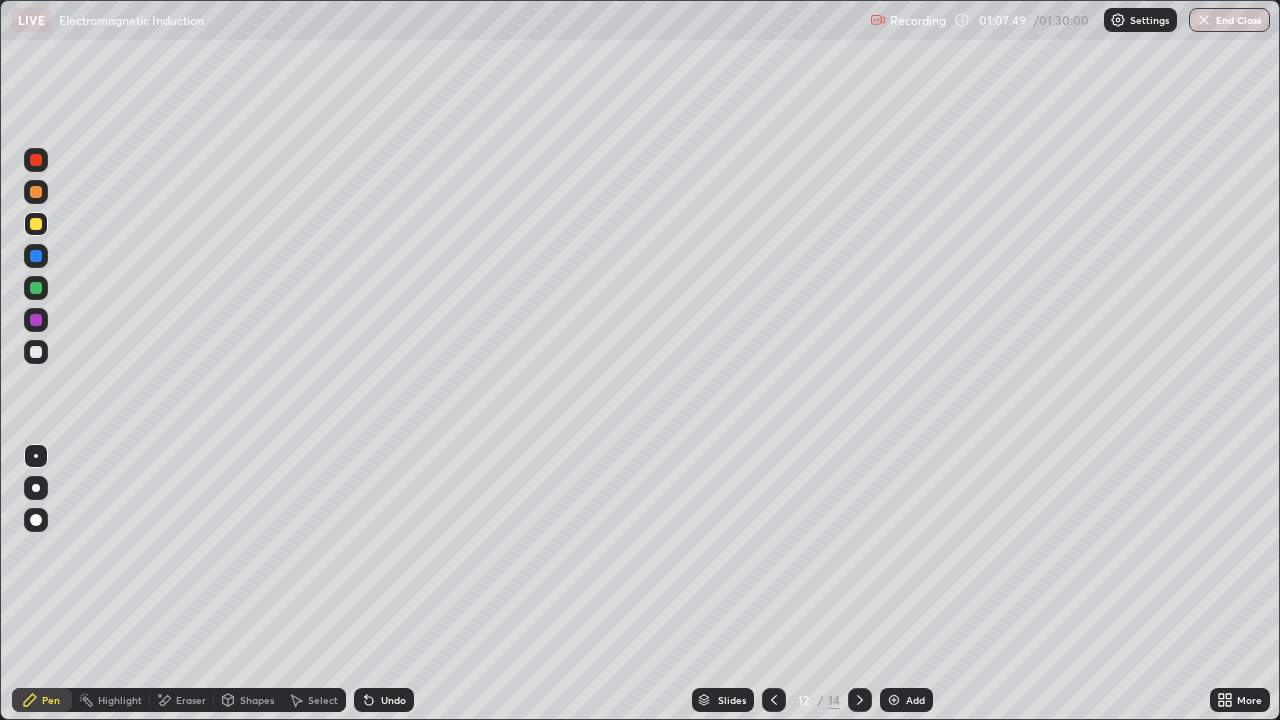 click on "Undo" at bounding box center [384, 700] 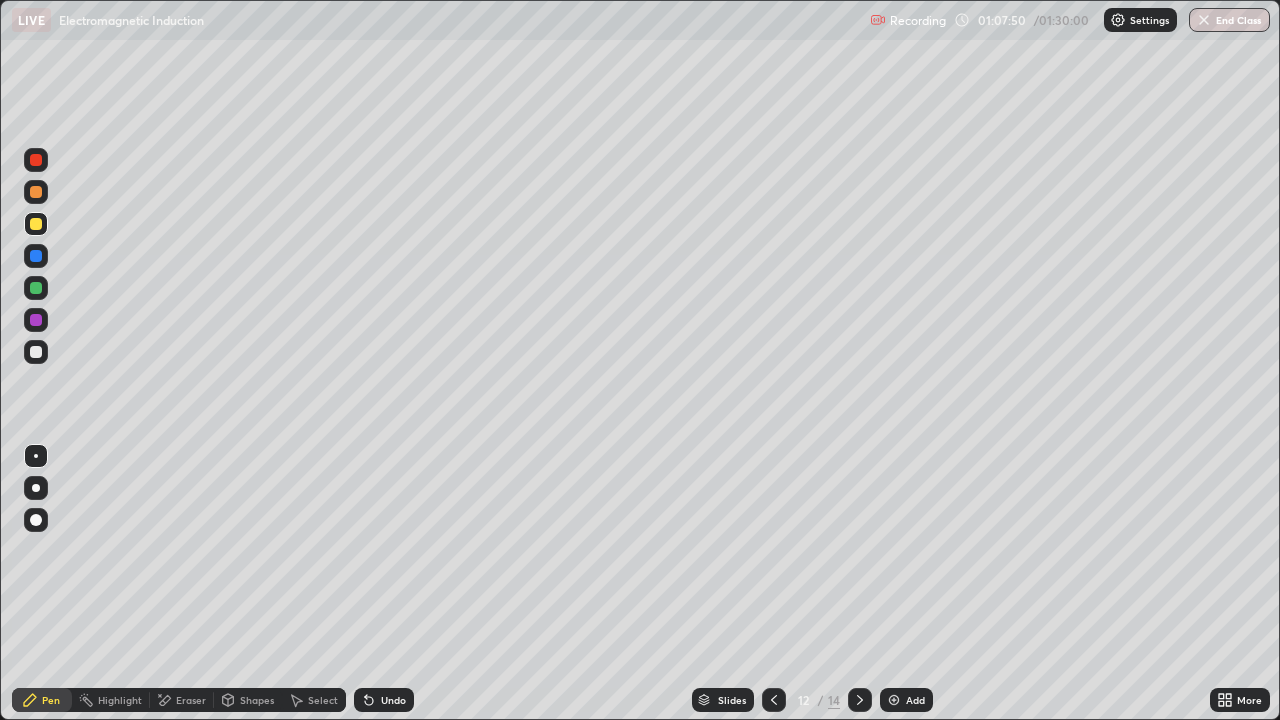 click on "Undo" at bounding box center (384, 700) 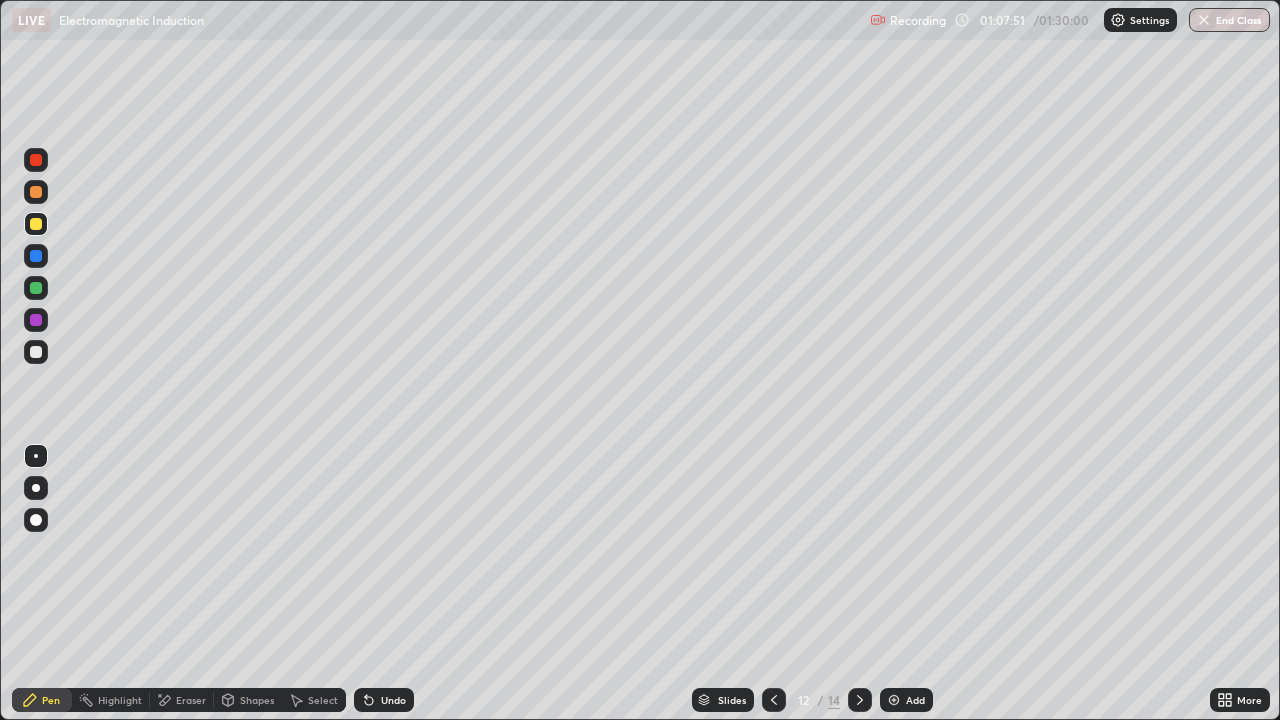 click 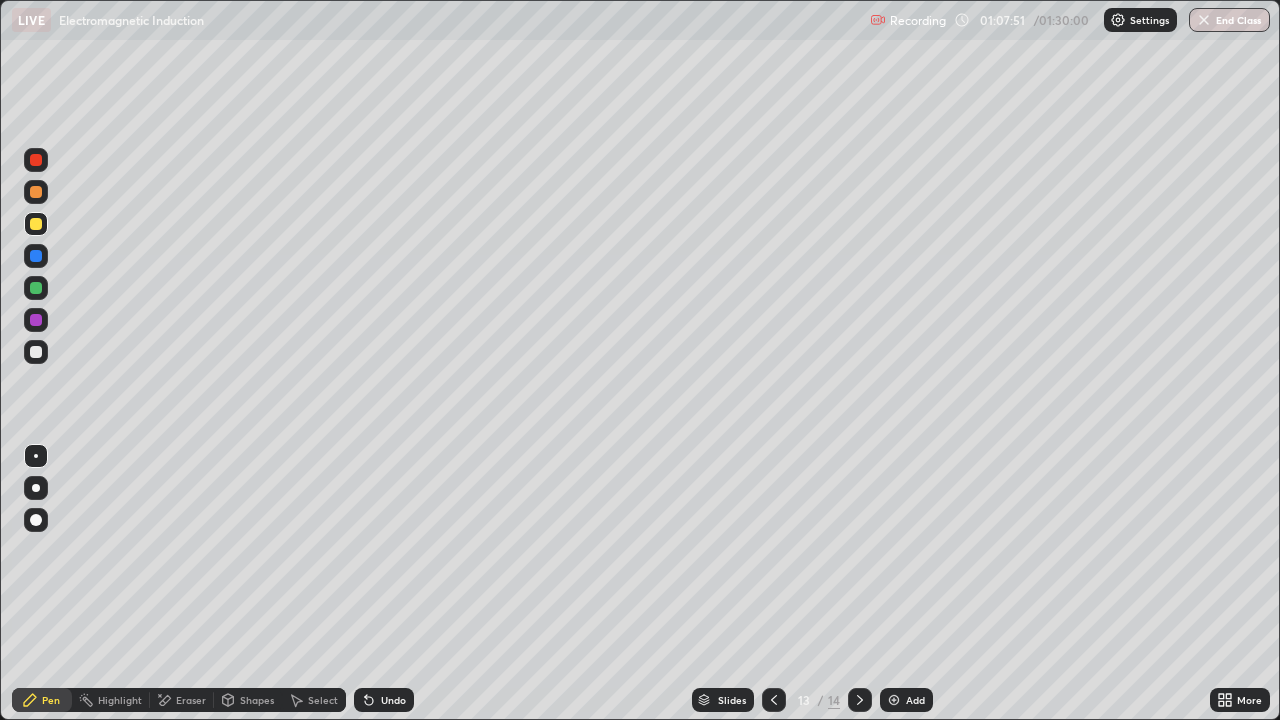 click 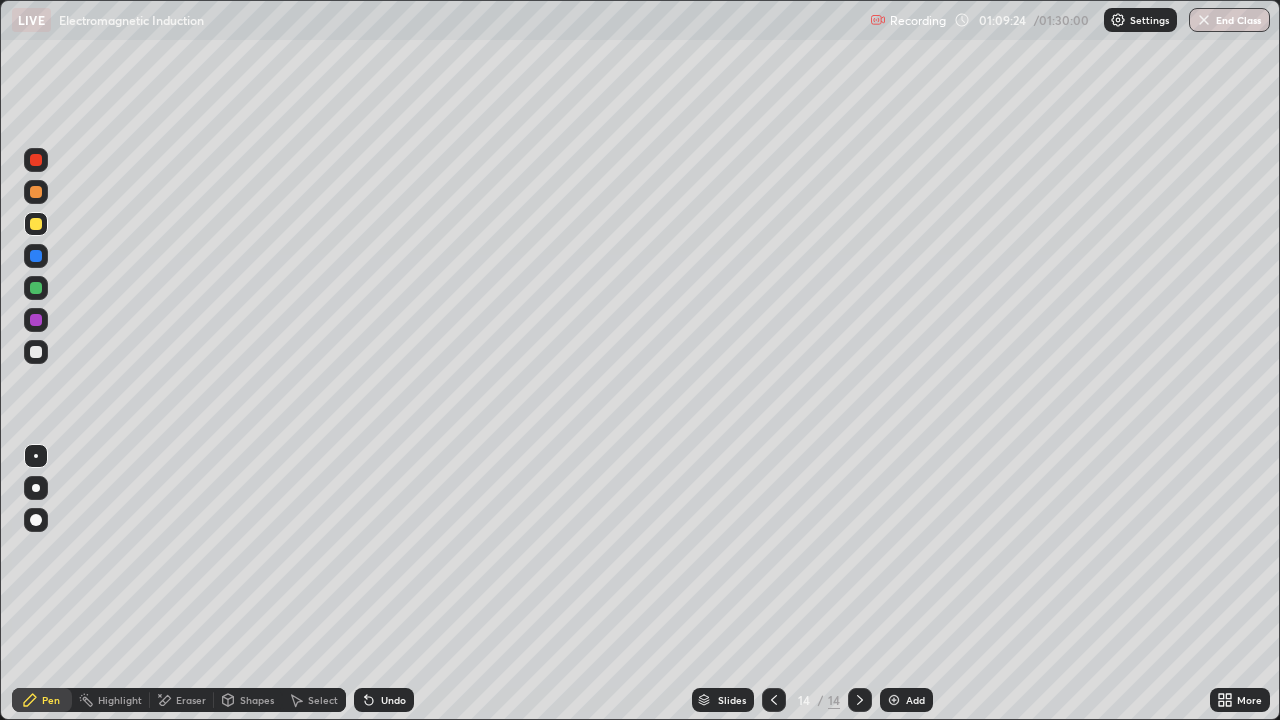 click on "Add" at bounding box center [906, 700] 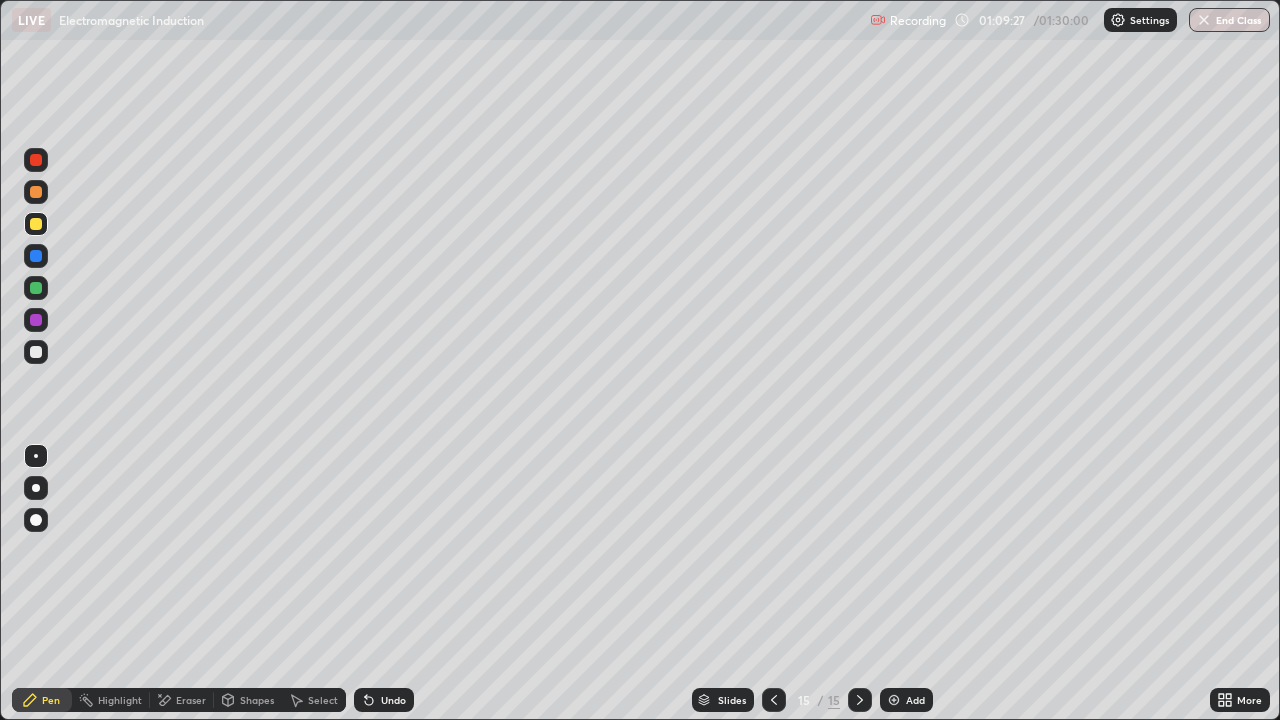 click at bounding box center (774, 700) 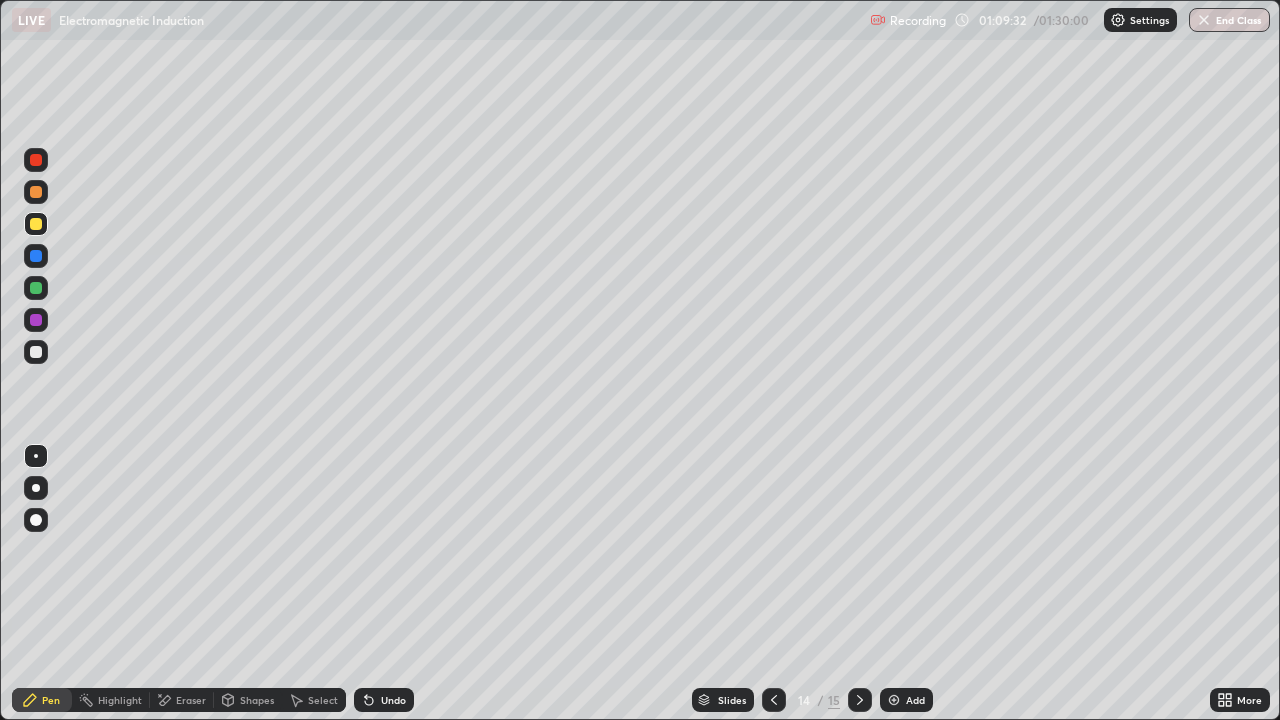 click 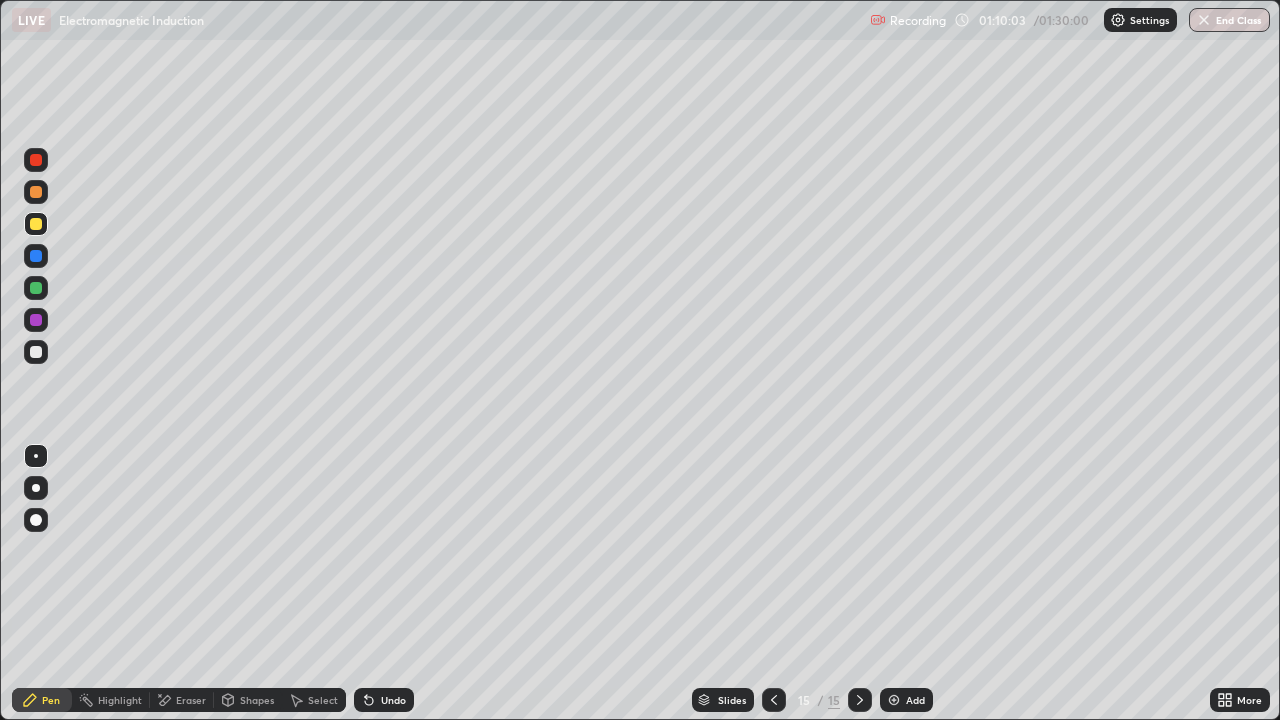 click on "Highlight" at bounding box center (120, 700) 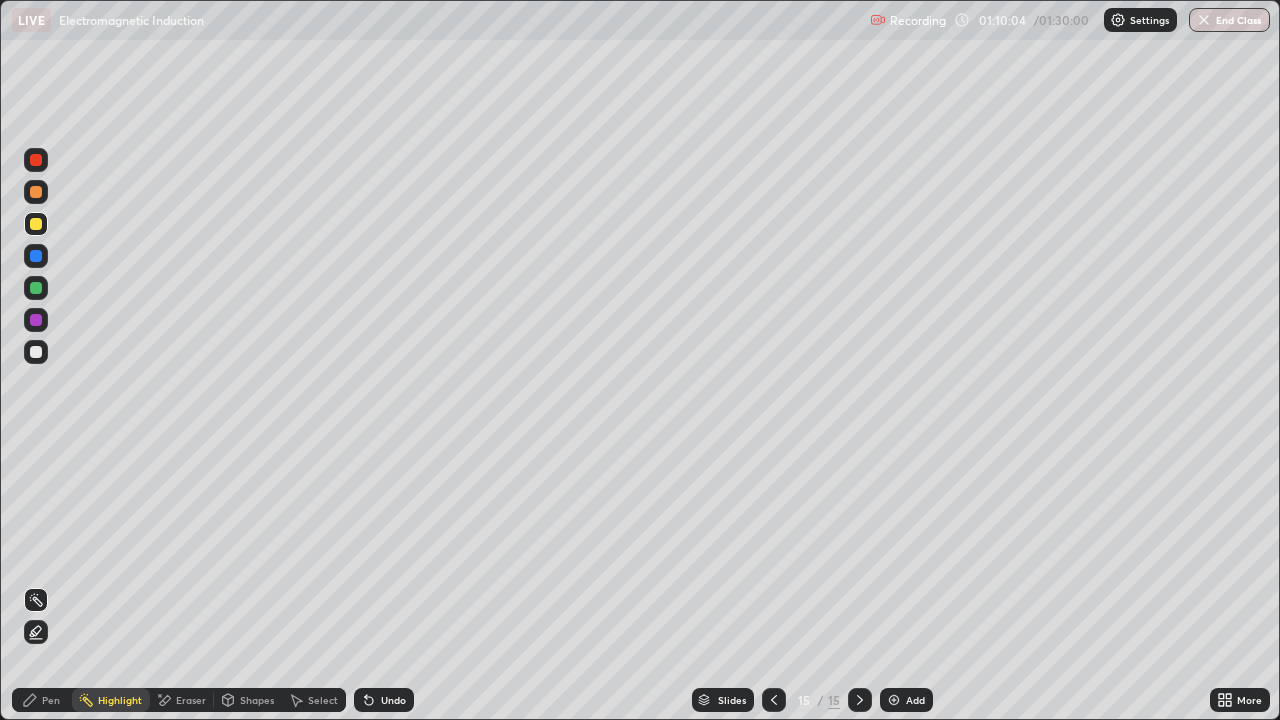 click at bounding box center (36, 352) 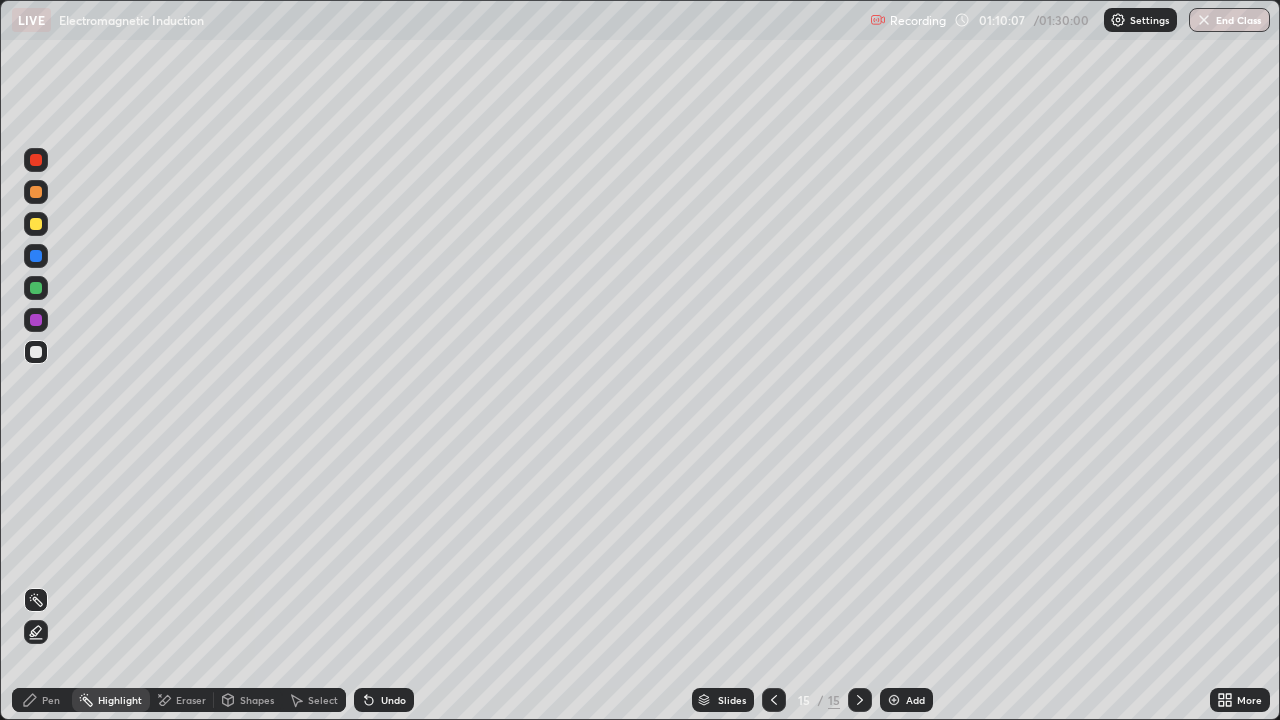 click 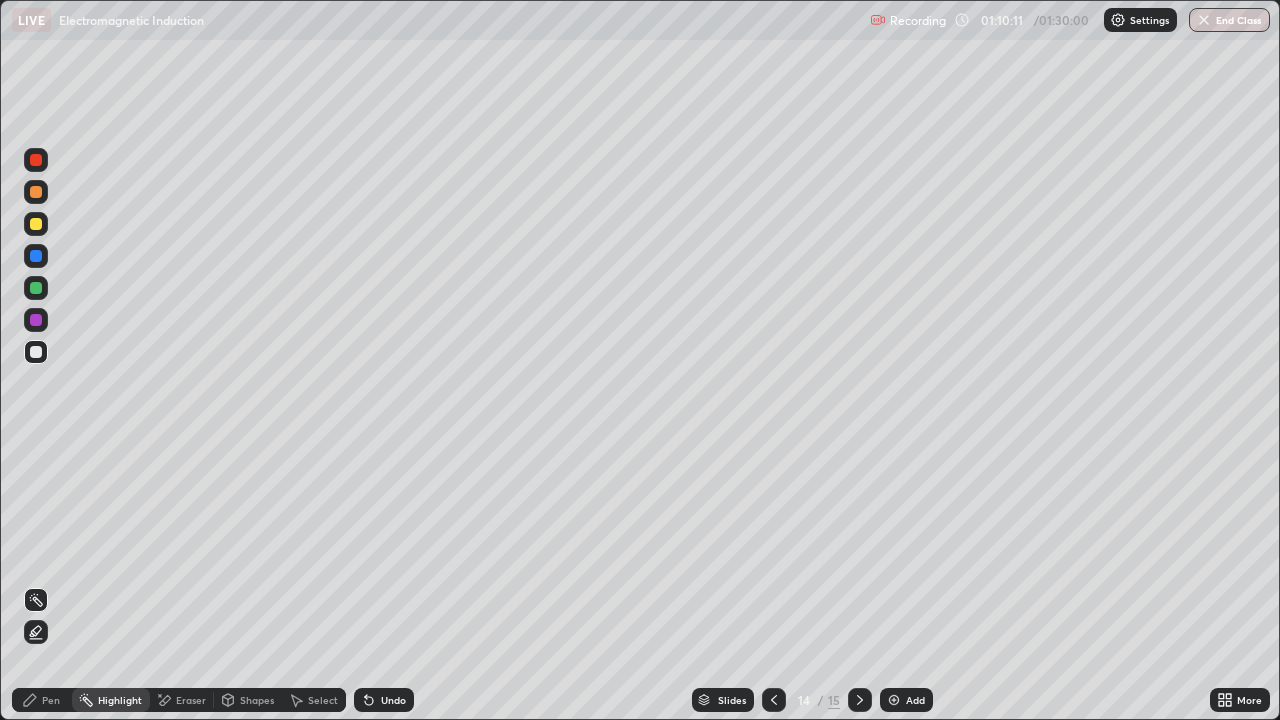 click 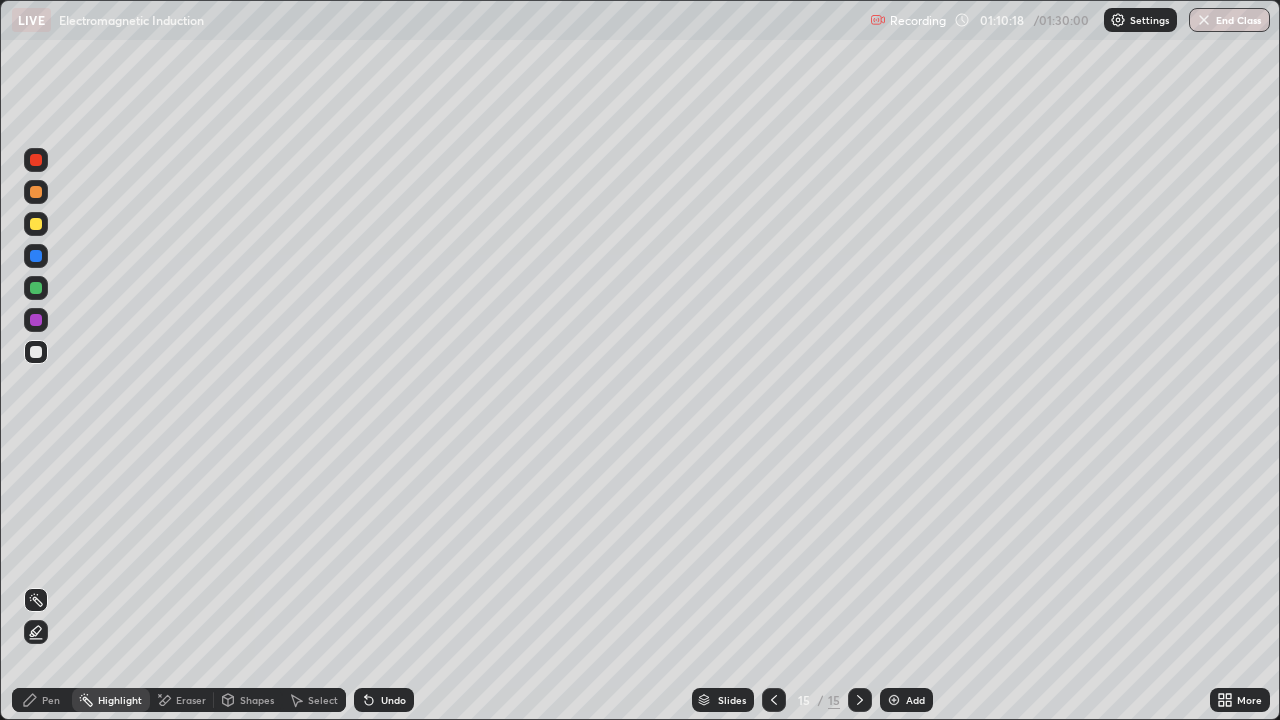 click on "Pen" at bounding box center (51, 700) 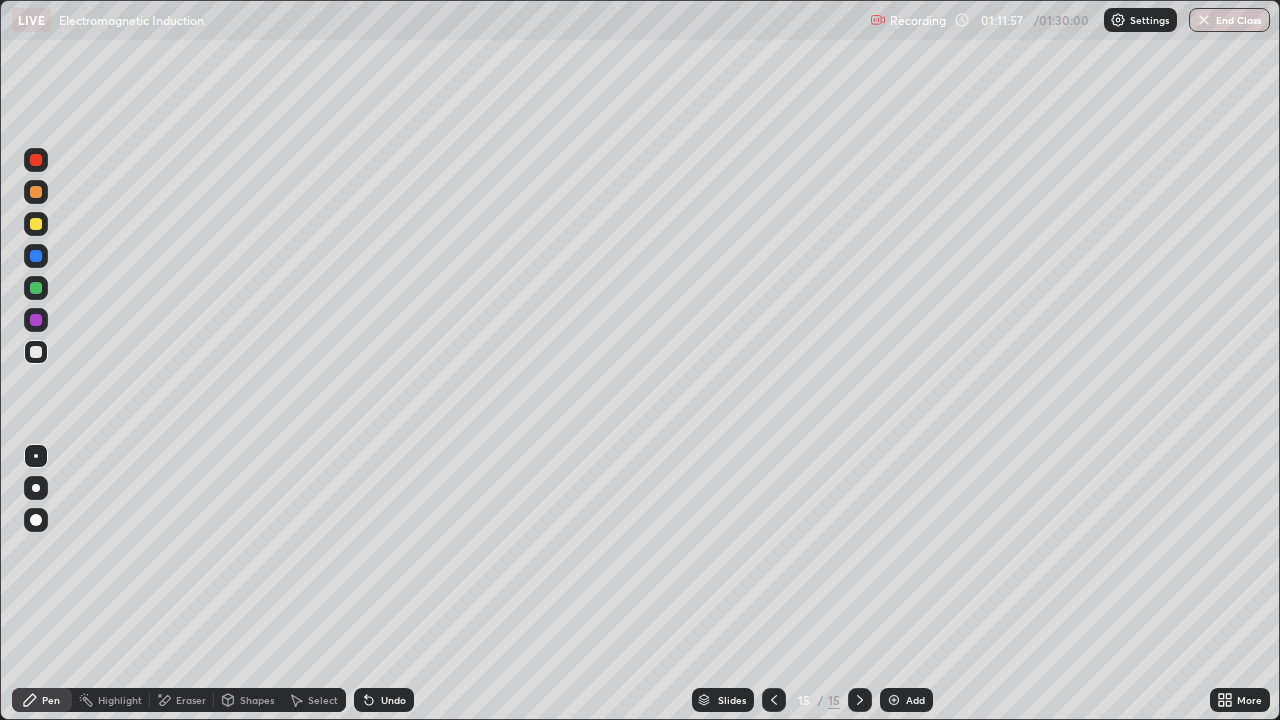 click at bounding box center [36, 160] 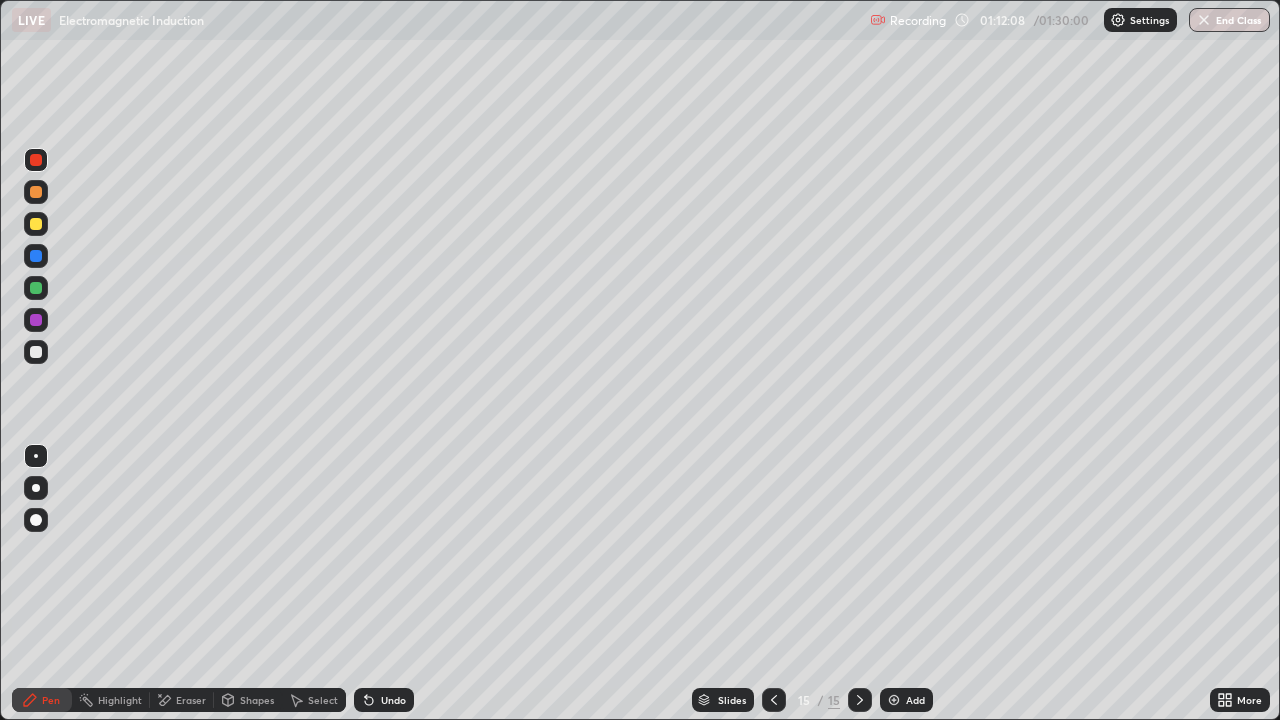 click at bounding box center [36, 288] 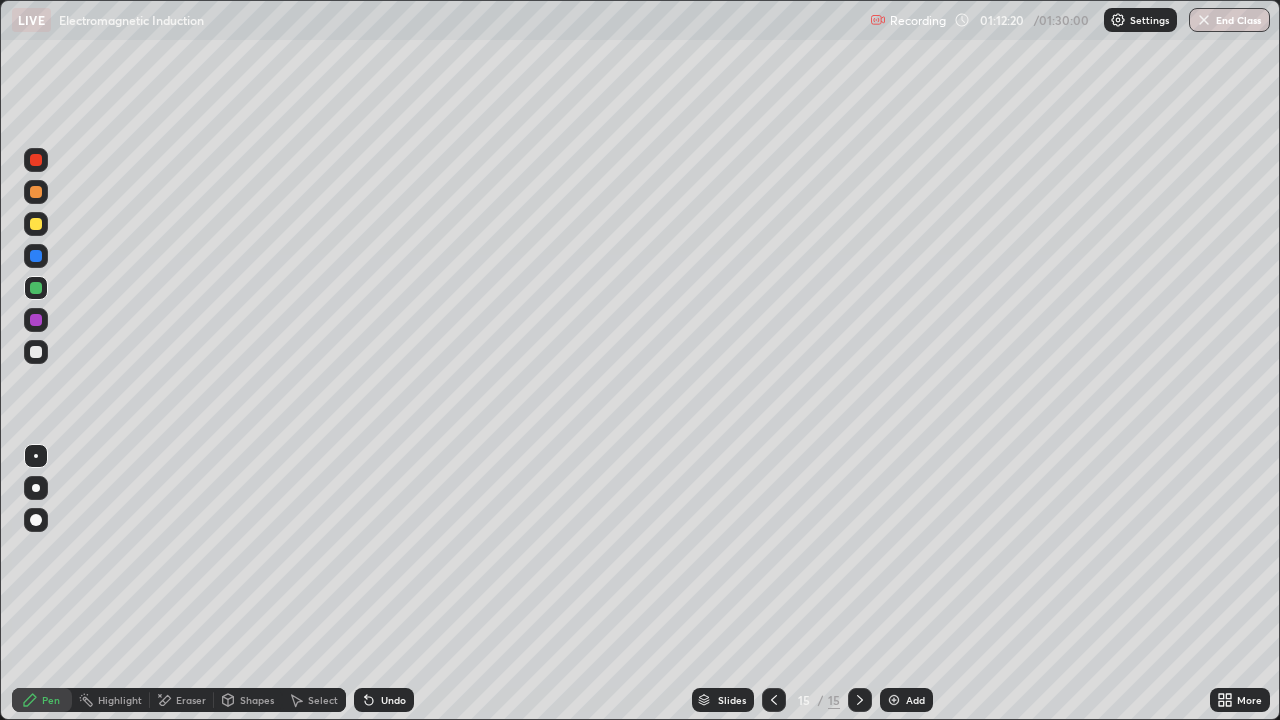 click on "Add" at bounding box center (915, 700) 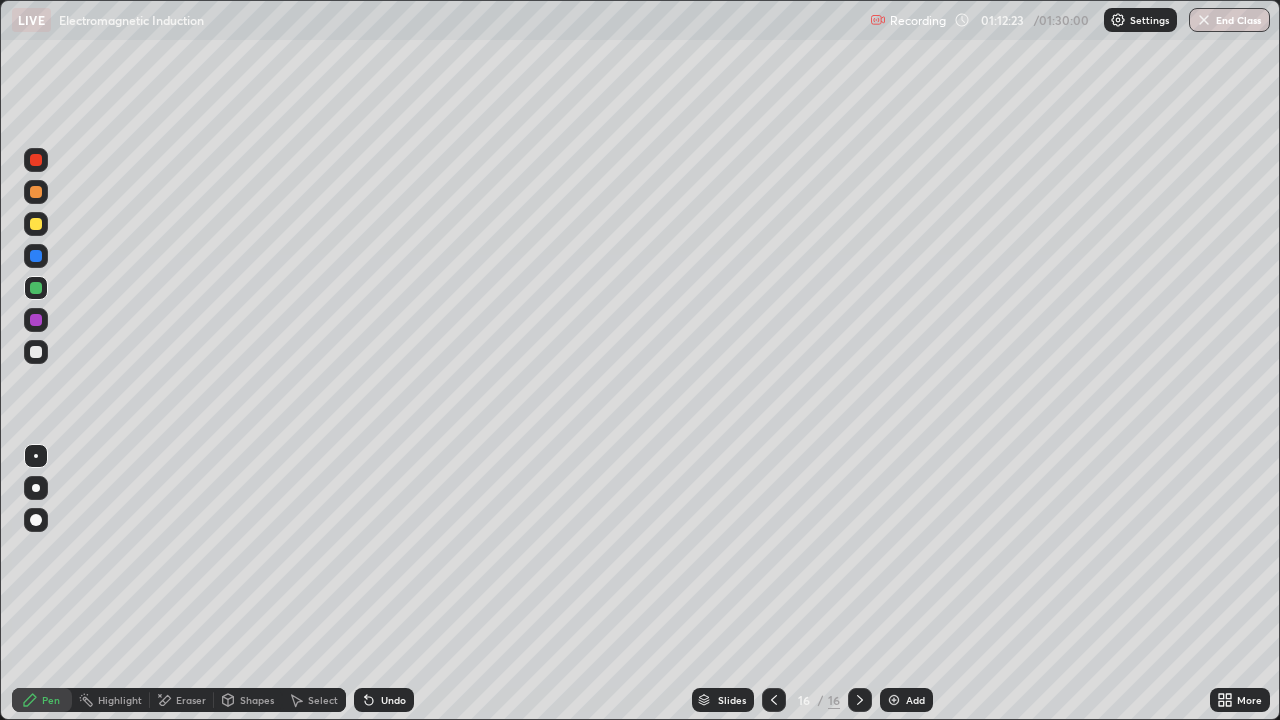 click at bounding box center (36, 352) 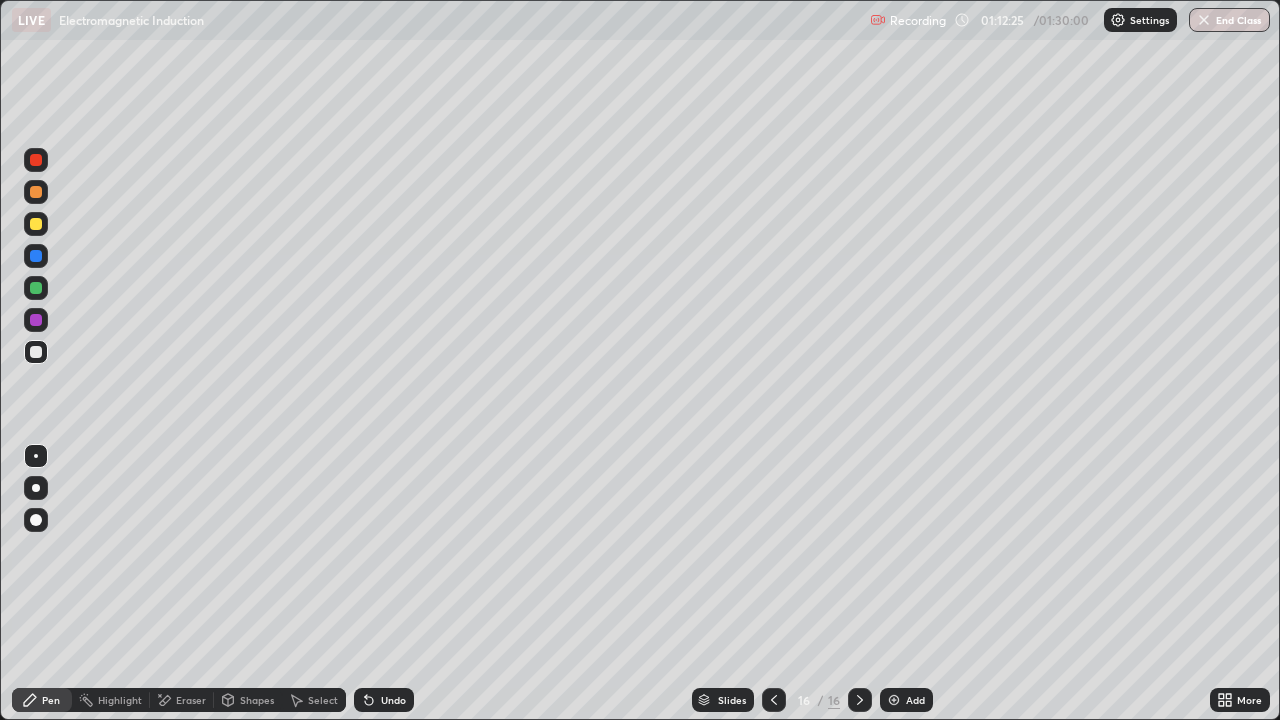 click at bounding box center [774, 700] 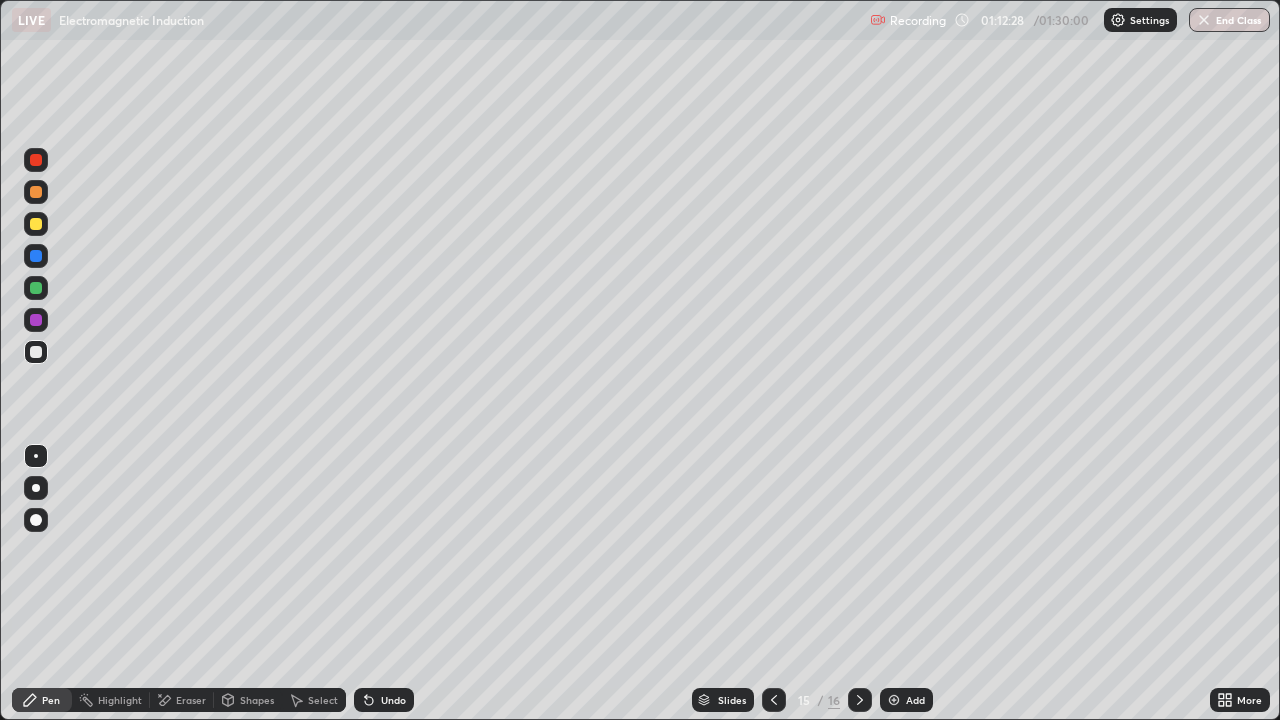 click on "Eraser" at bounding box center (182, 700) 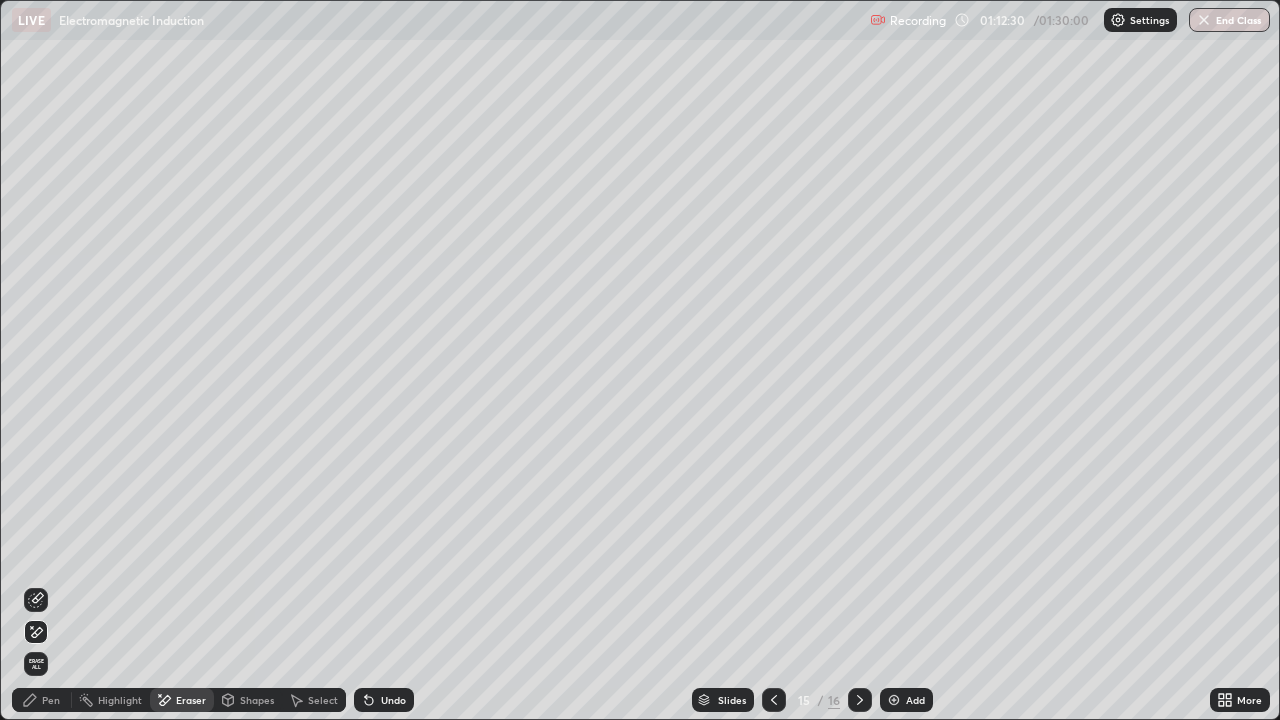 click on "Pen" at bounding box center (42, 700) 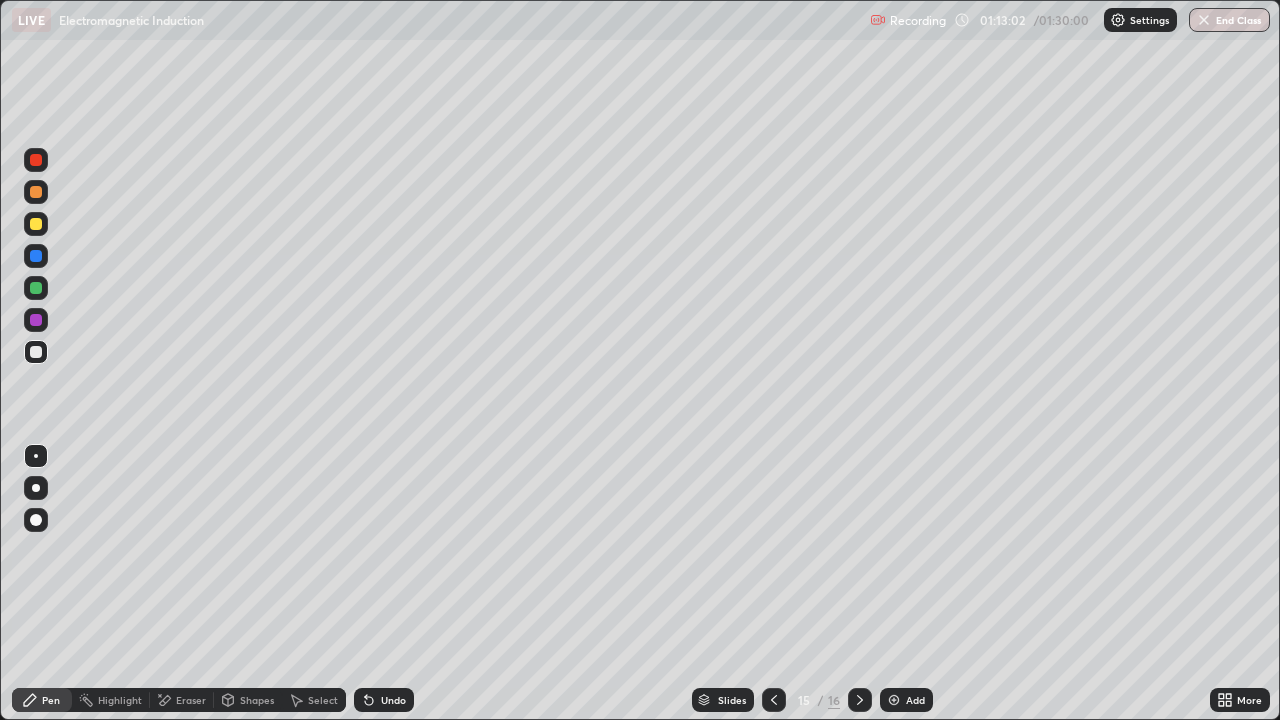 click 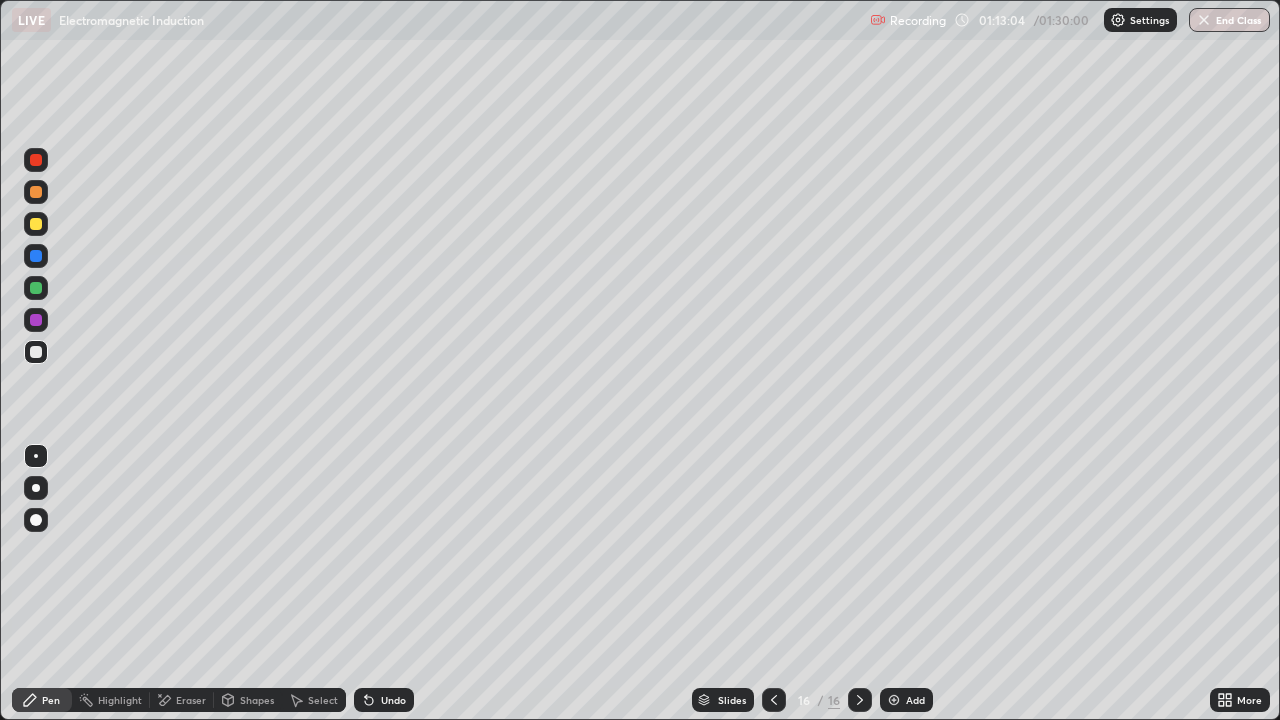 click at bounding box center [36, 352] 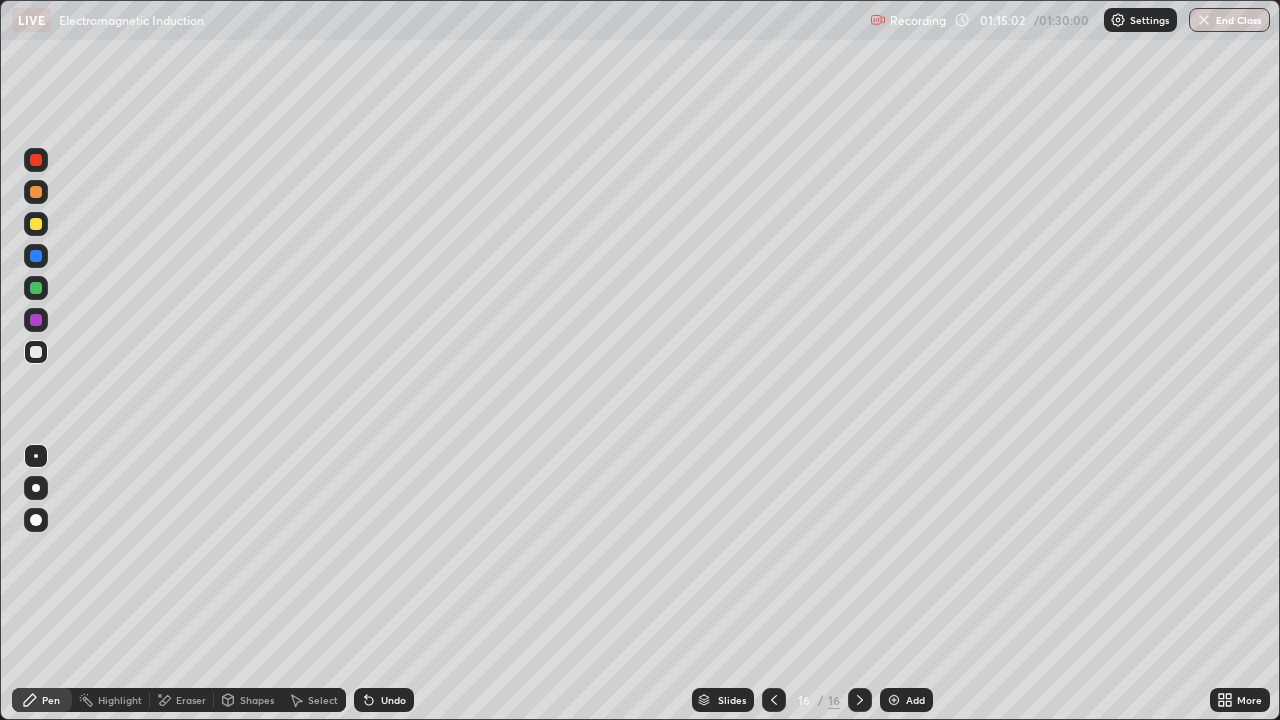 click on "Shapes" at bounding box center (257, 700) 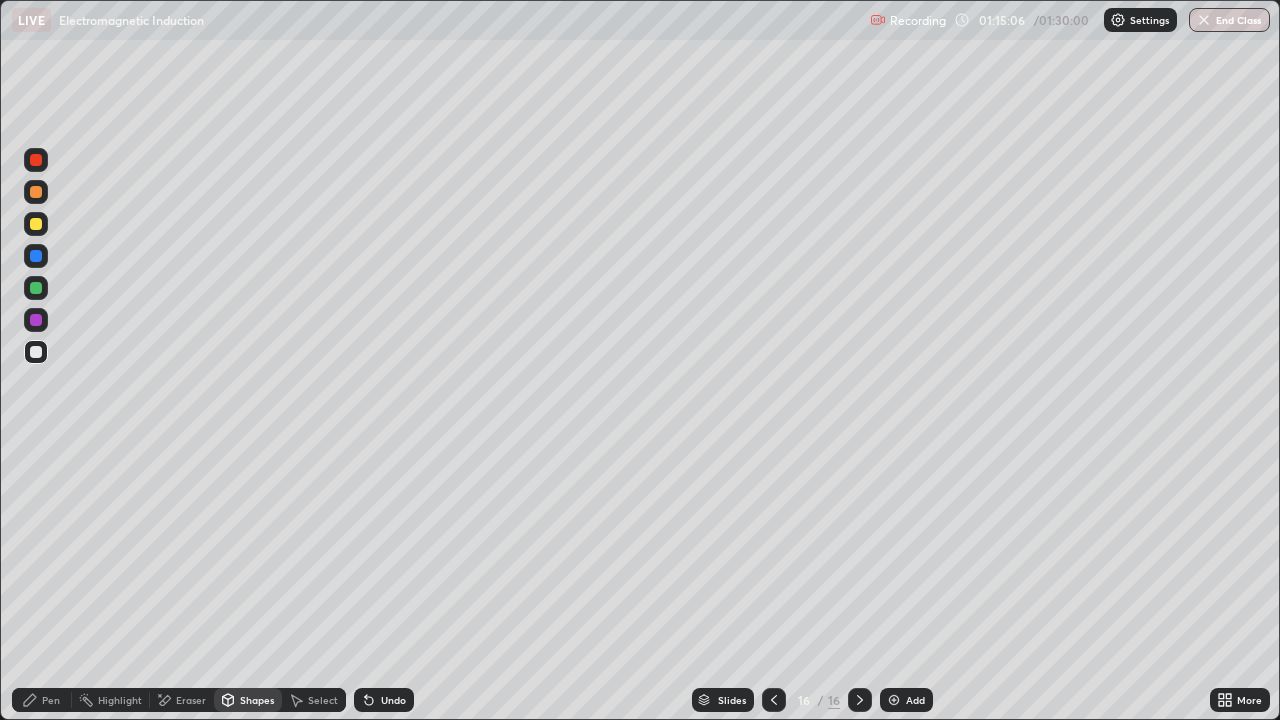 click on "Eraser" at bounding box center [182, 700] 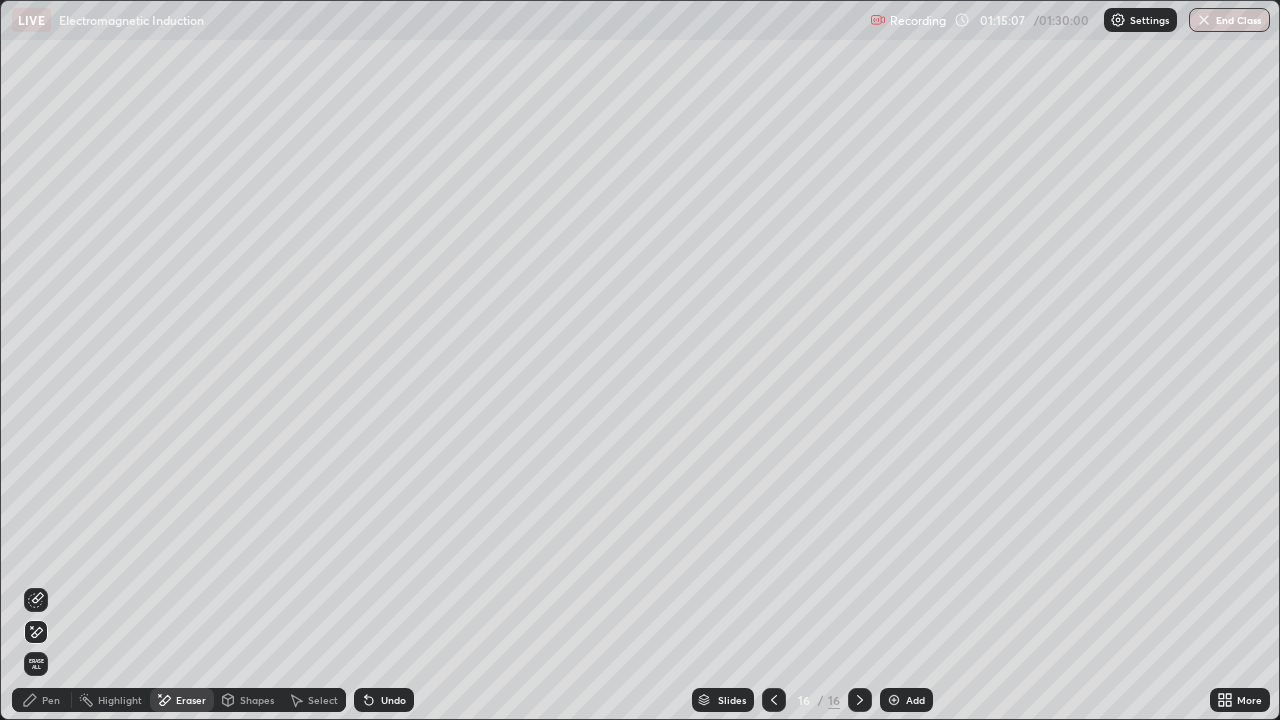 click 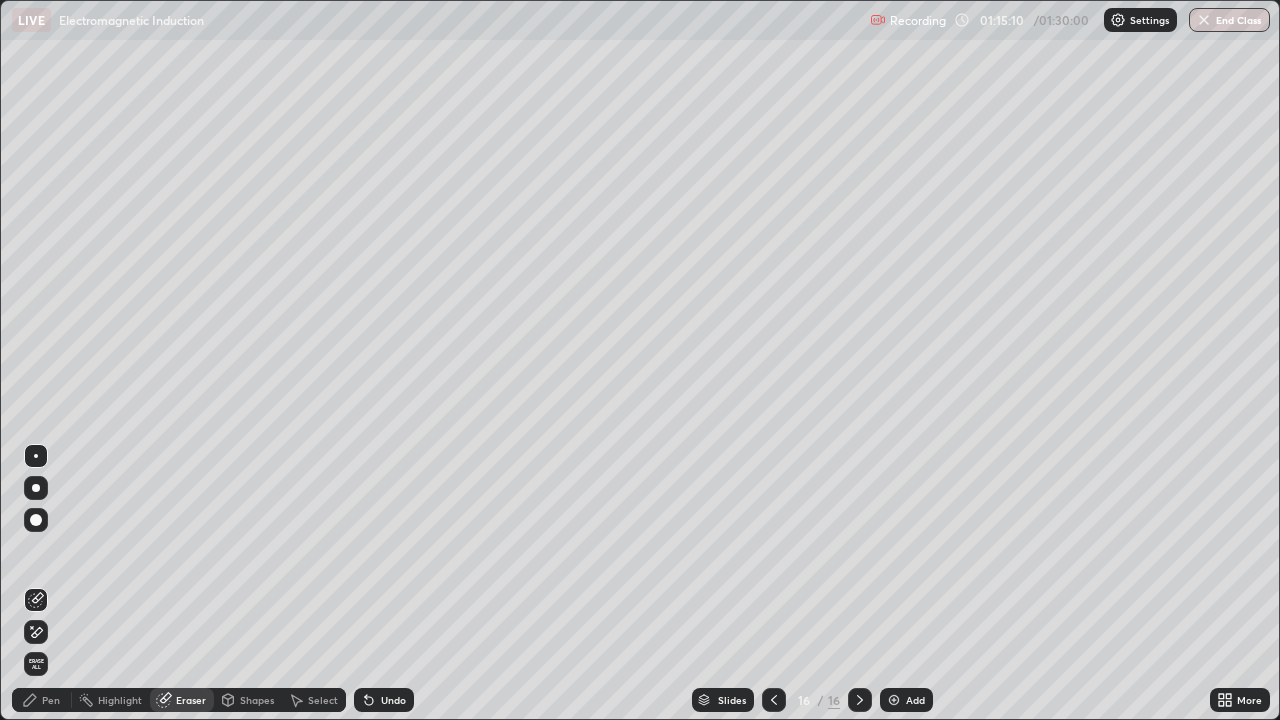 click on "Pen" at bounding box center (42, 700) 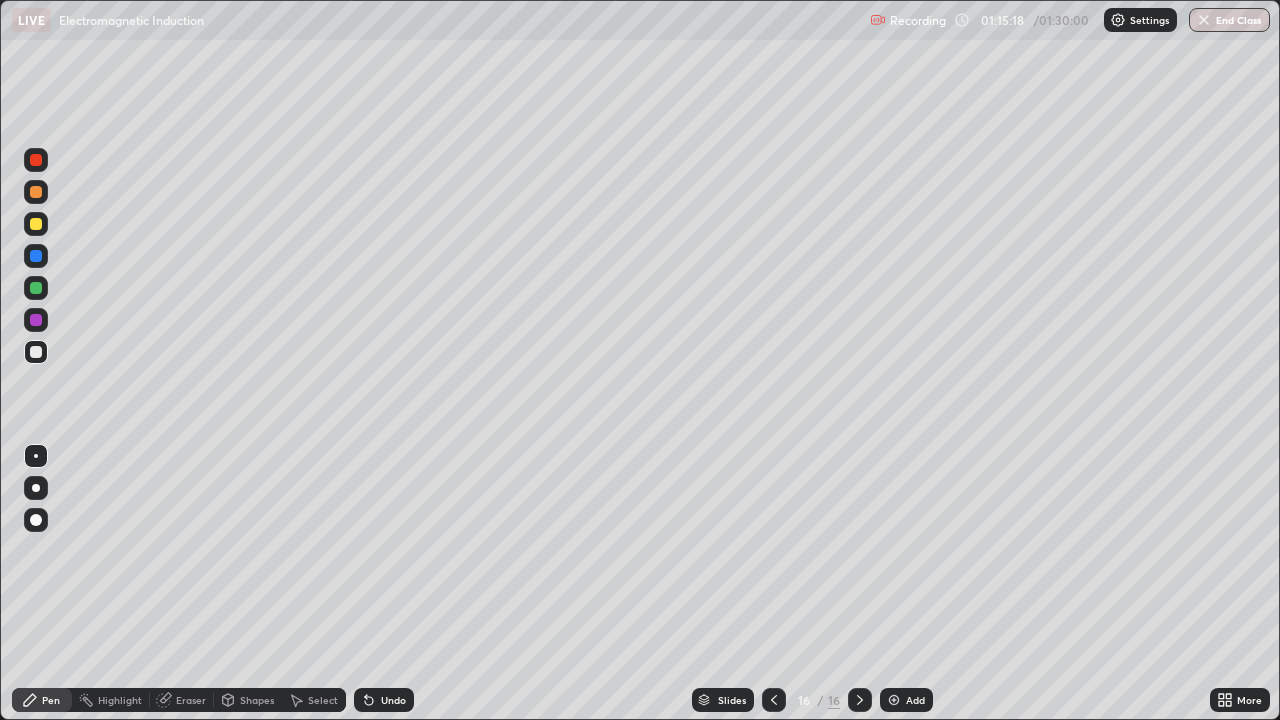 click on "Shapes" at bounding box center (257, 700) 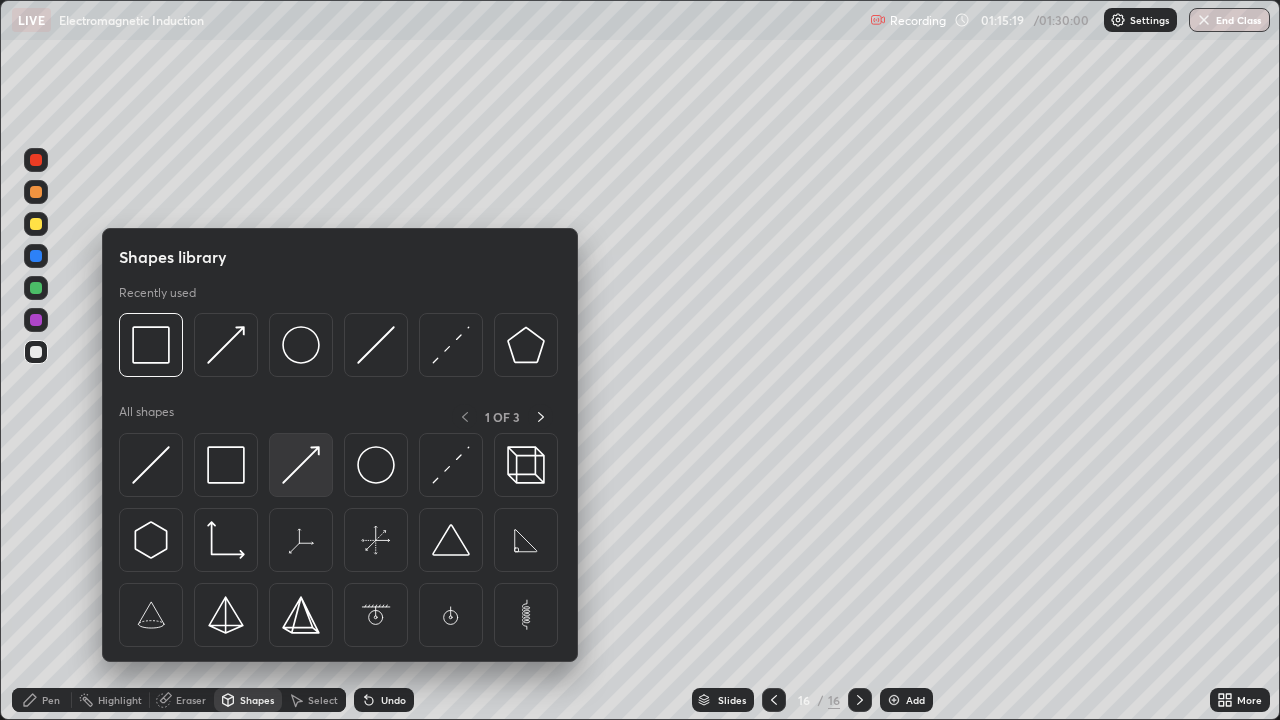 click at bounding box center (301, 465) 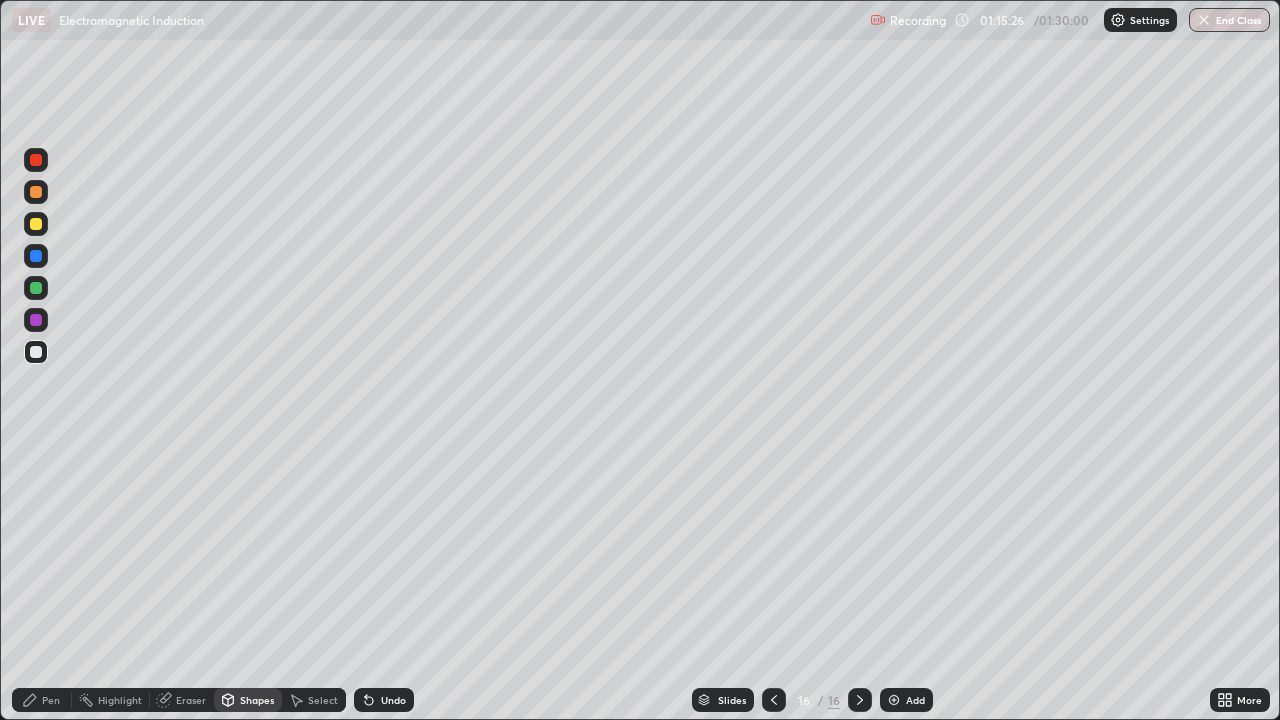 click on "Pen" at bounding box center (42, 700) 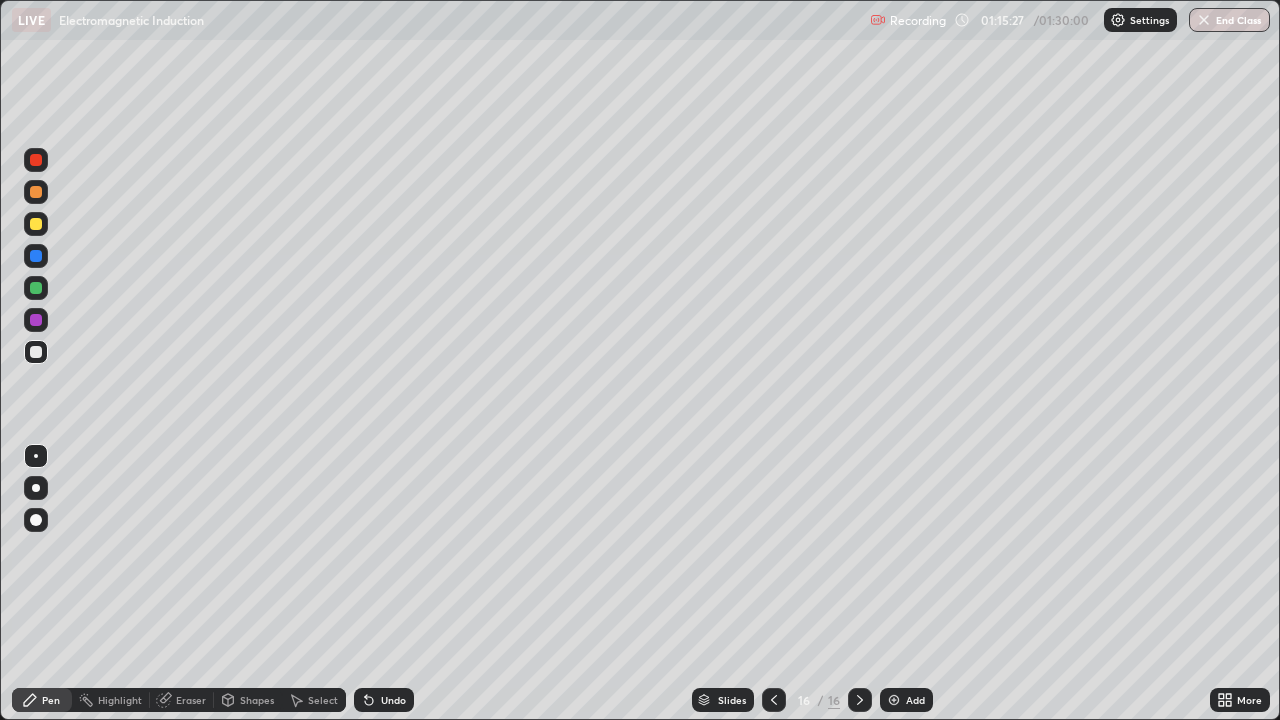 click at bounding box center (36, 224) 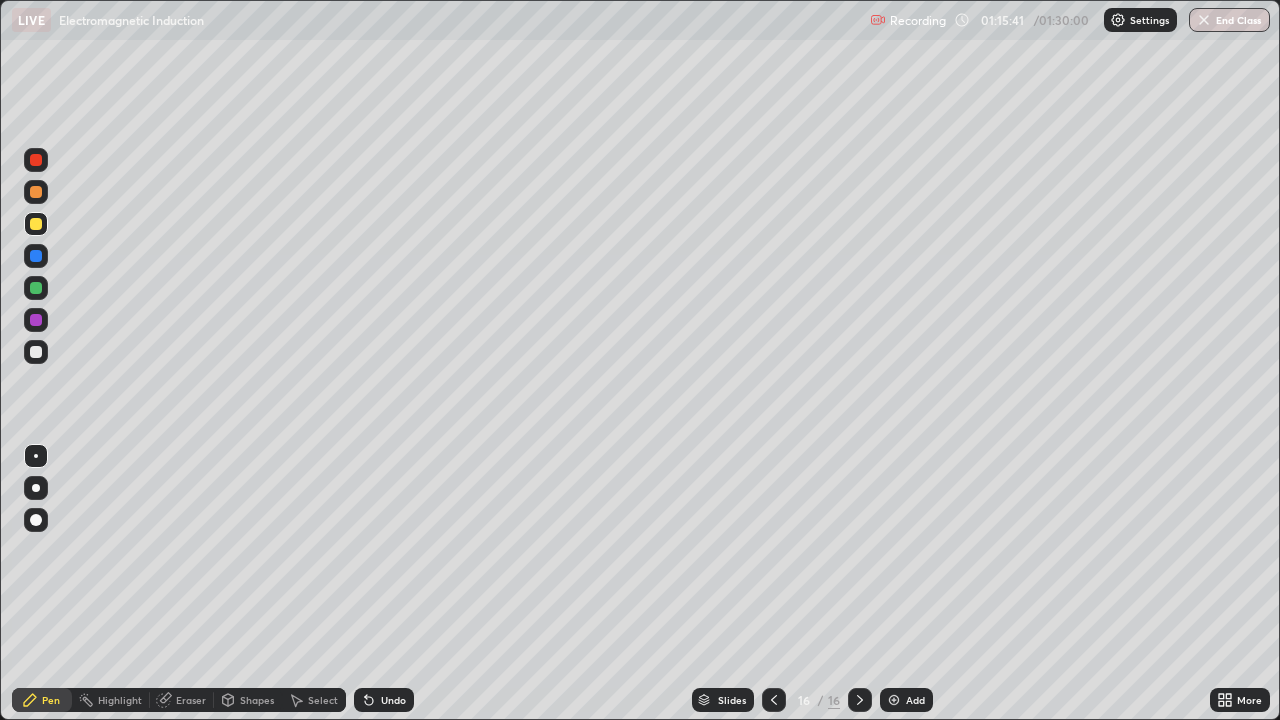 click on "Shapes" at bounding box center (257, 700) 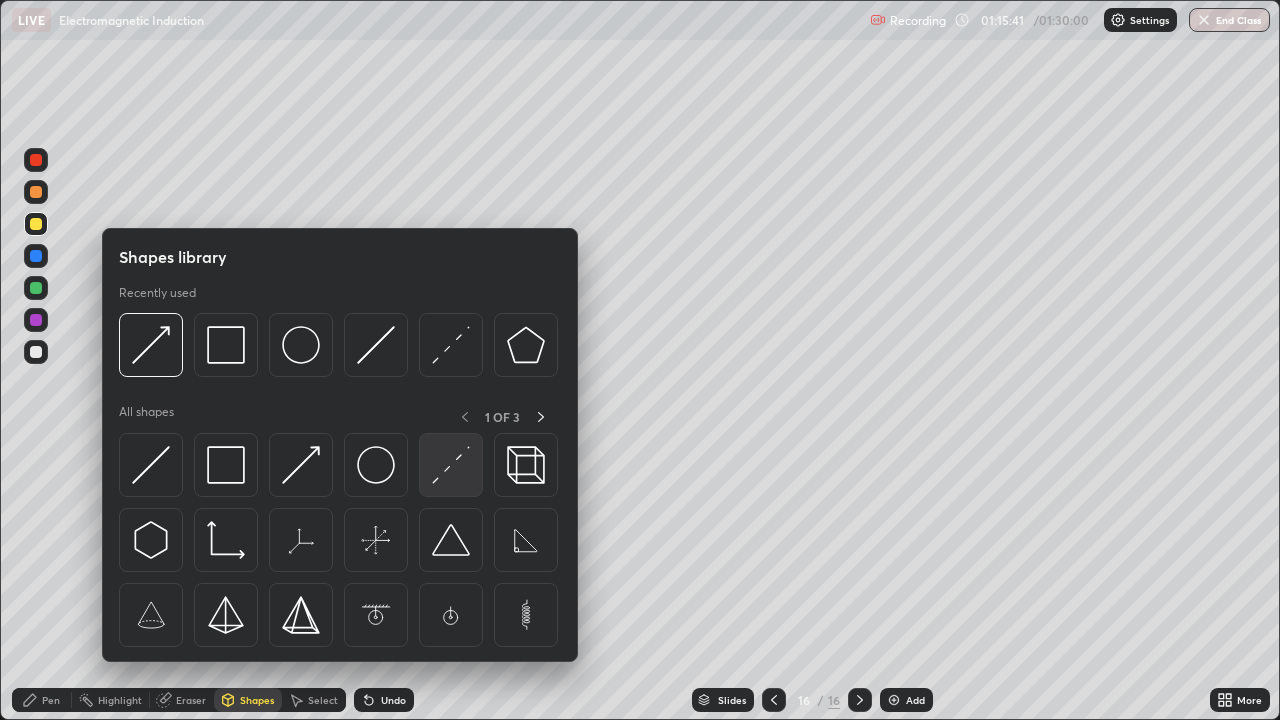 click at bounding box center [451, 465] 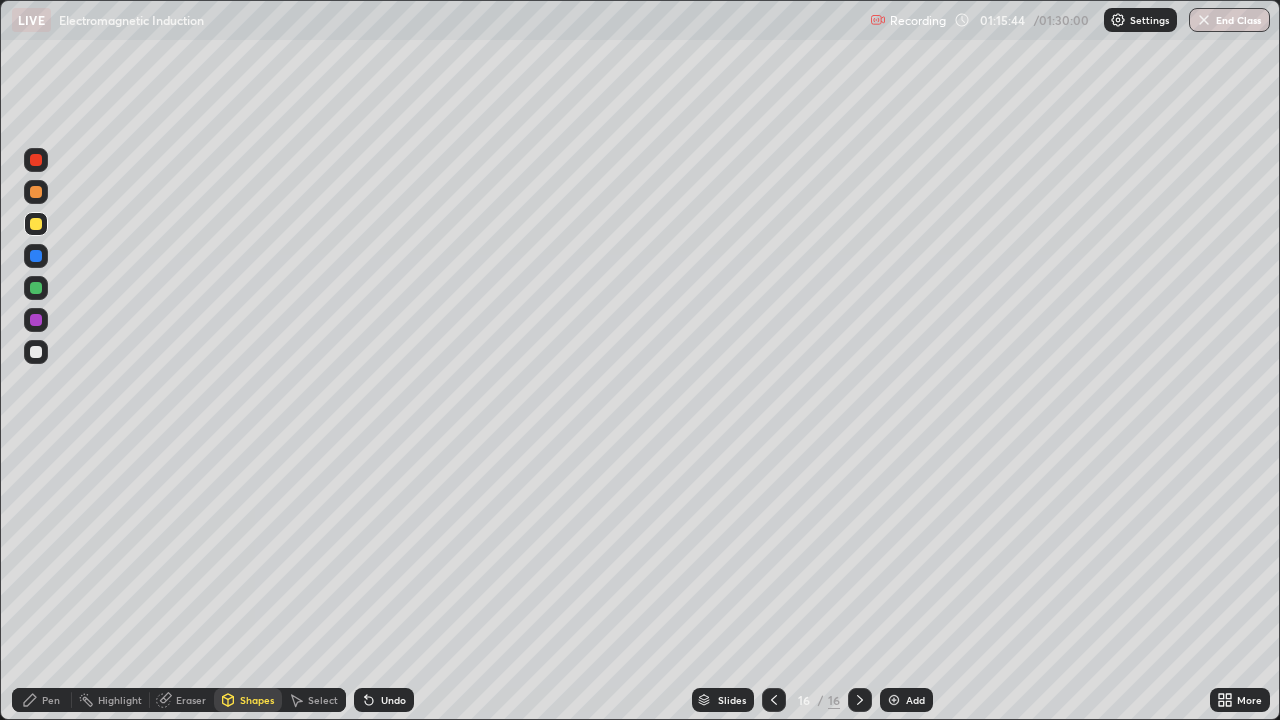 click on "Pen" at bounding box center [42, 700] 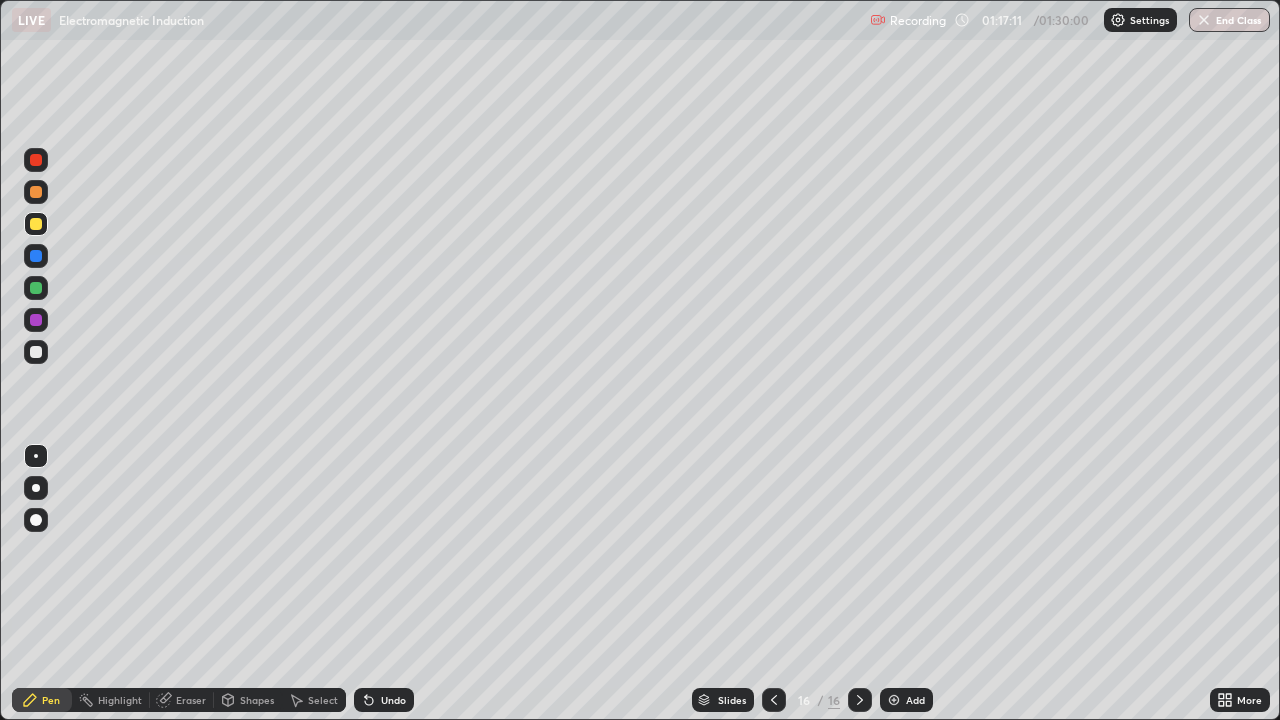 click on "Add" at bounding box center [906, 700] 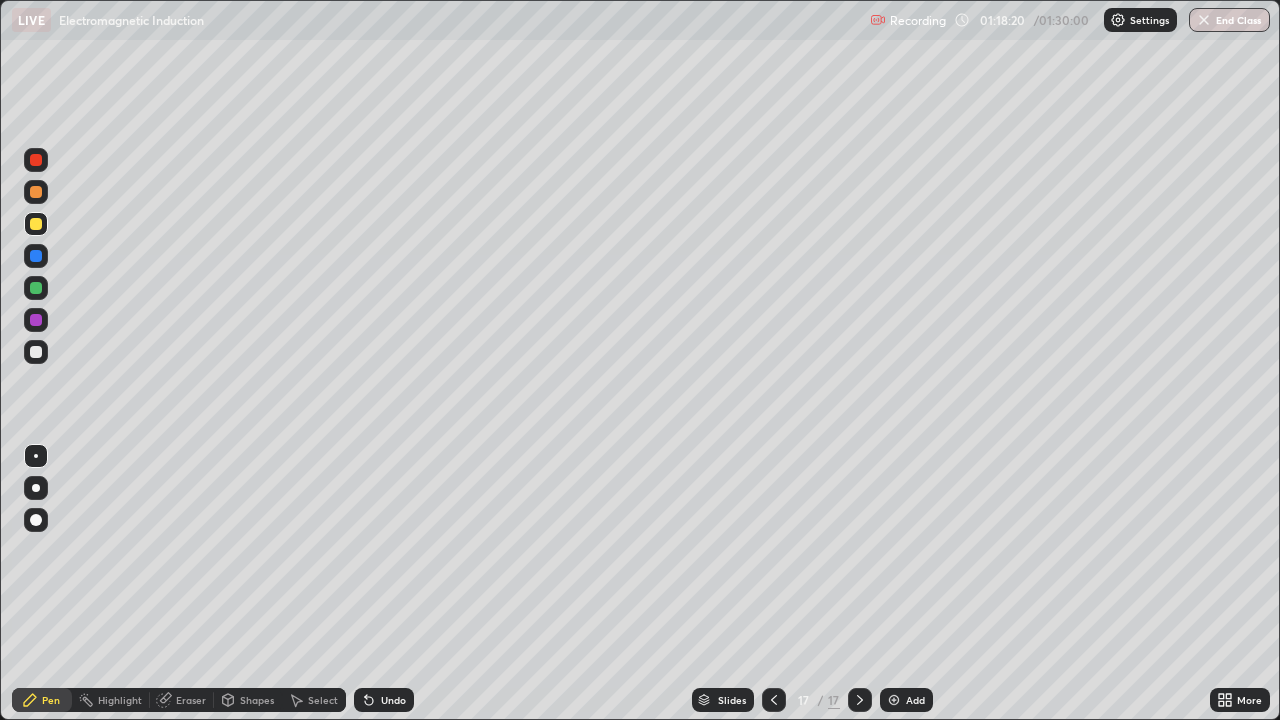 click at bounding box center (774, 700) 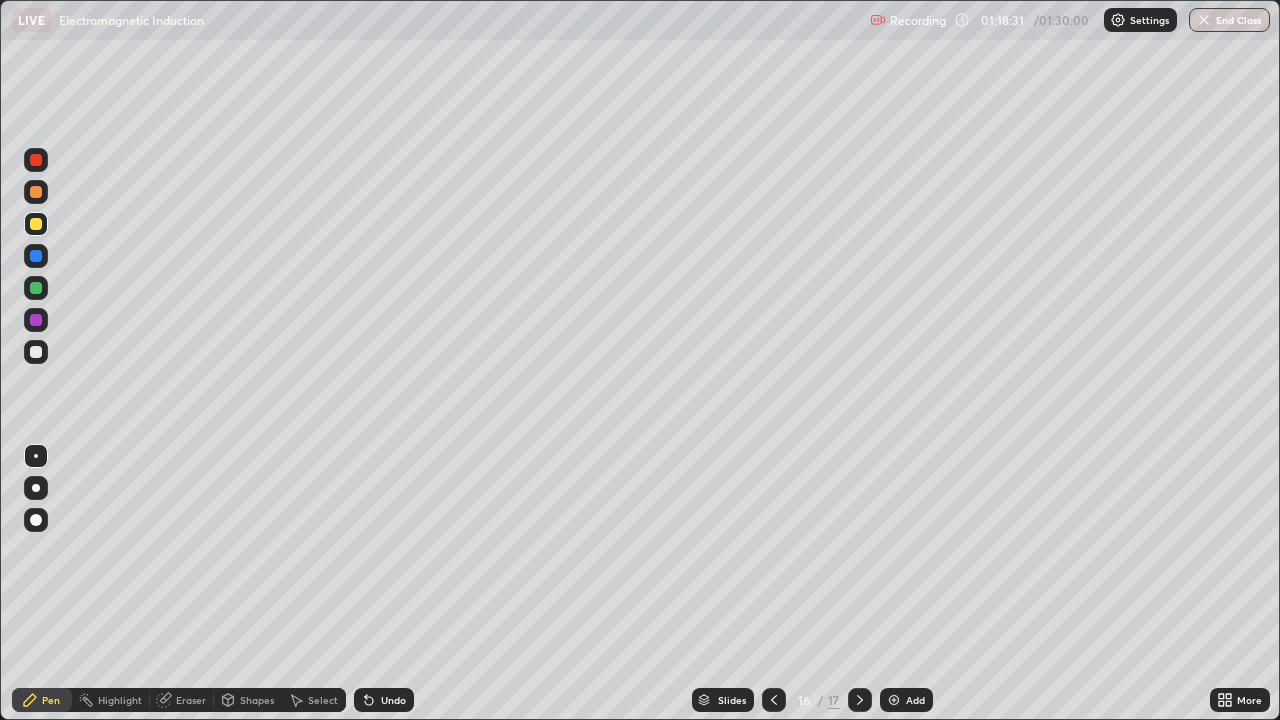 click at bounding box center (860, 700) 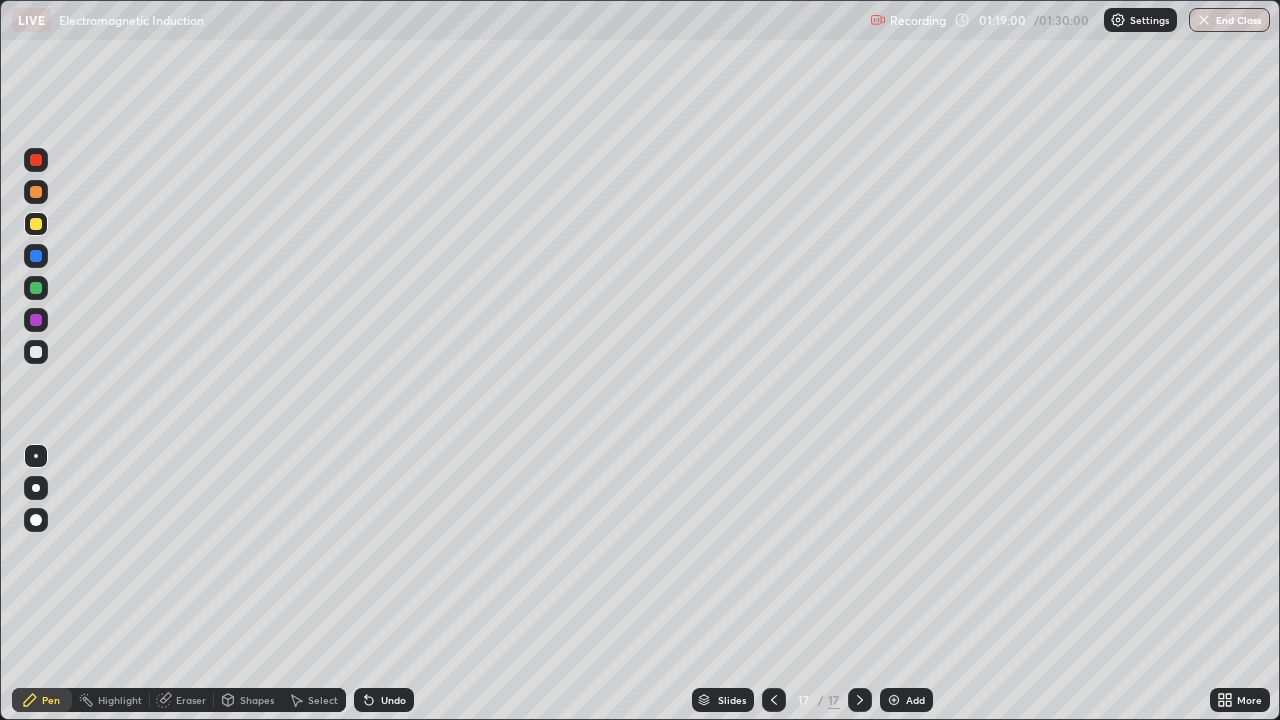 click on "Add" at bounding box center [906, 700] 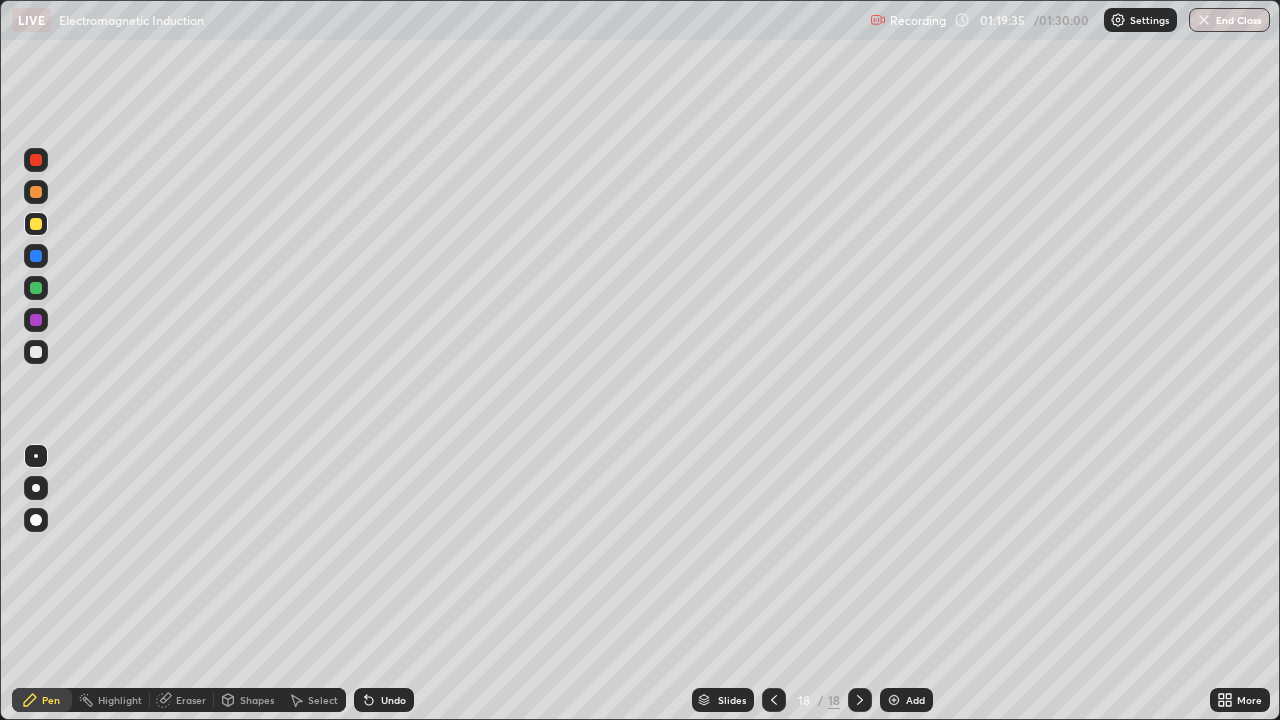 click 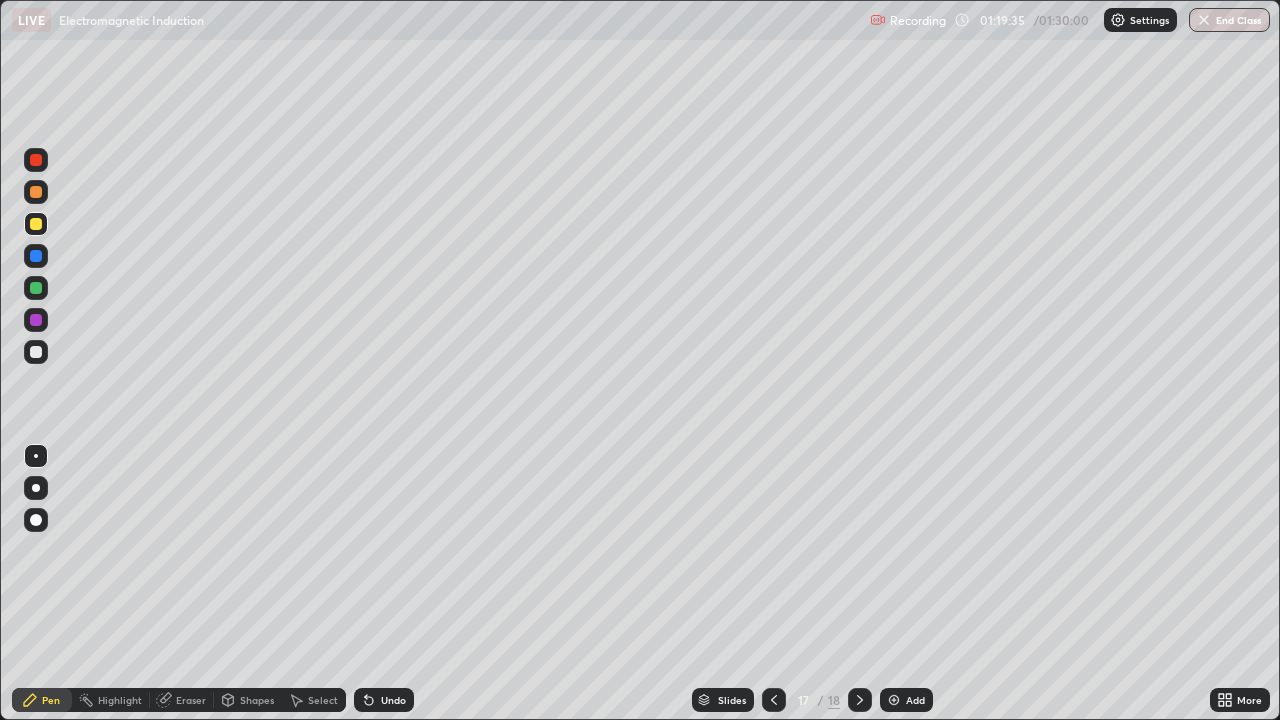 click 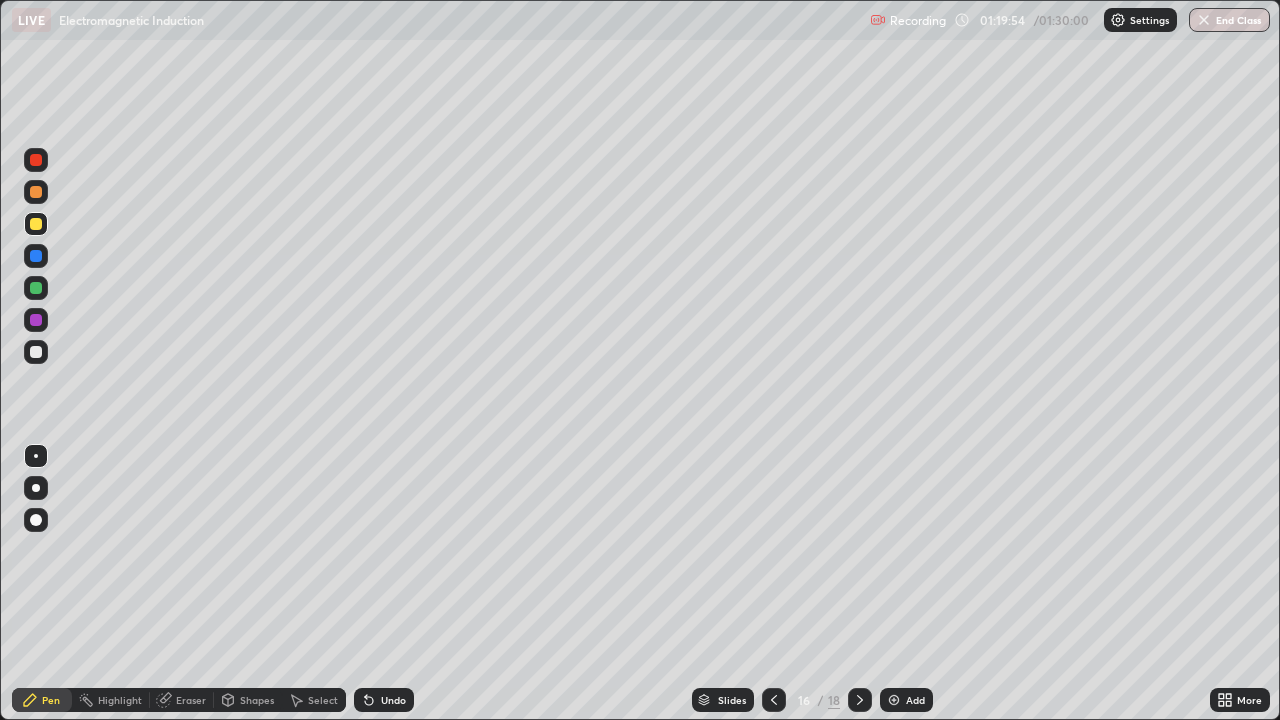 click 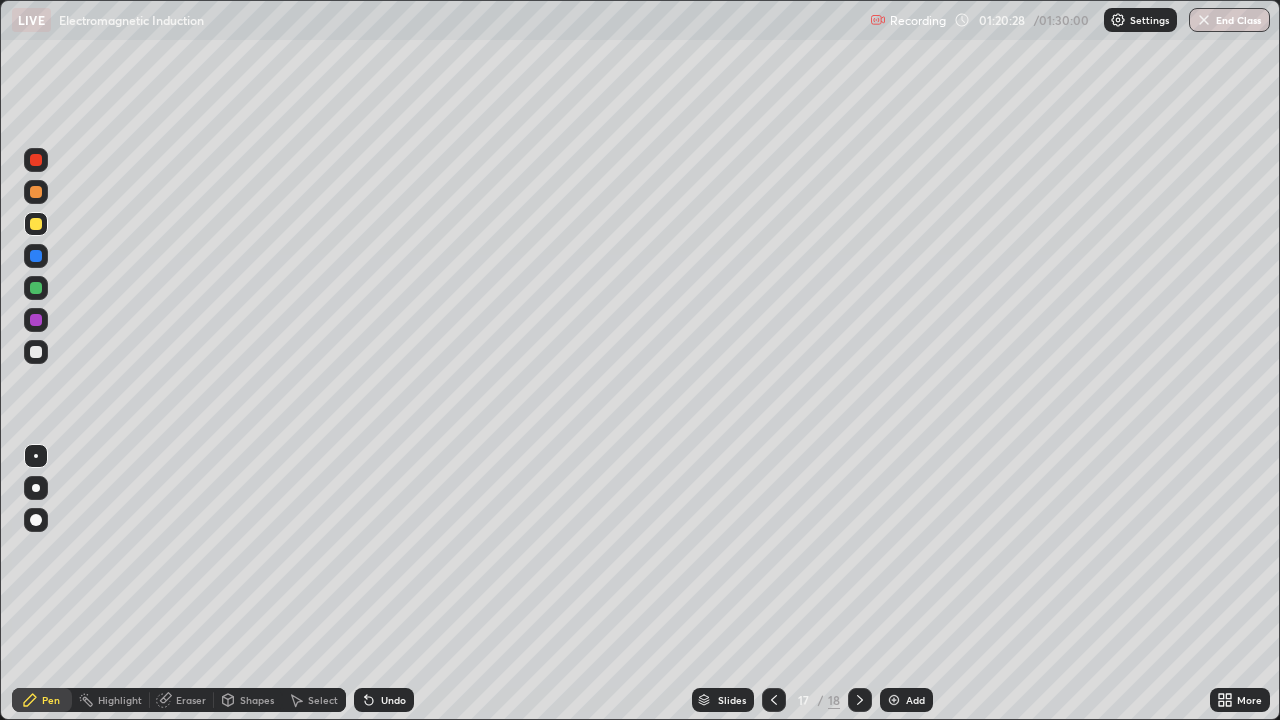 click at bounding box center [860, 700] 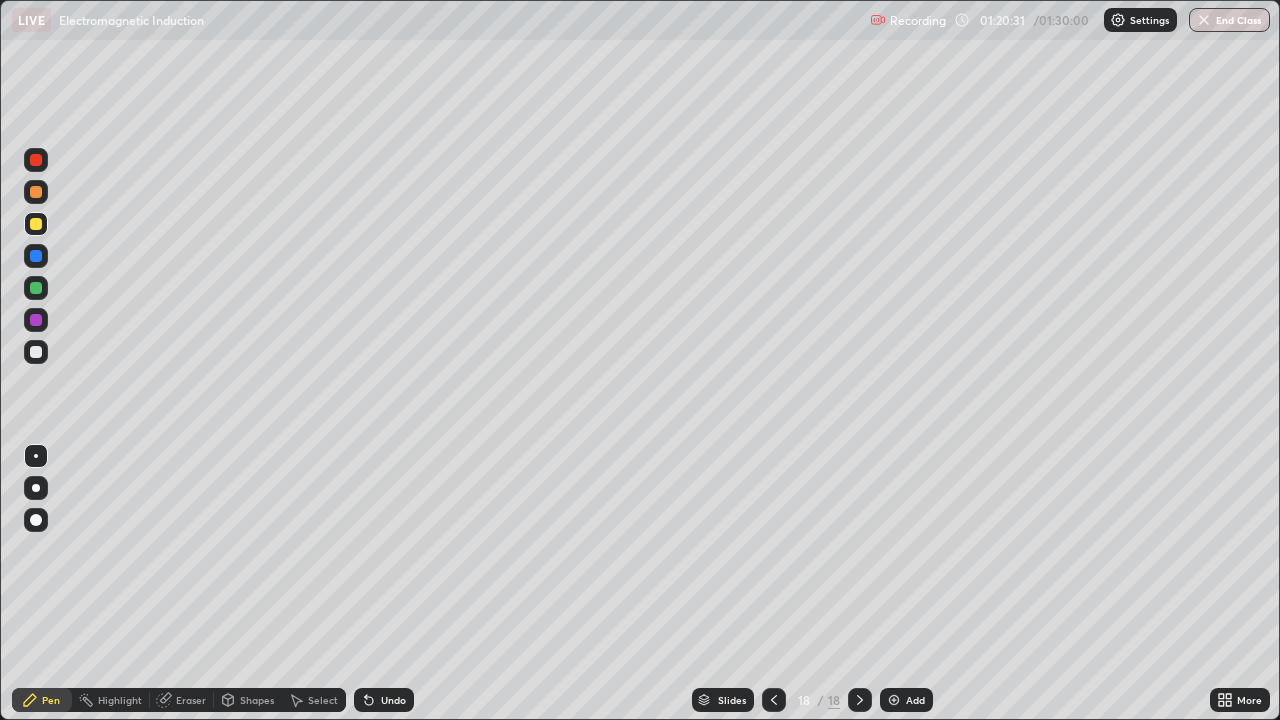 click 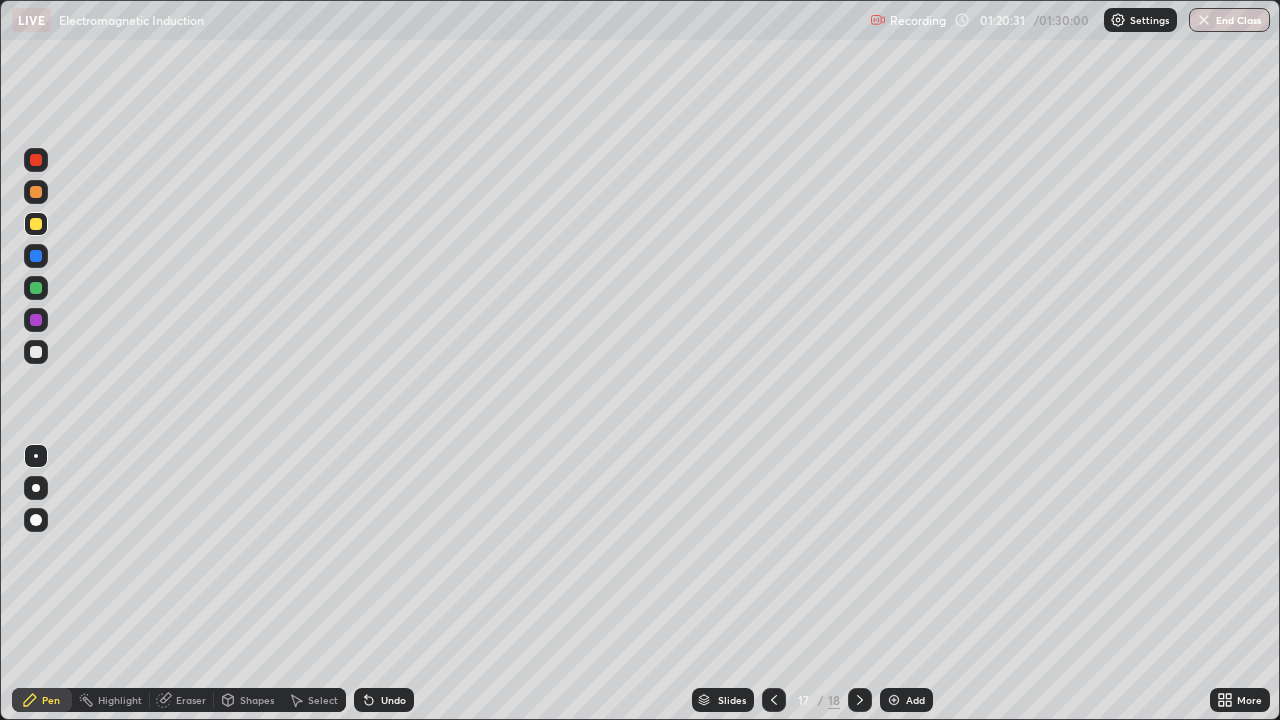 click at bounding box center [774, 700] 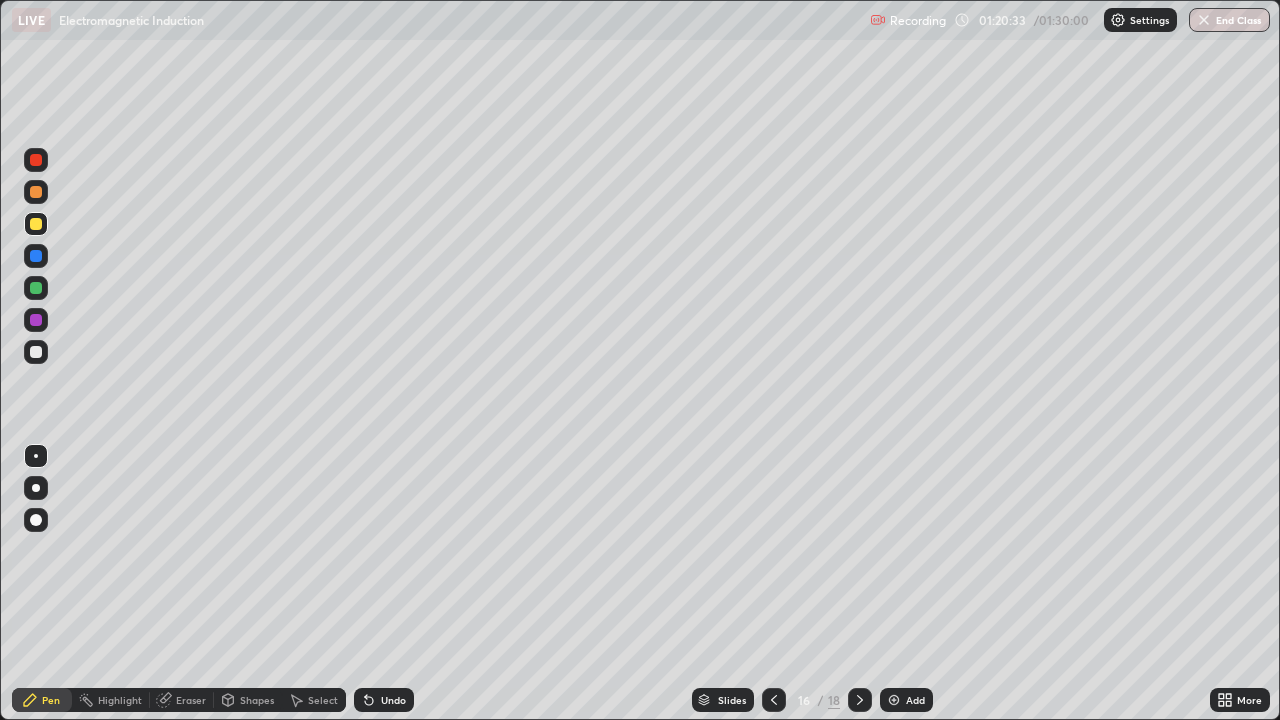 click 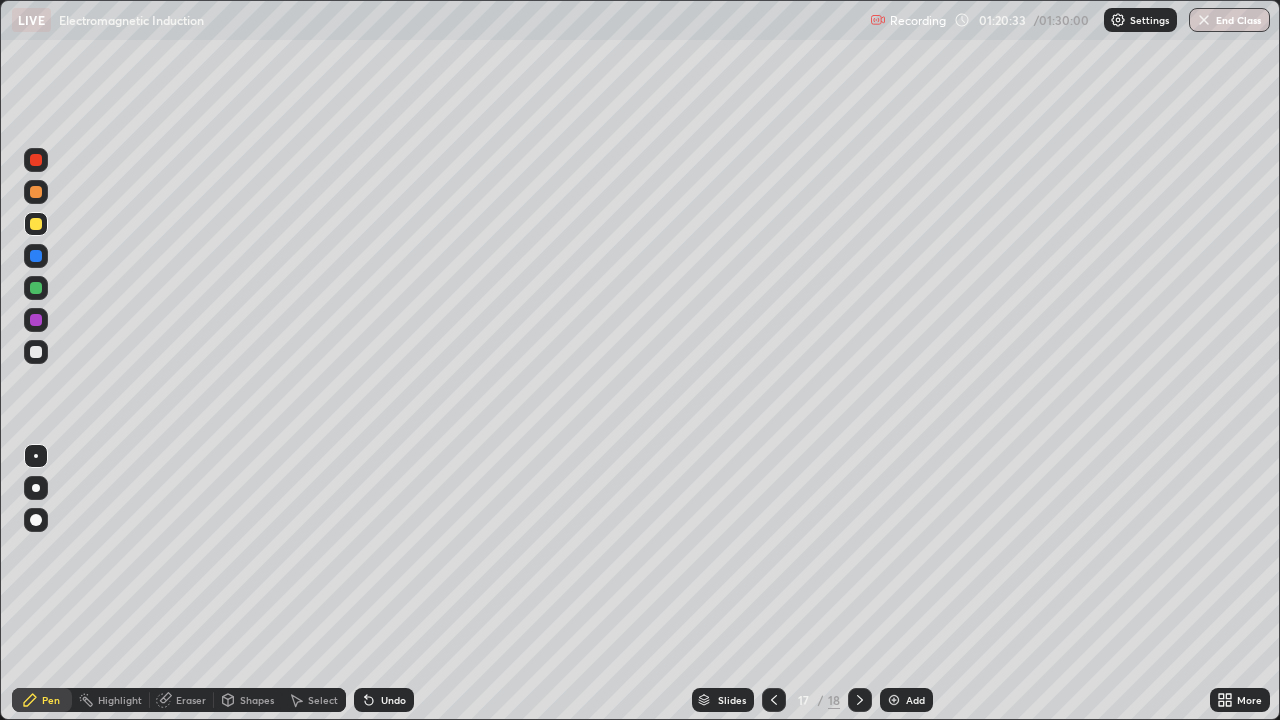 click 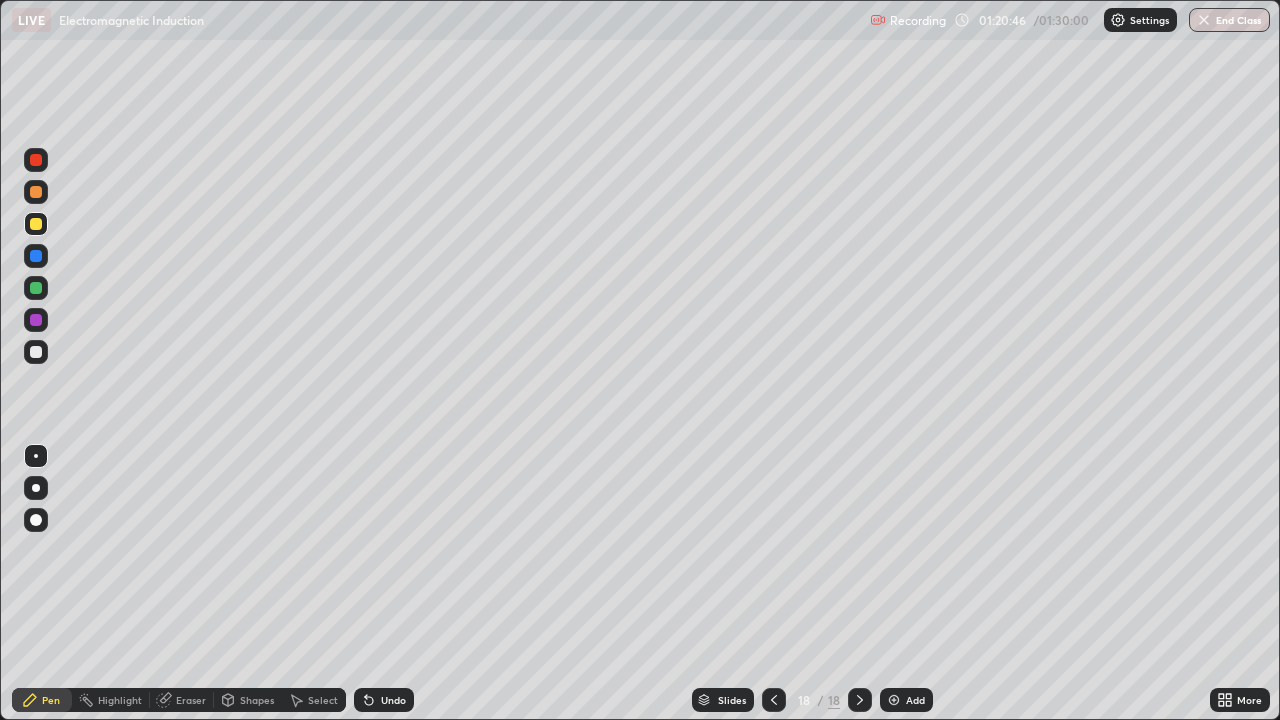 click 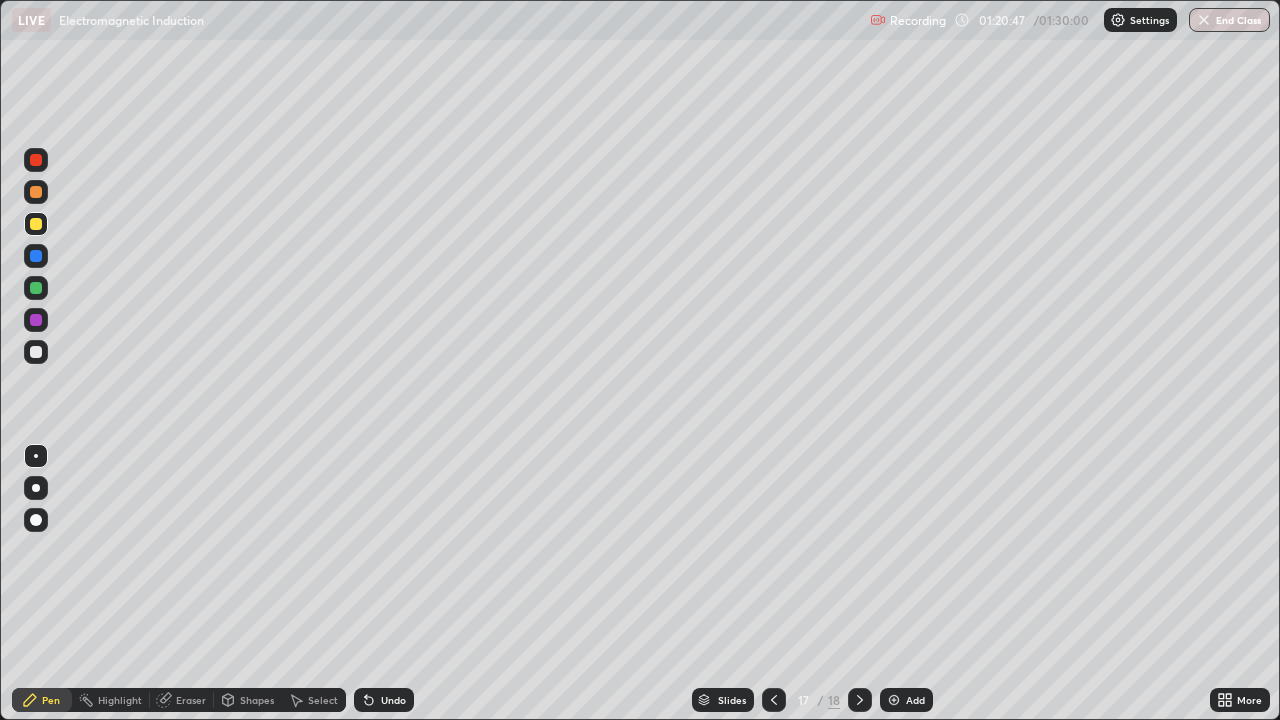click 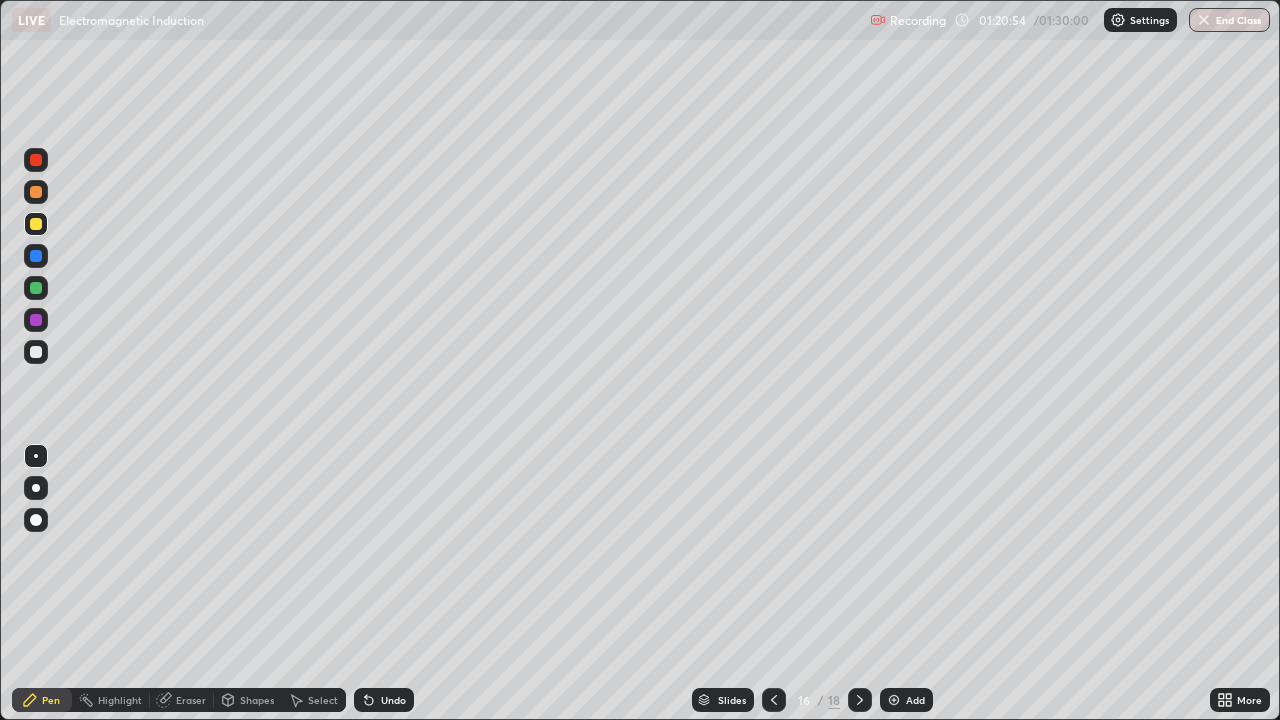 click at bounding box center [860, 700] 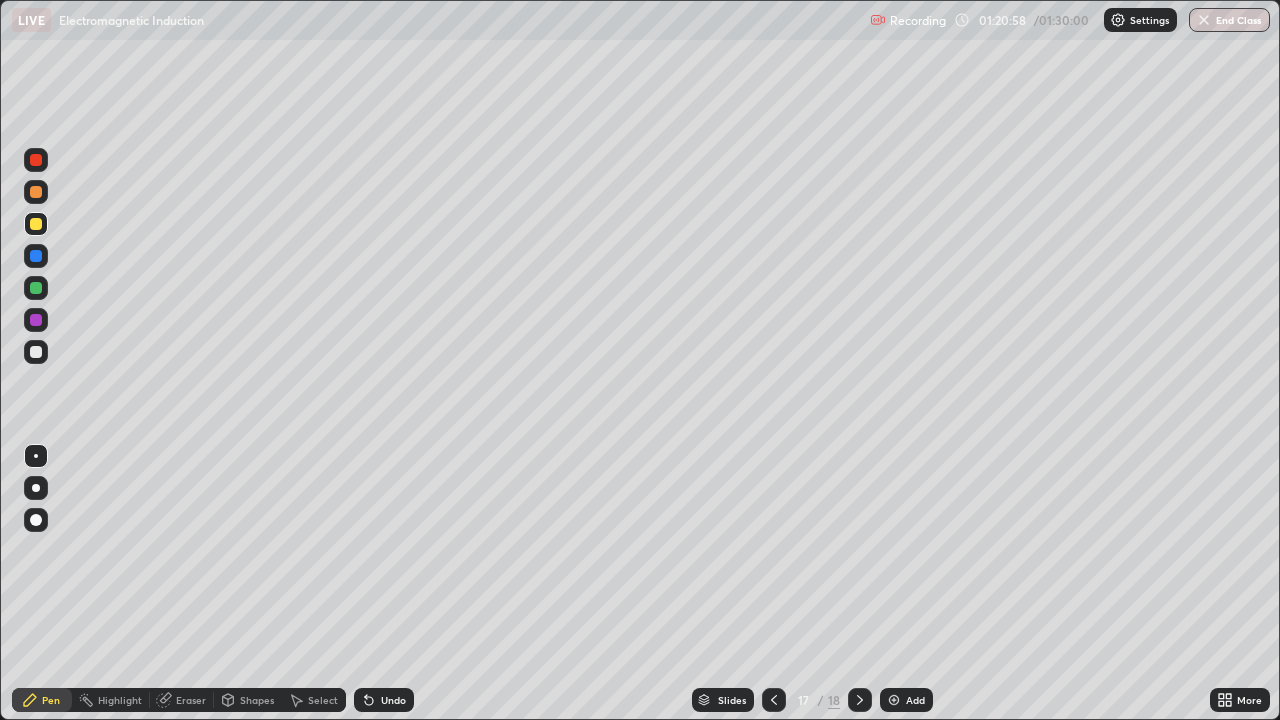 click 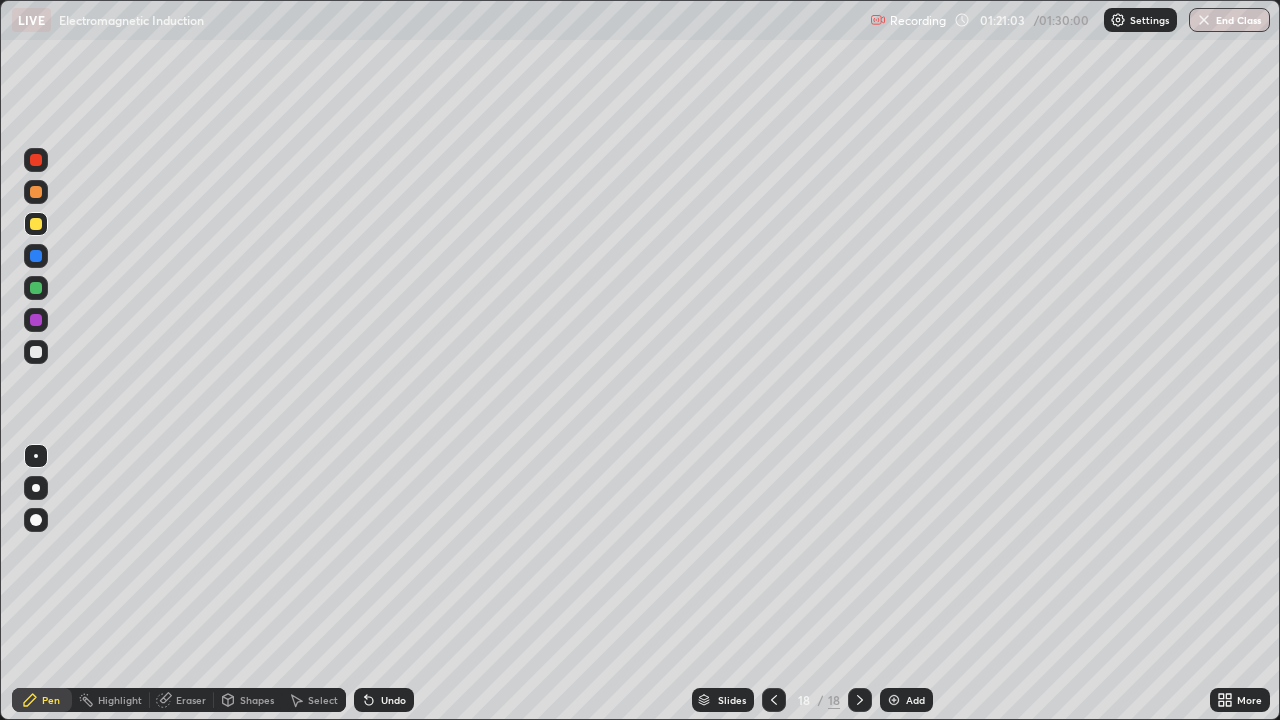 click on "Add" at bounding box center [906, 700] 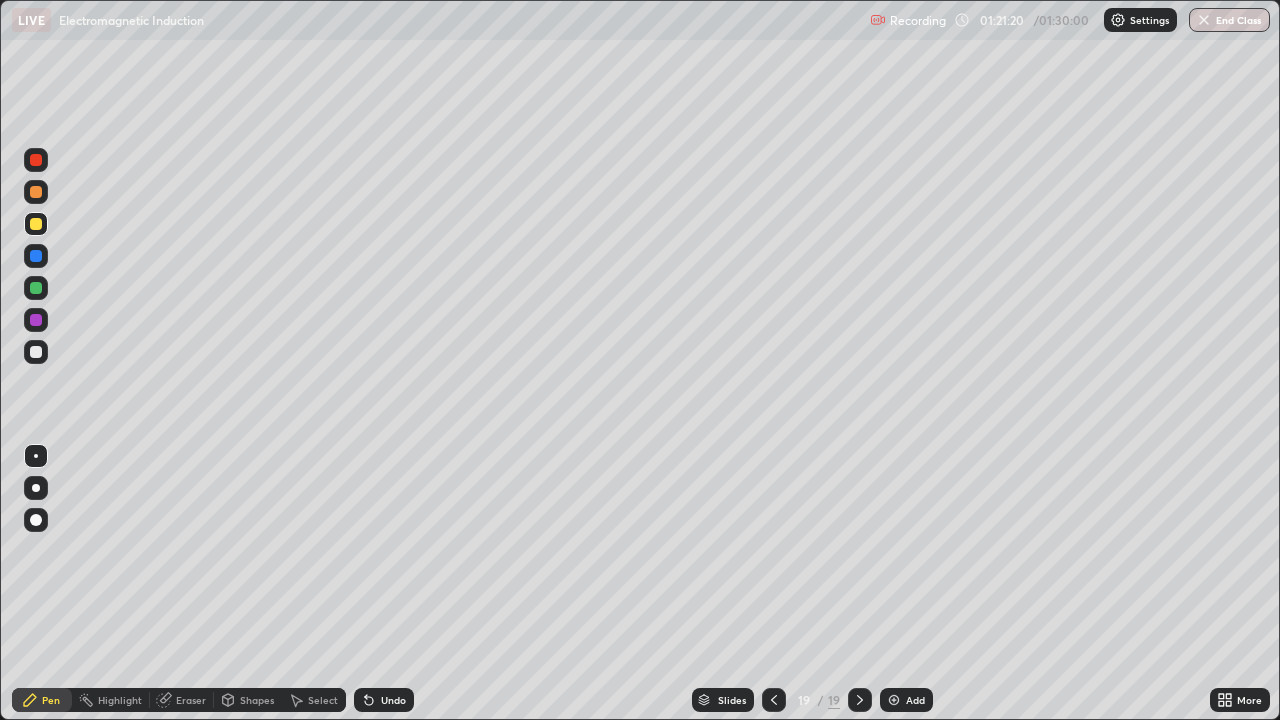 click at bounding box center [774, 700] 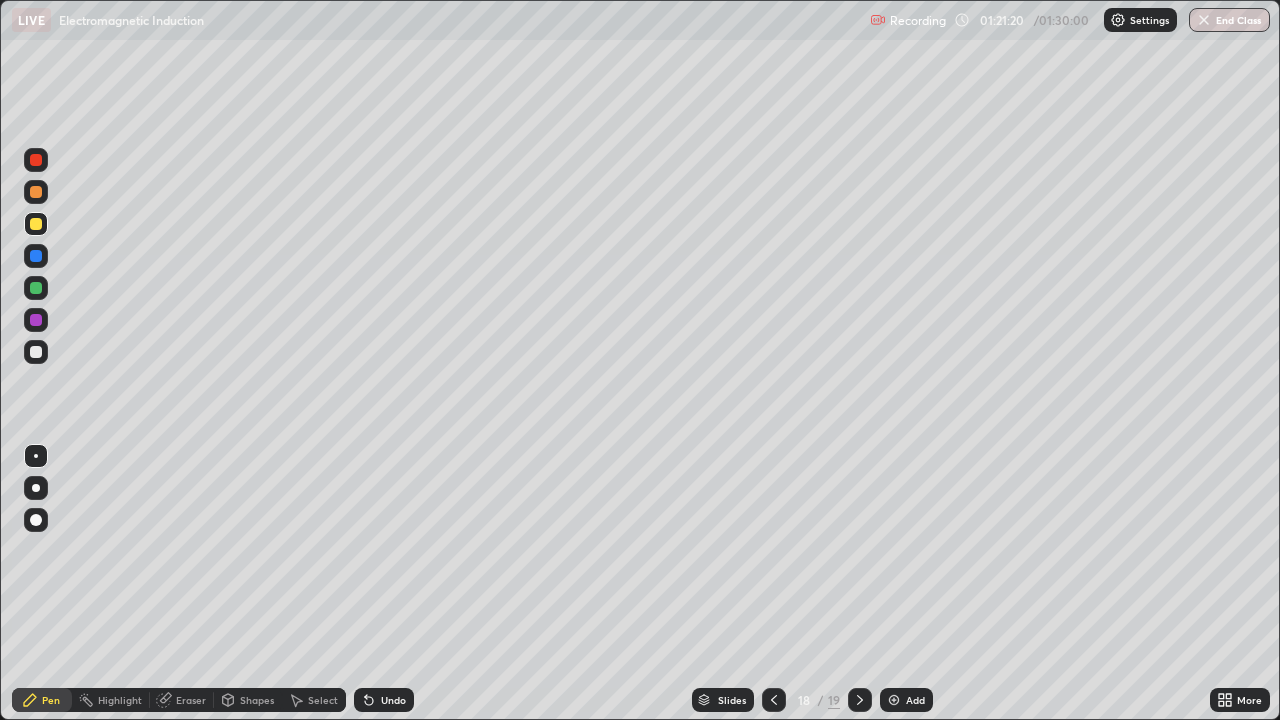 click 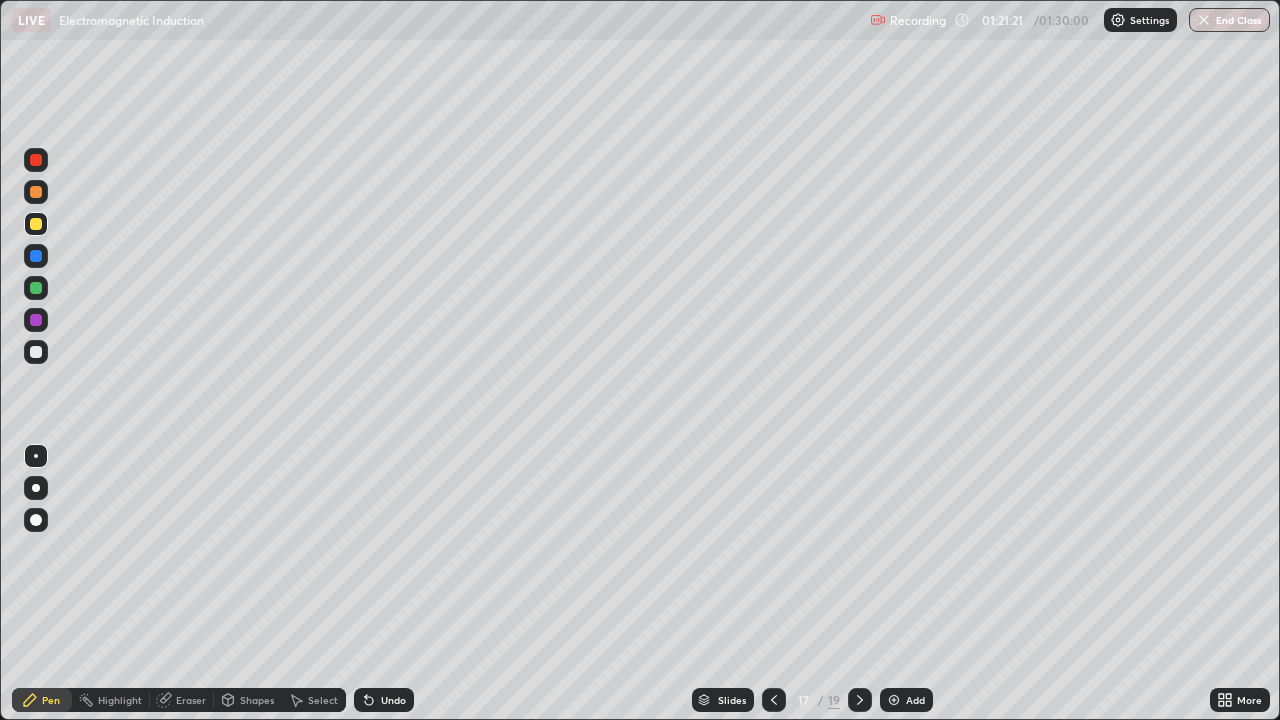 click 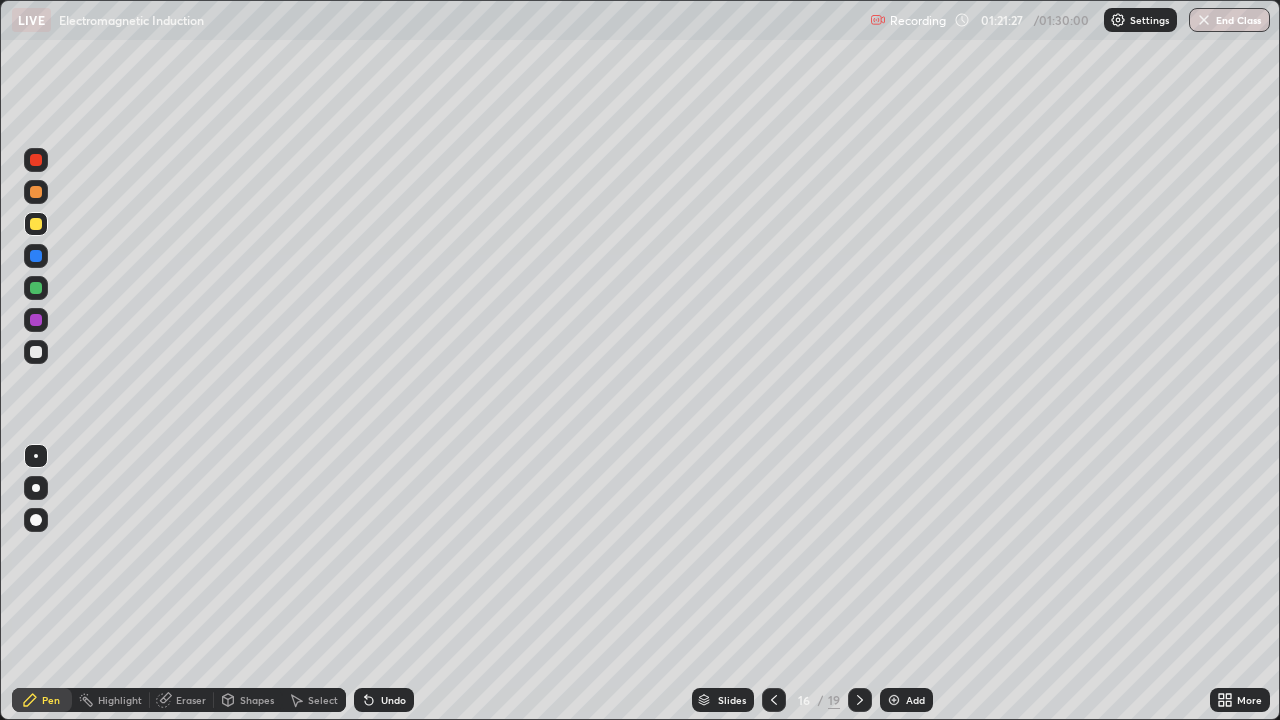 click 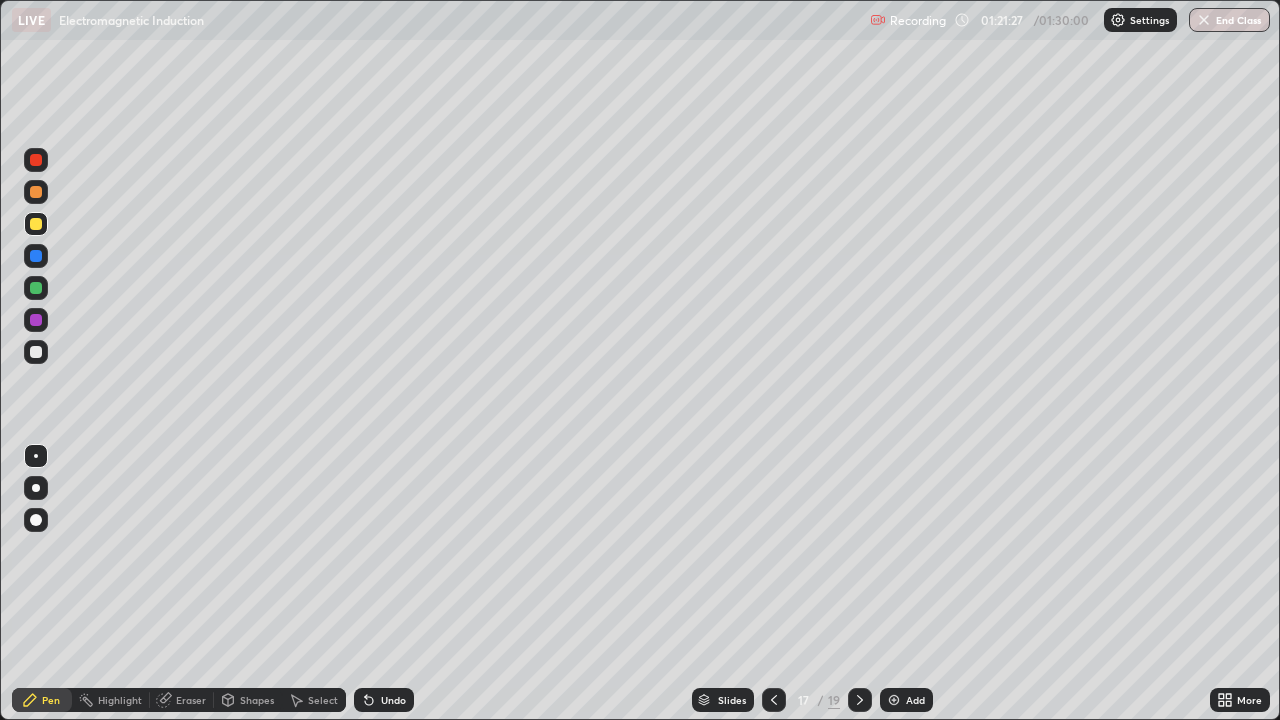 click 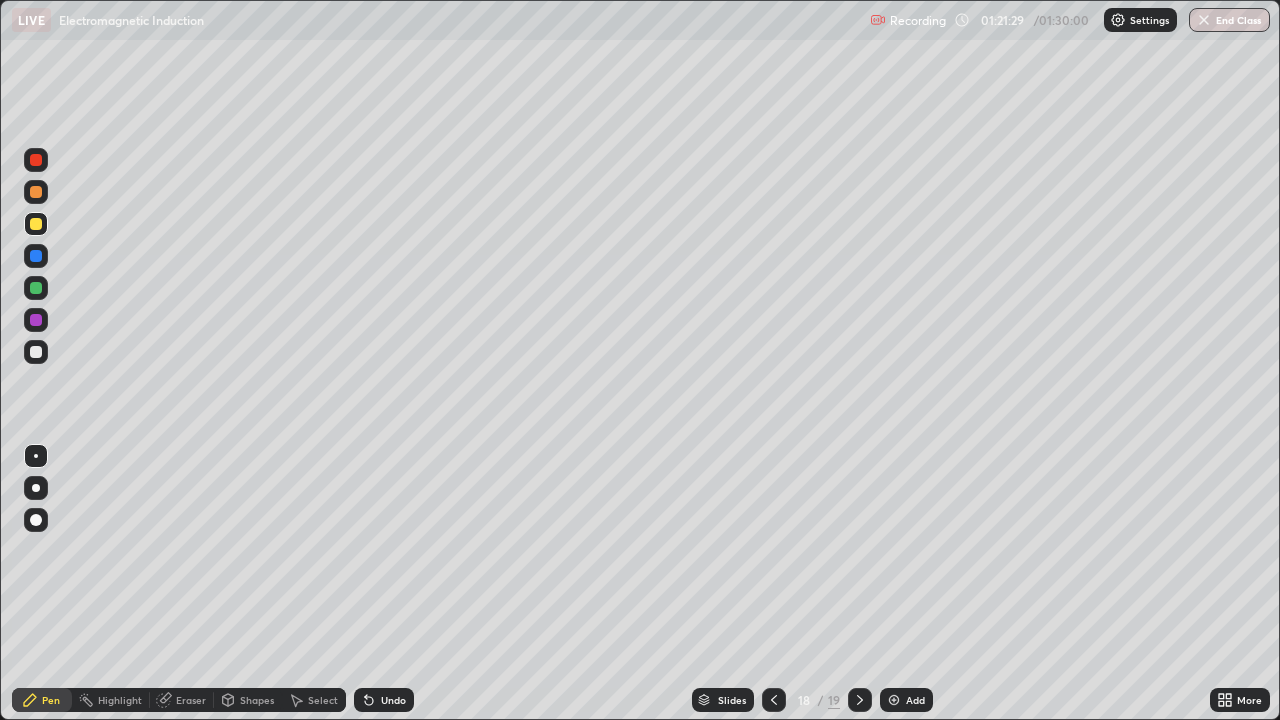 click at bounding box center (860, 700) 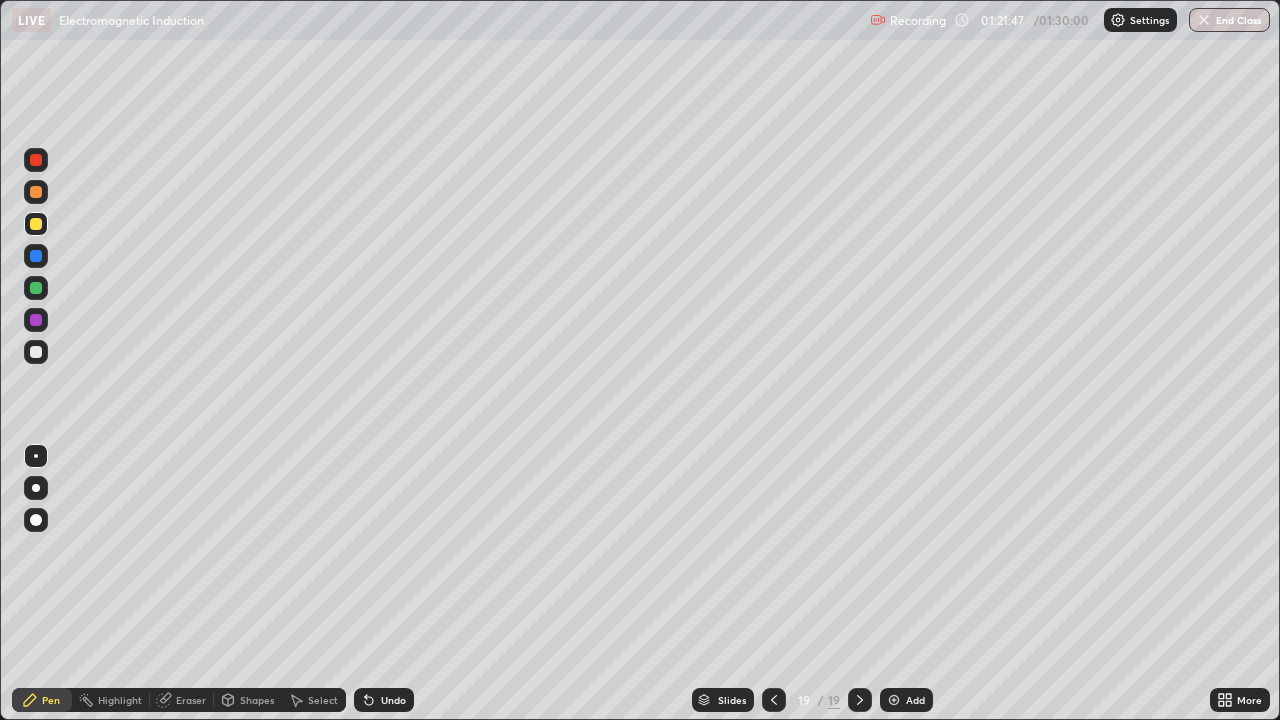 click at bounding box center [36, 288] 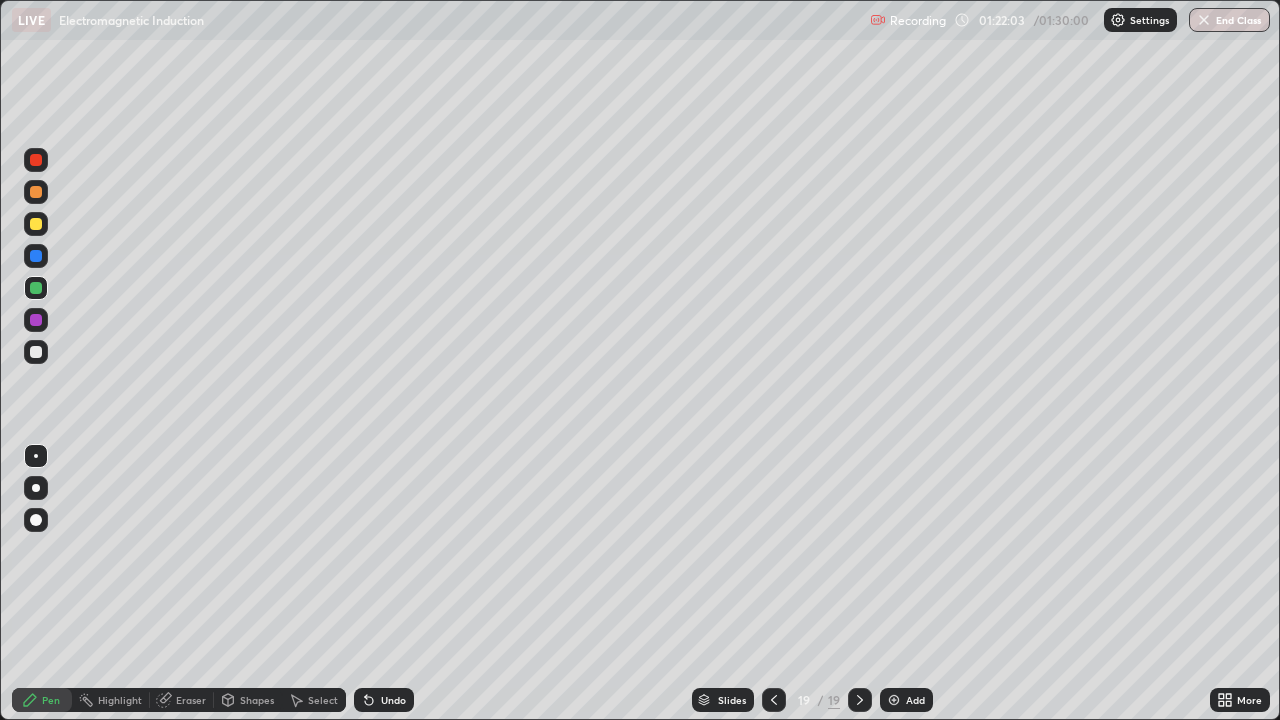 click on "Undo" at bounding box center (393, 700) 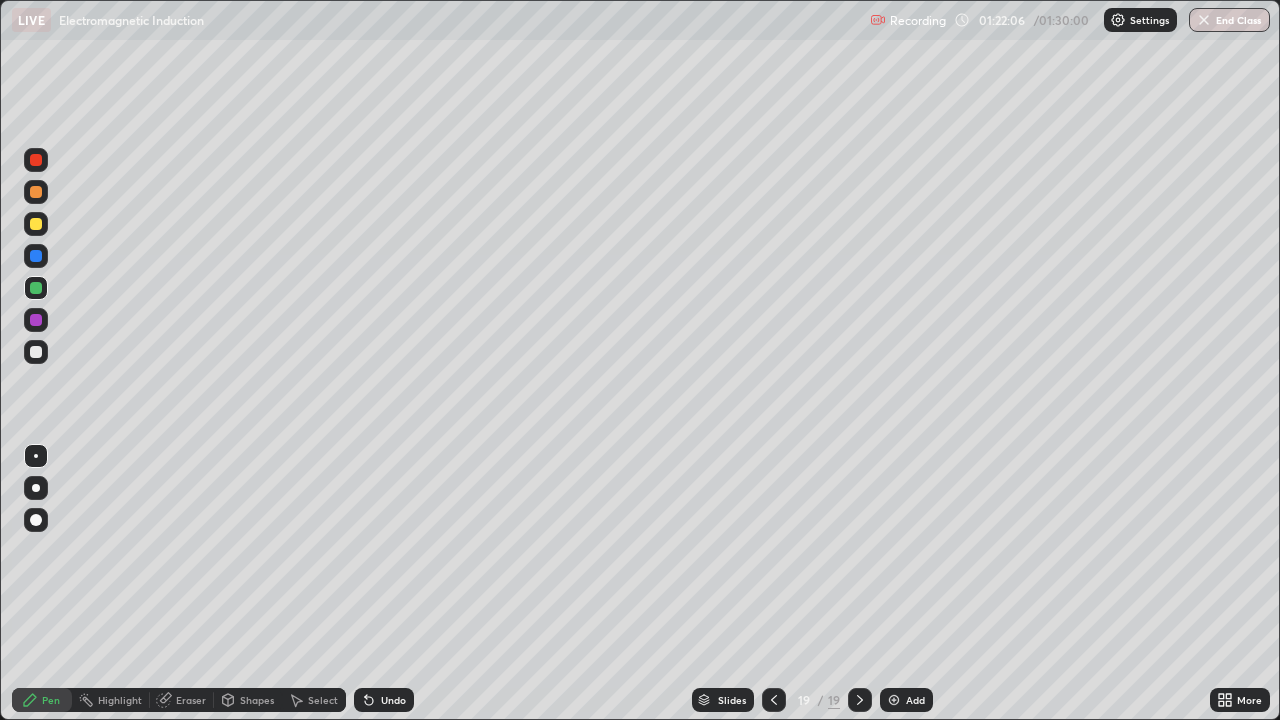 click on "Undo" at bounding box center [393, 700] 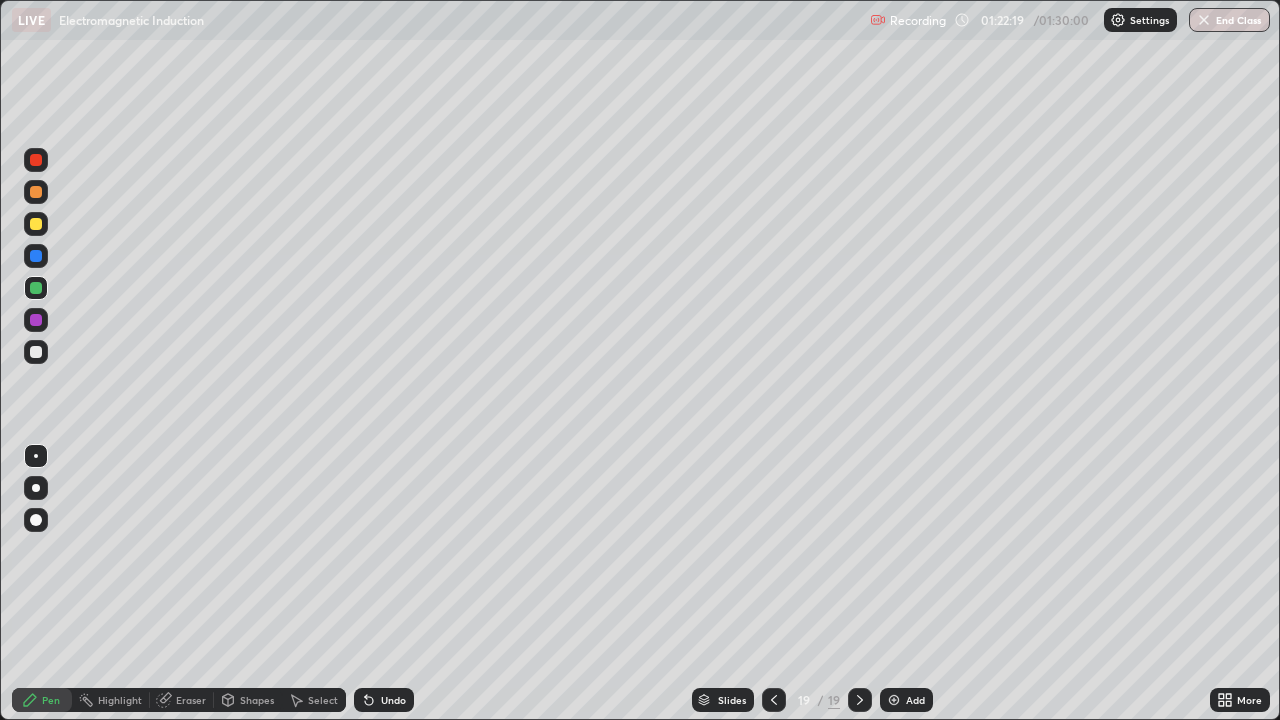 click at bounding box center [36, 160] 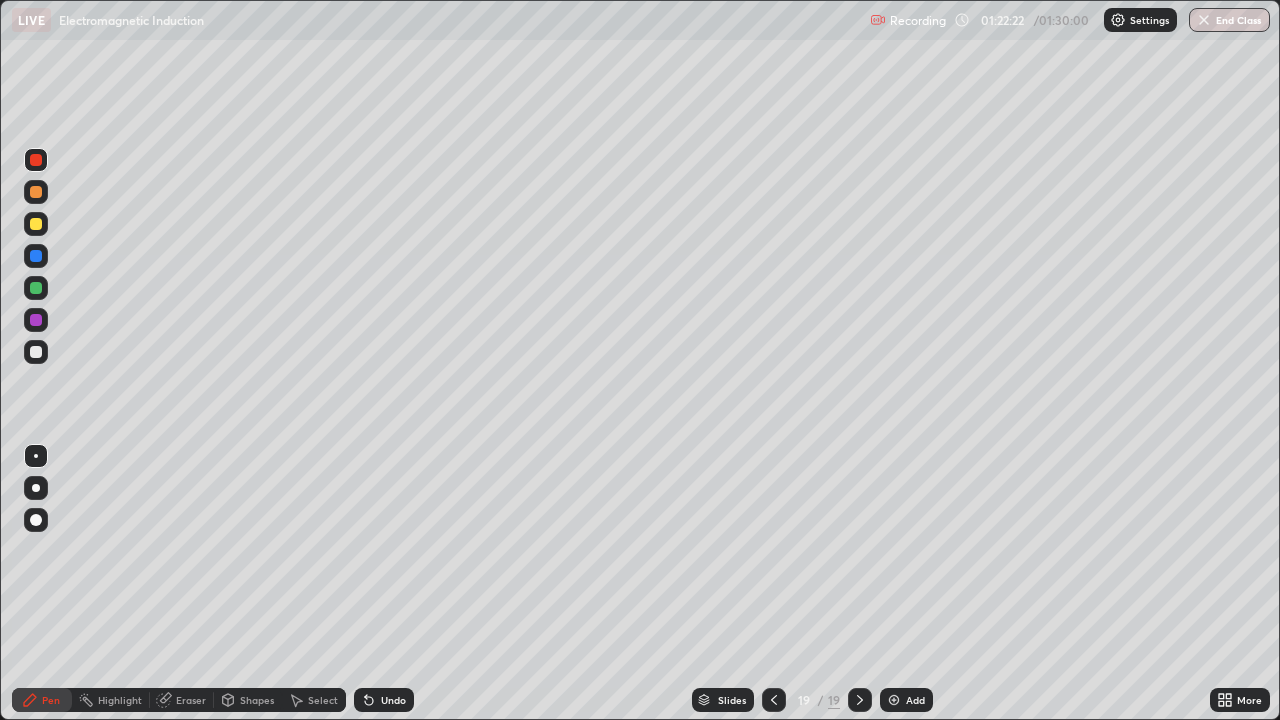 click 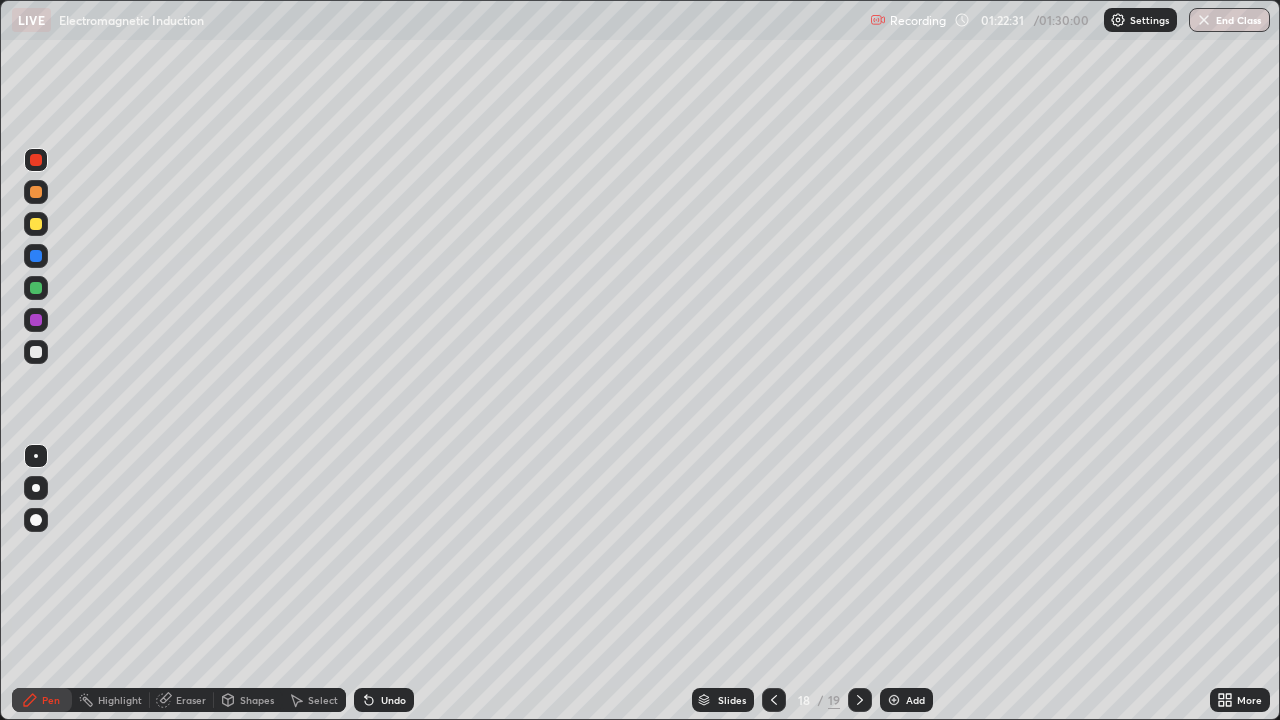 click 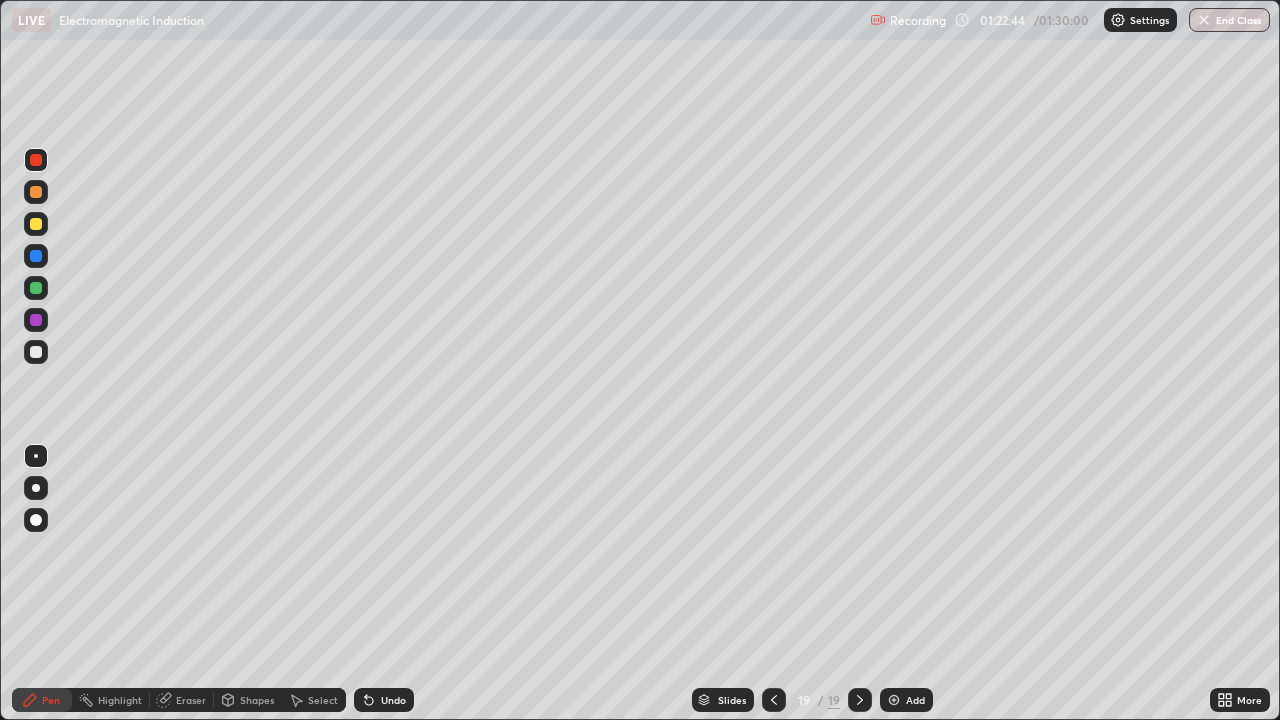 click 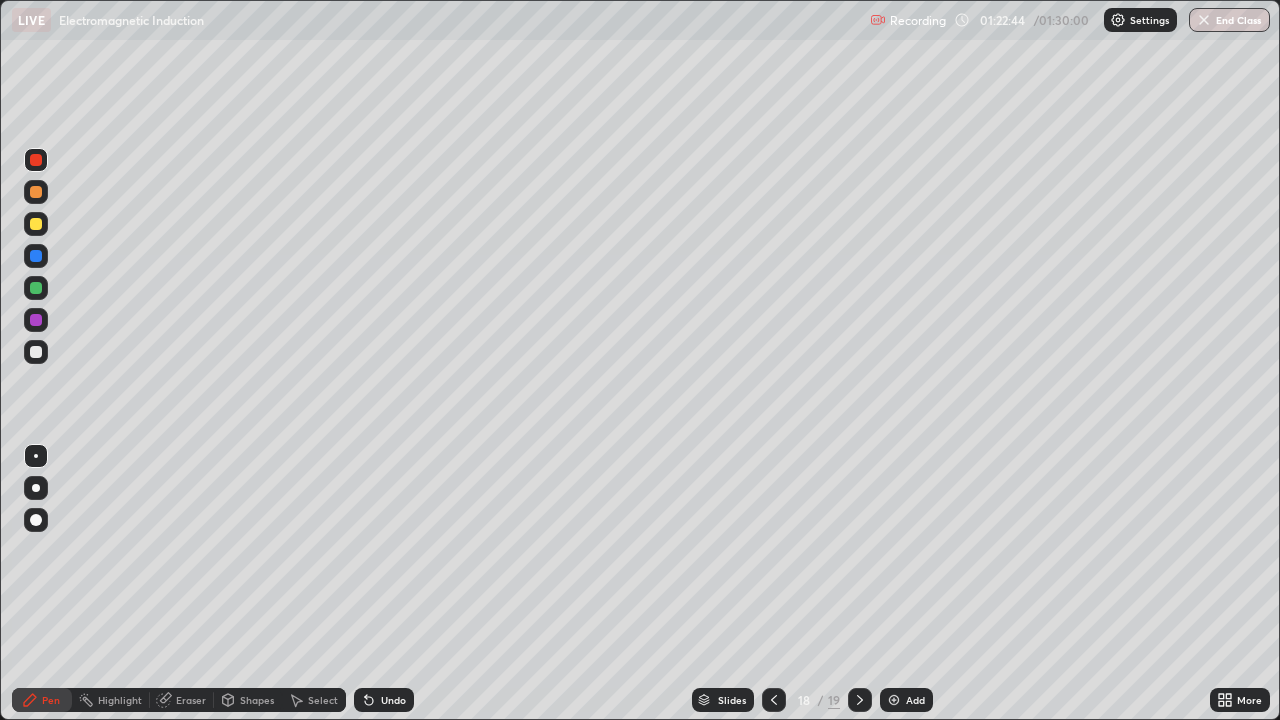 click at bounding box center [774, 700] 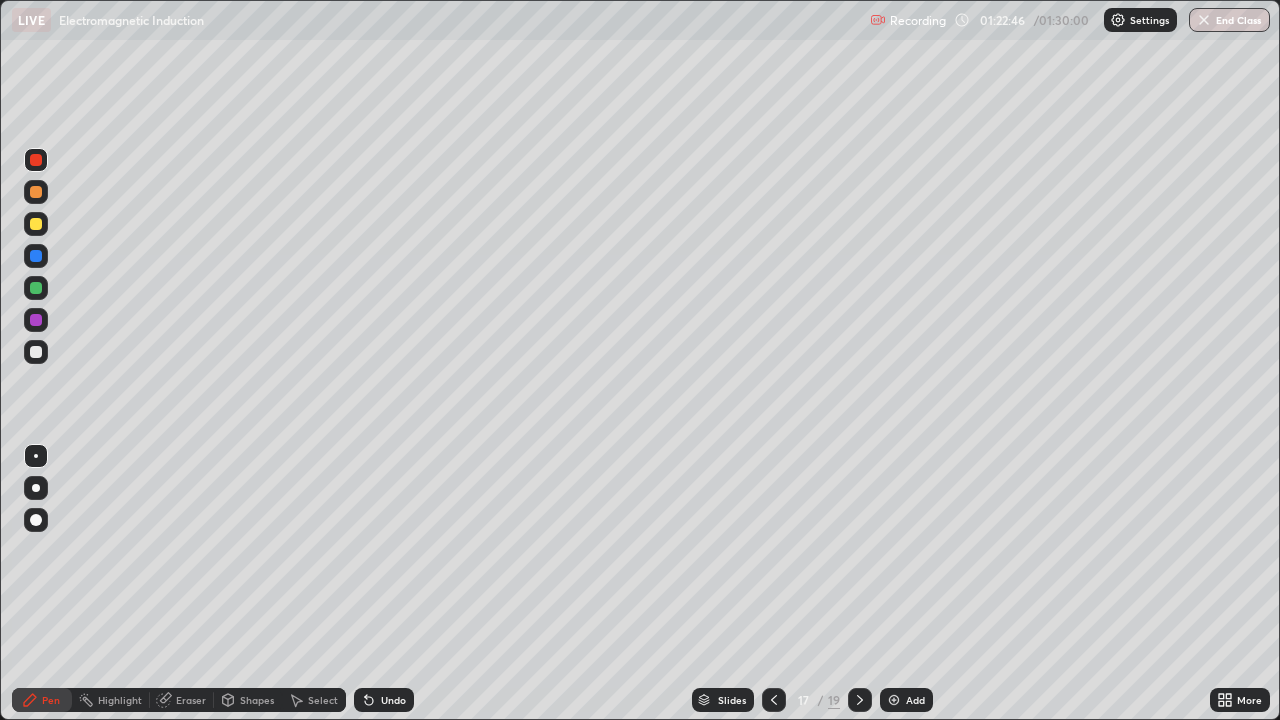 click at bounding box center [774, 700] 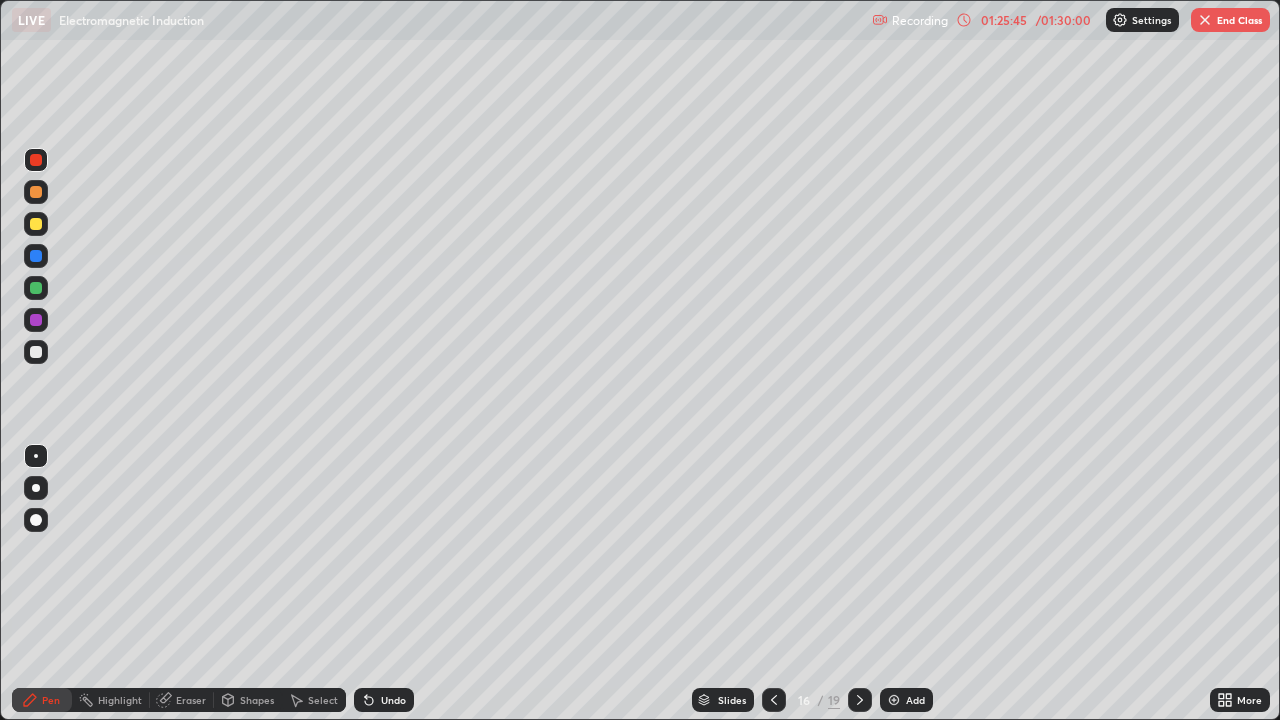 click 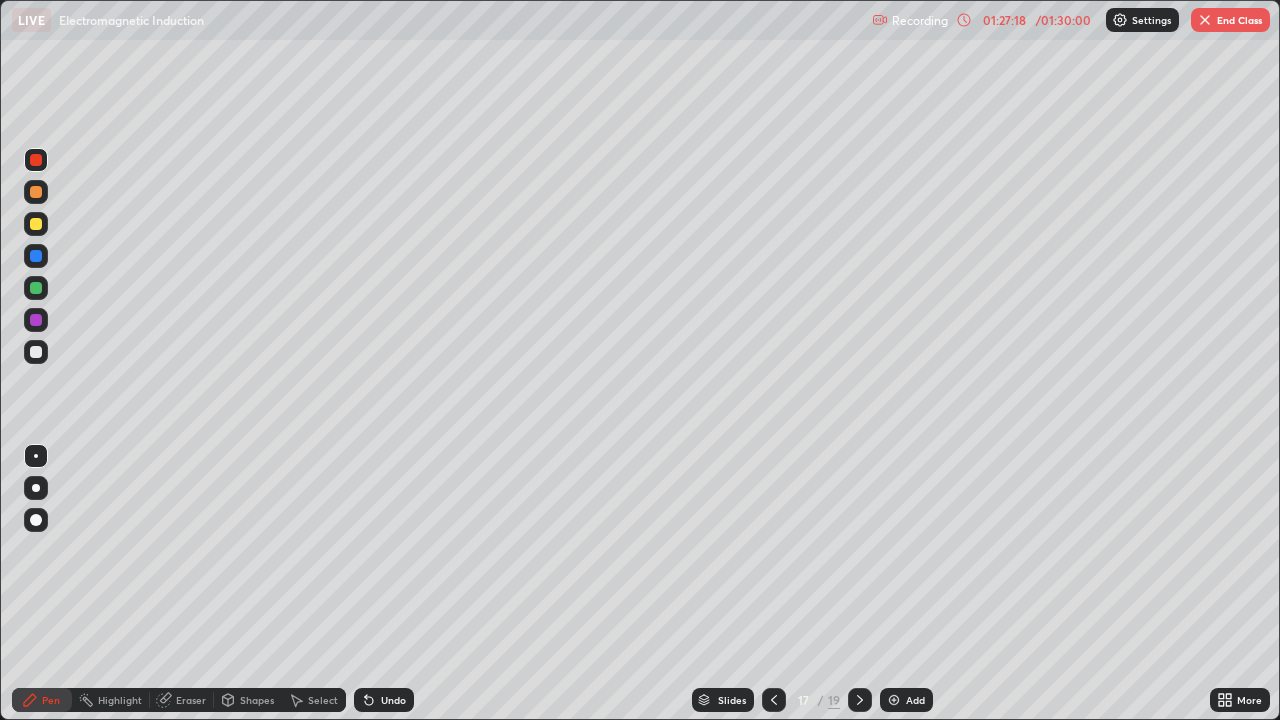 click 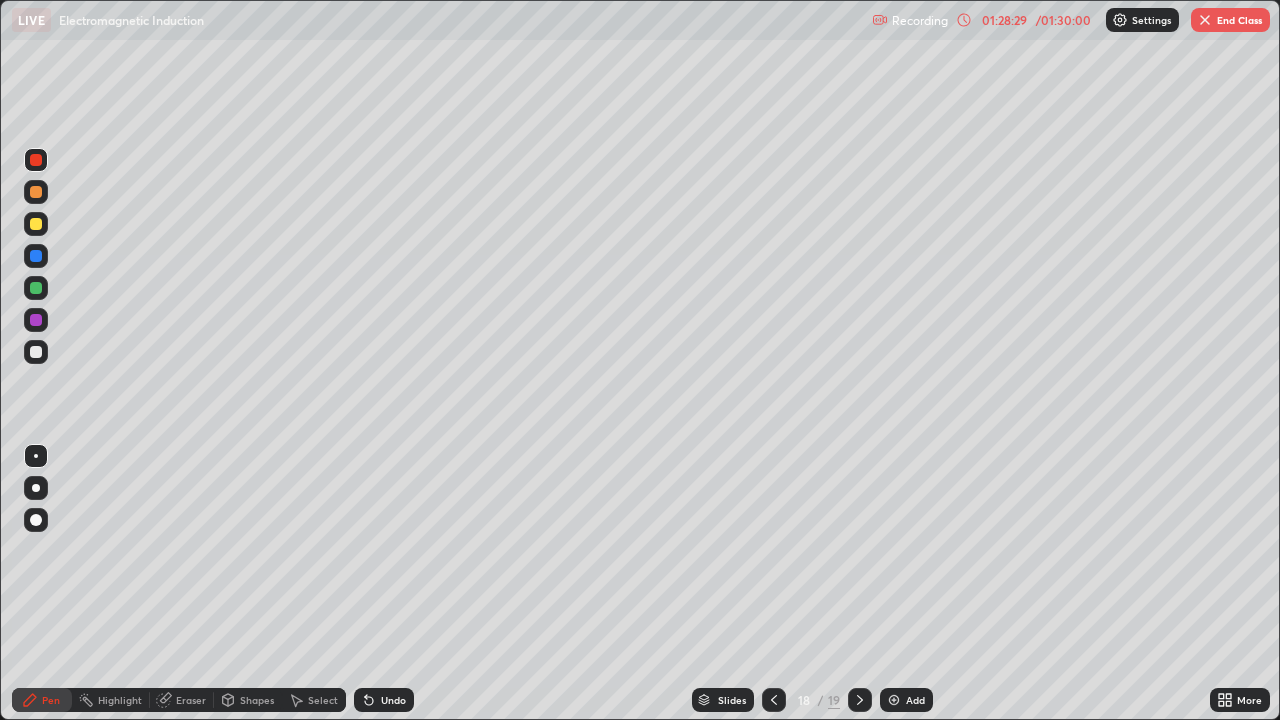 click 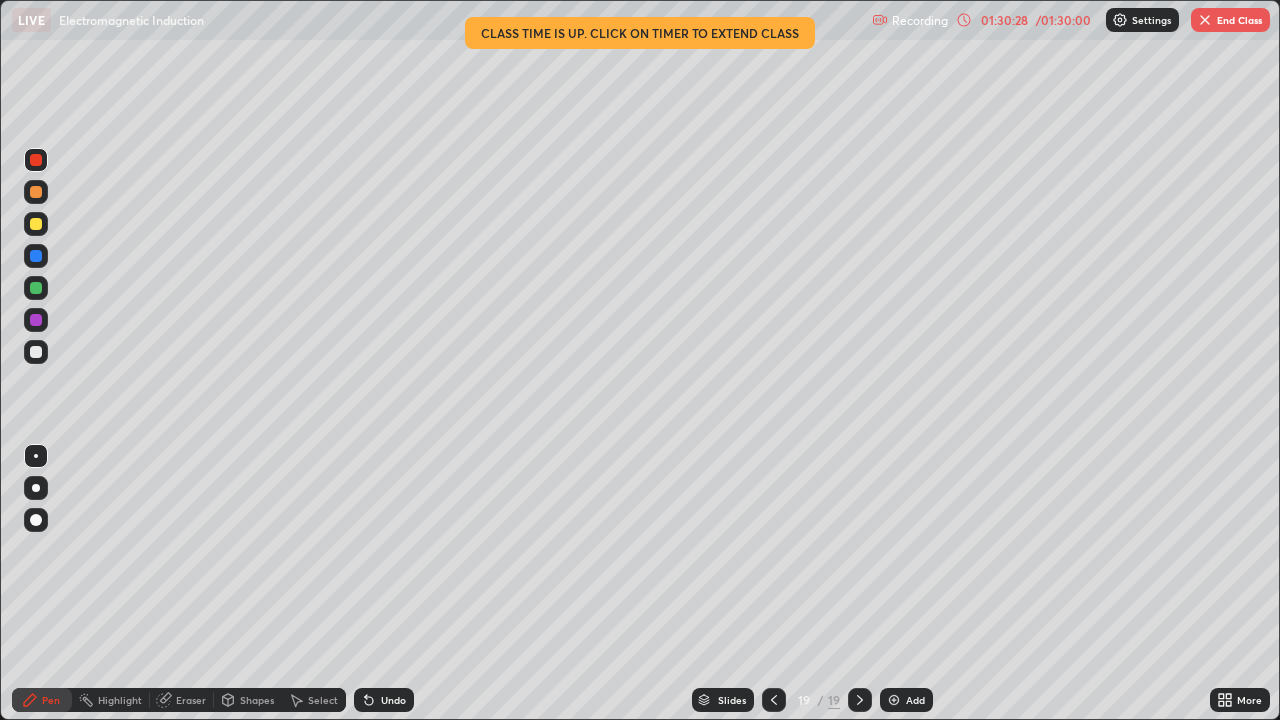 click on "End Class" at bounding box center (1230, 20) 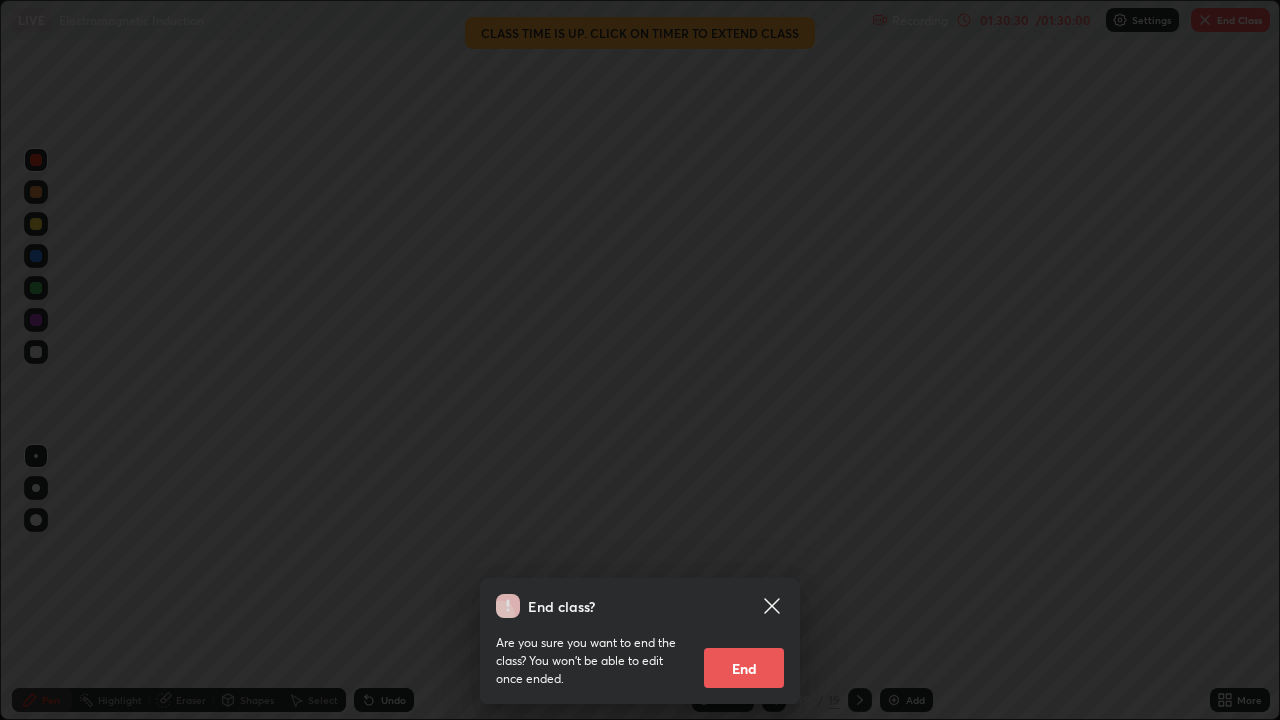 click on "End" at bounding box center (744, 668) 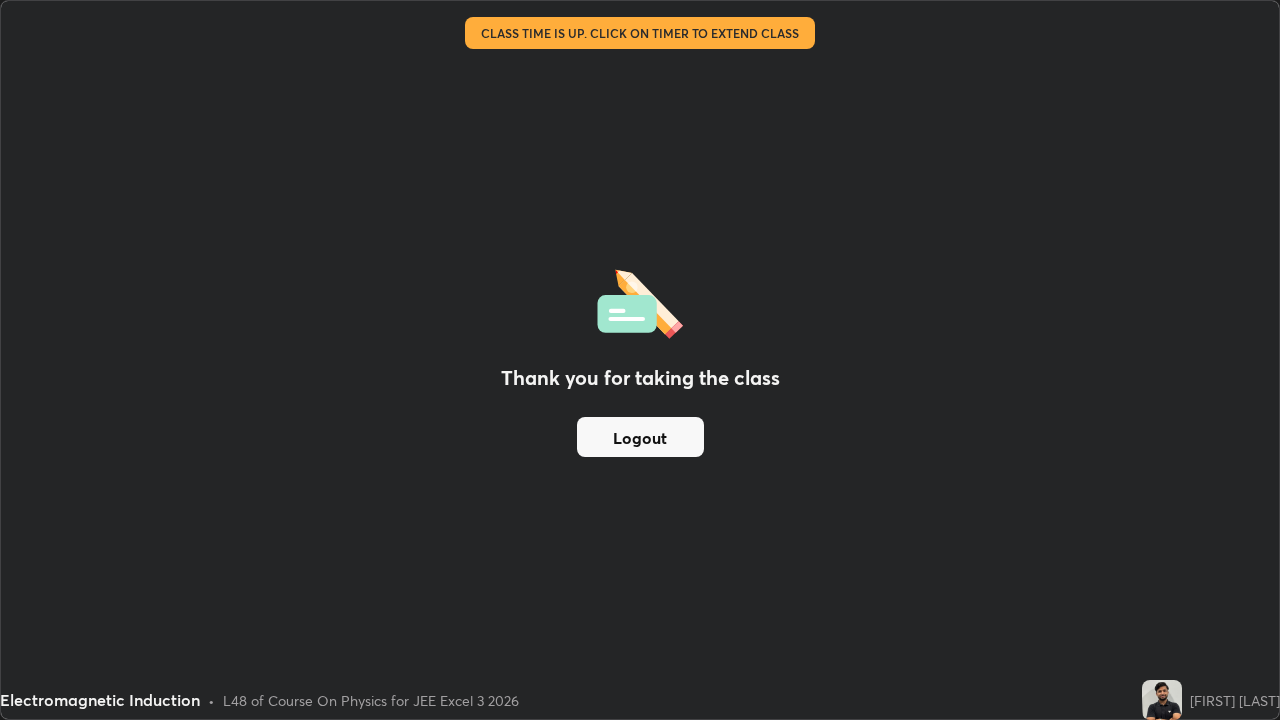 click on "Logout" at bounding box center [640, 437] 